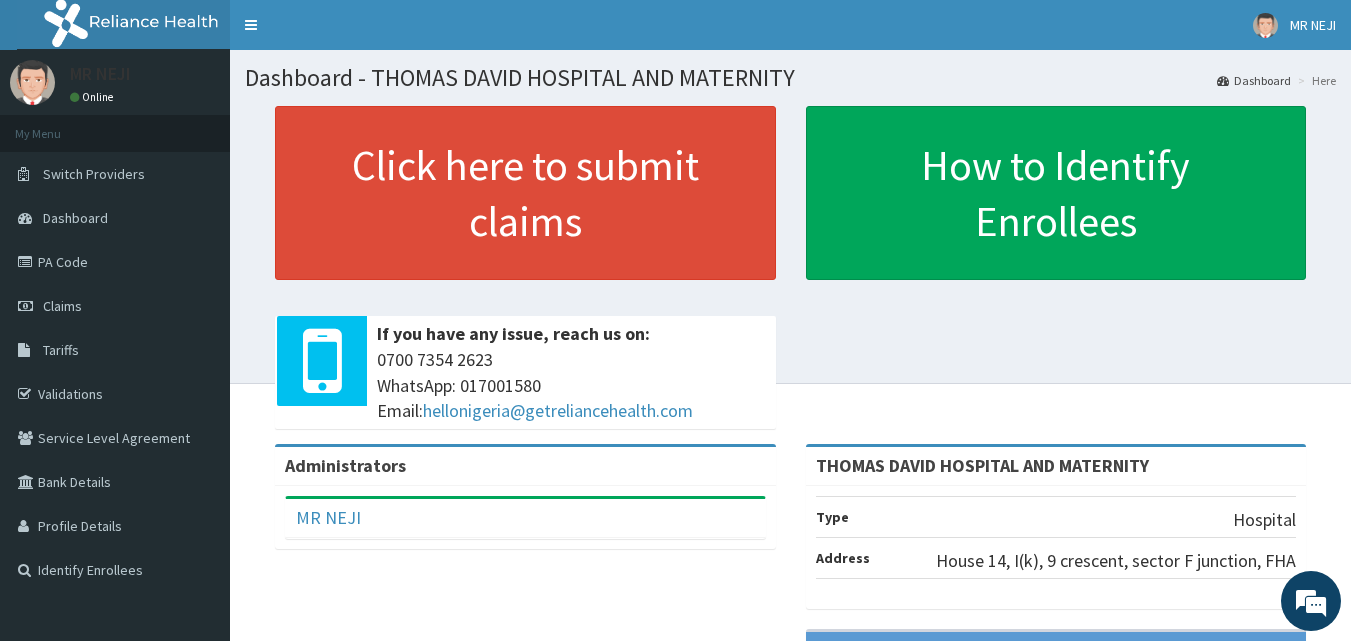 scroll, scrollTop: 0, scrollLeft: 0, axis: both 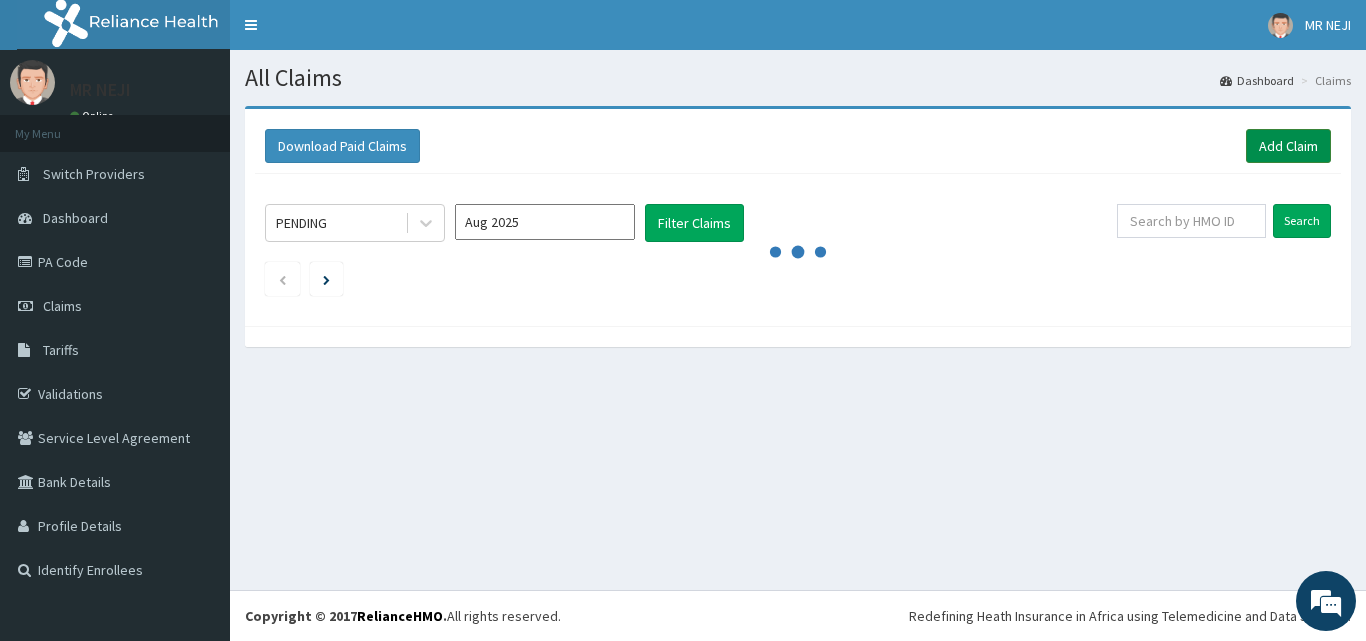 click on "Add Claim" at bounding box center (1288, 146) 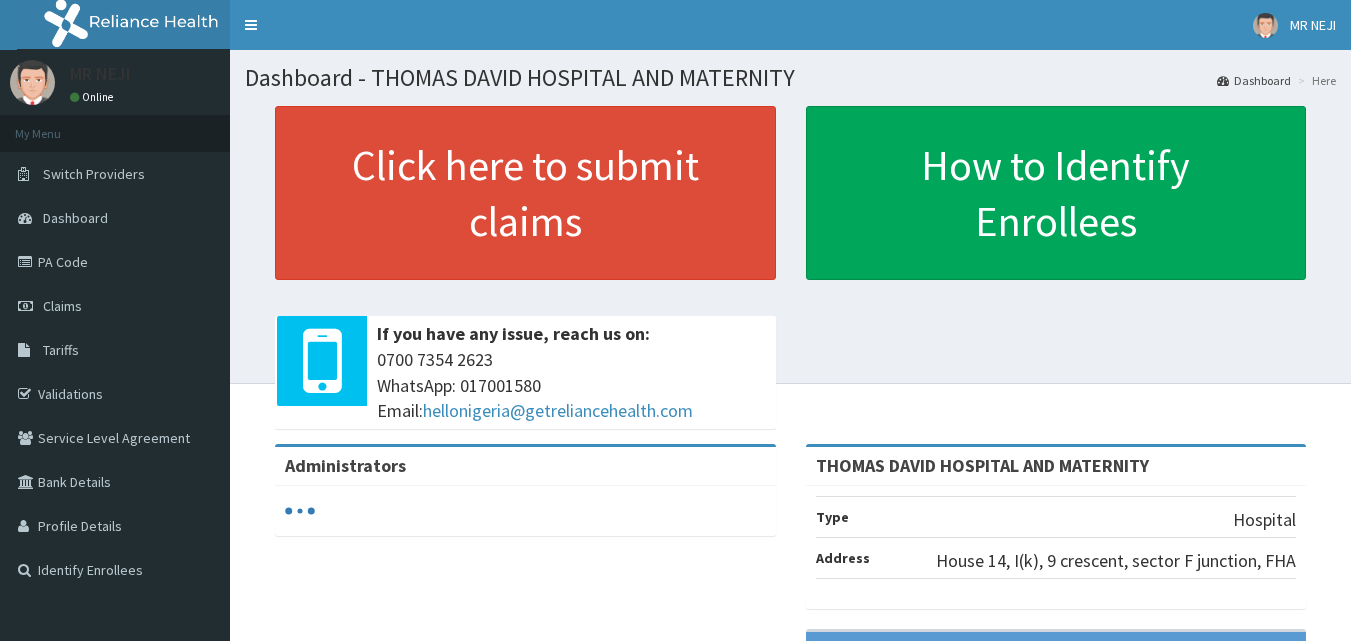 scroll, scrollTop: 0, scrollLeft: 0, axis: both 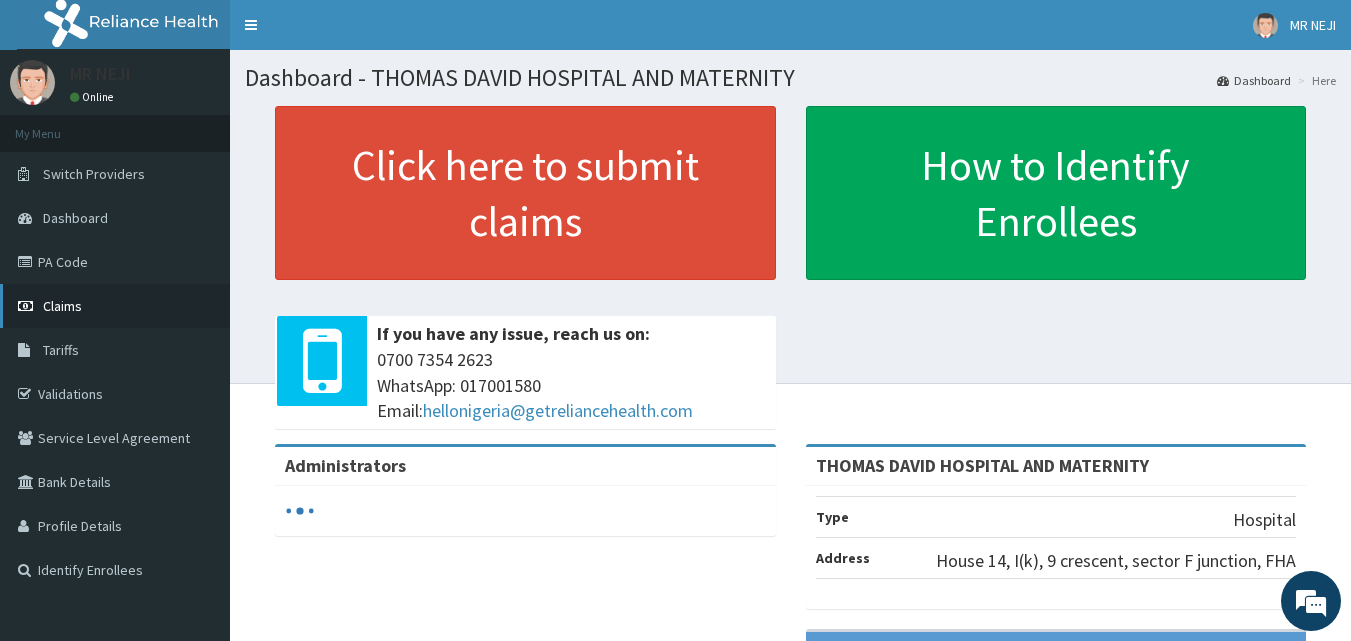 click on "Claims" at bounding box center (62, 306) 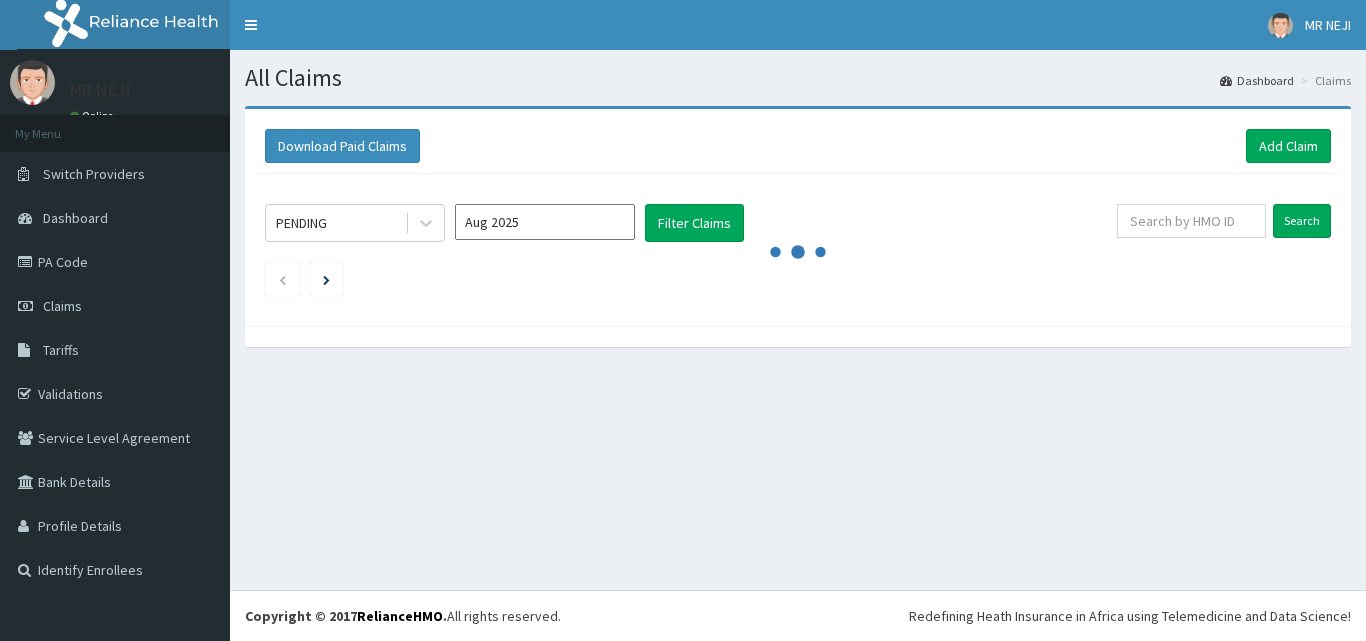 scroll, scrollTop: 0, scrollLeft: 0, axis: both 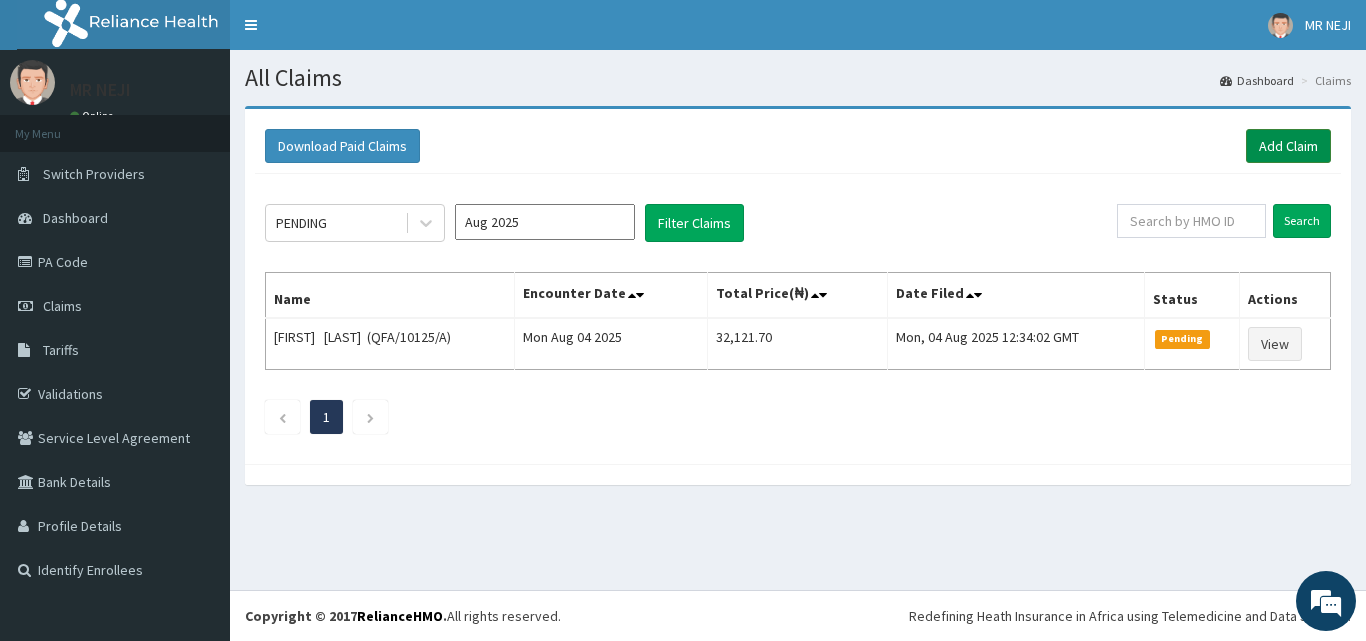 click on "Add Claim" at bounding box center [1288, 146] 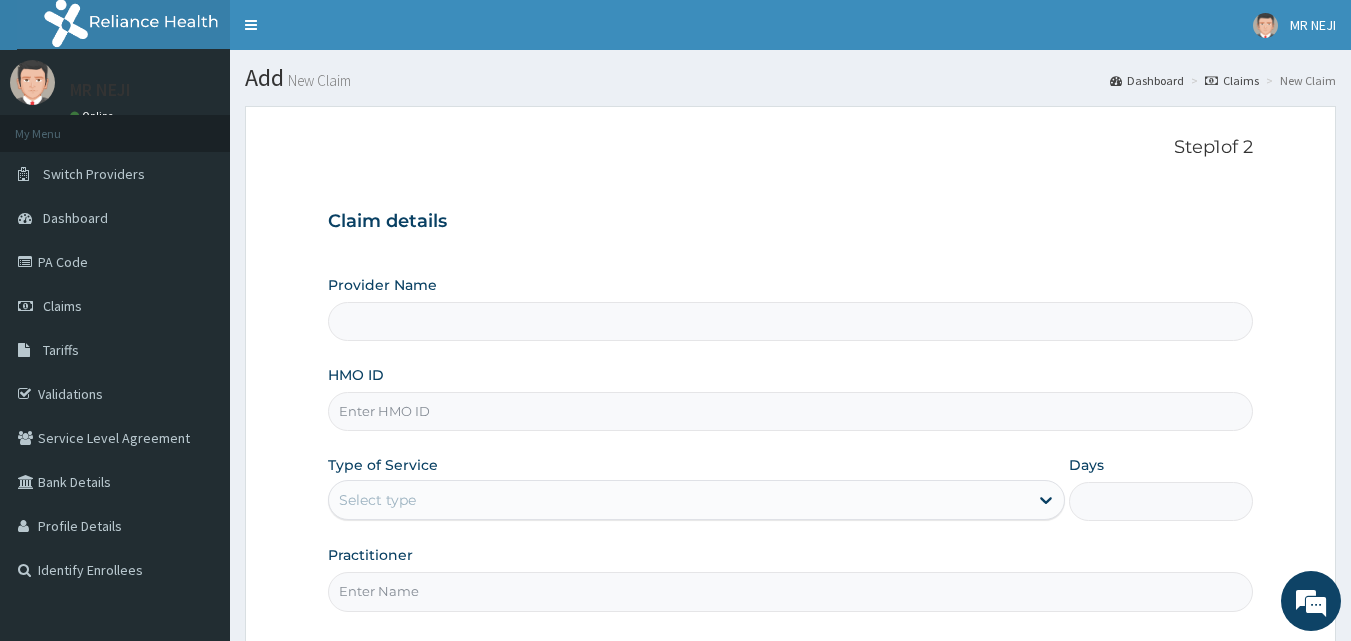 scroll, scrollTop: 0, scrollLeft: 0, axis: both 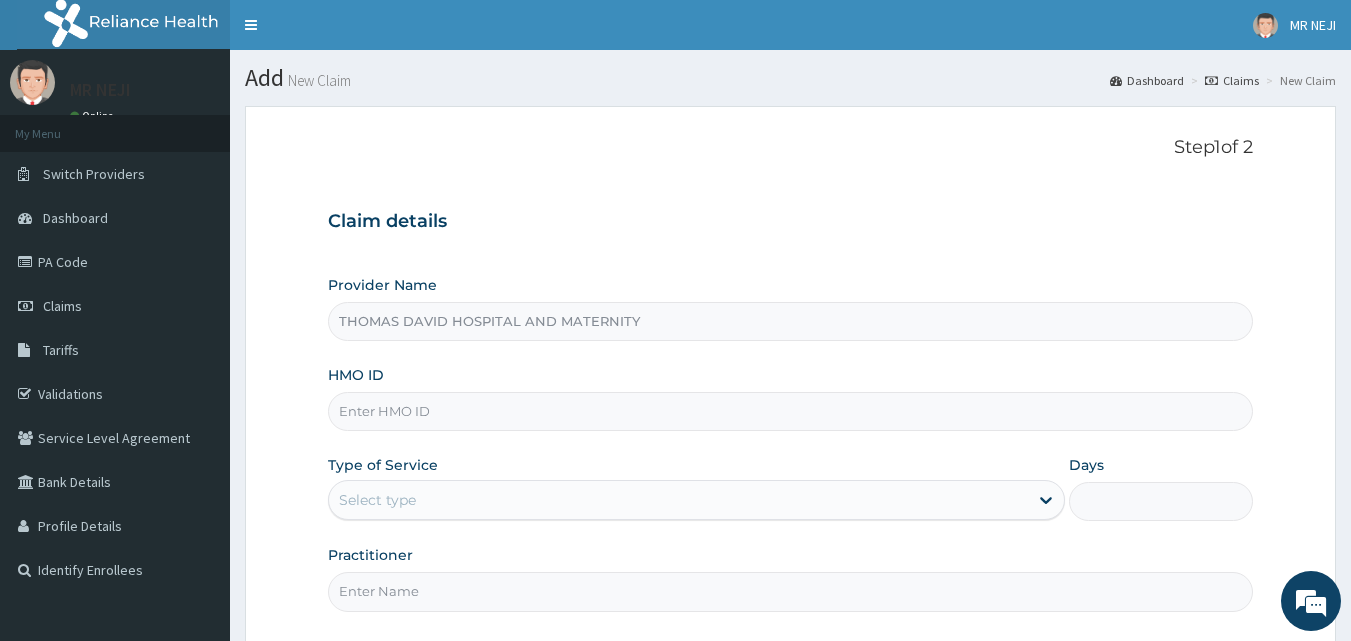 click on "HMO ID" at bounding box center (791, 411) 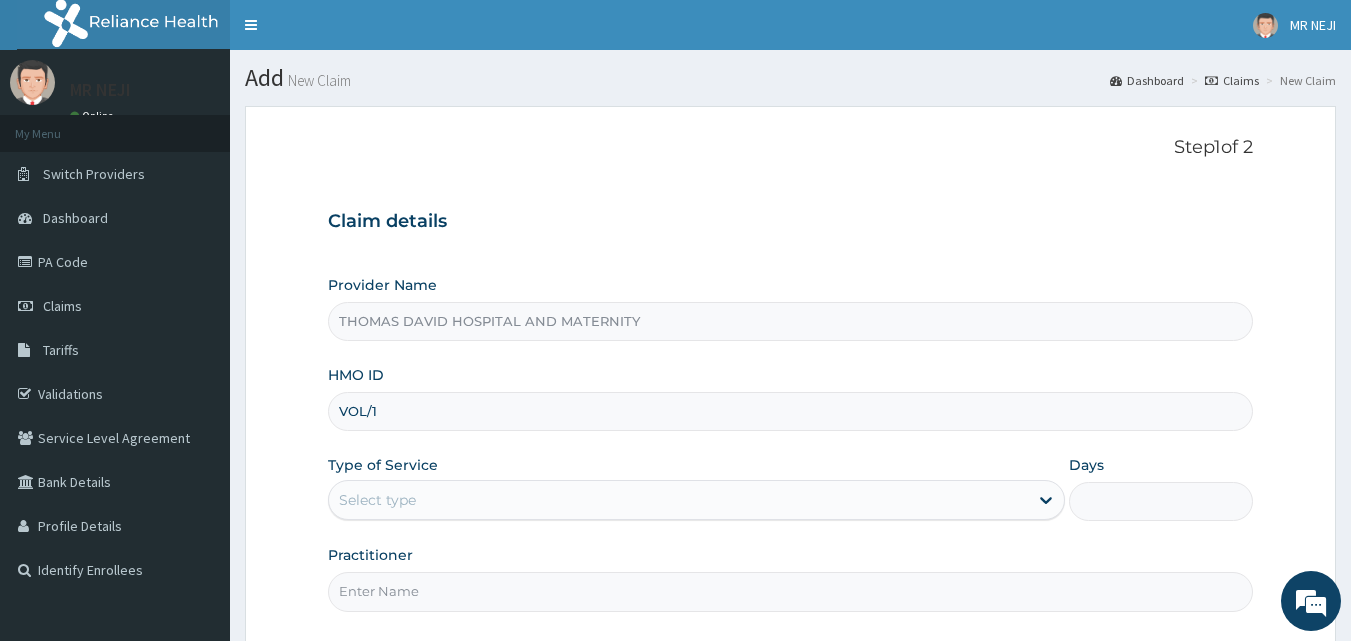 type on "VOL/10061/B" 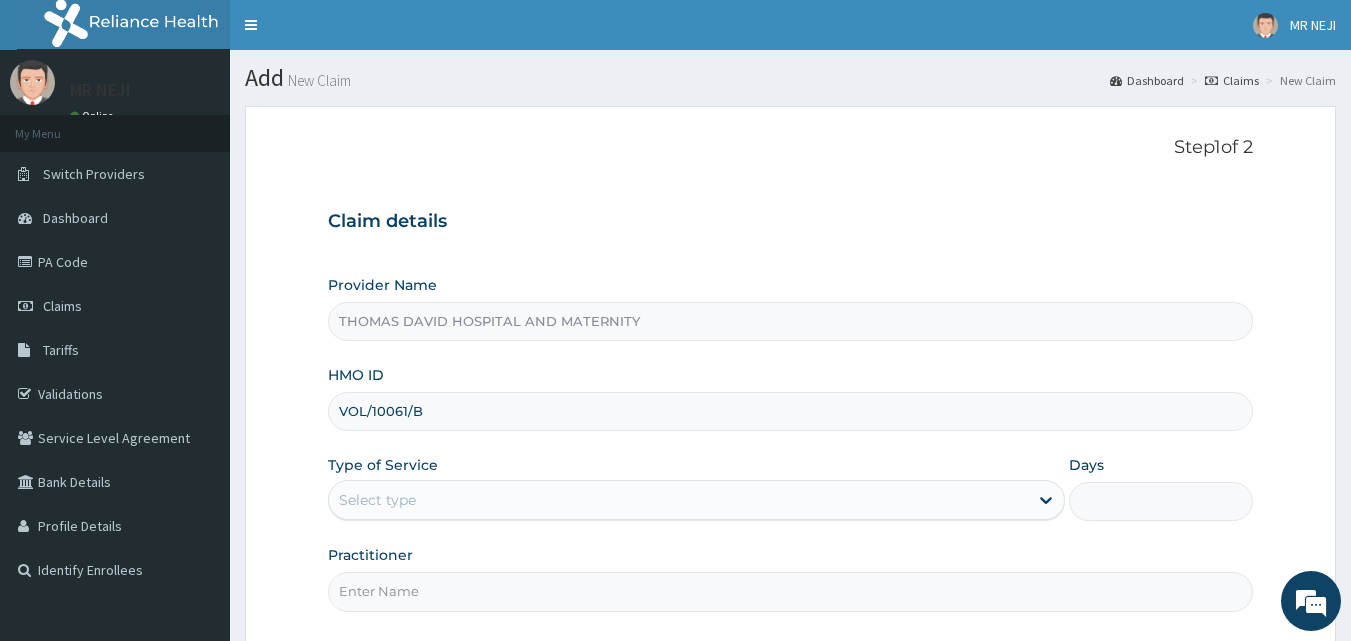 click on "Select type" at bounding box center [678, 500] 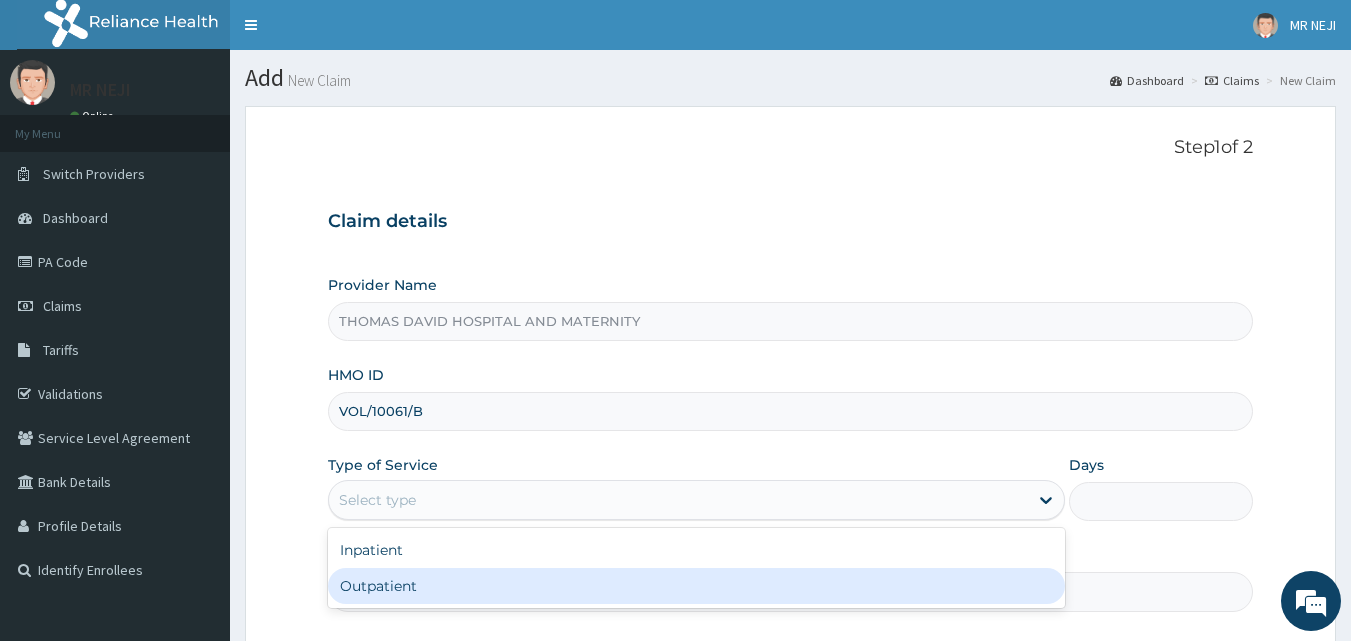 click on "Outpatient" at bounding box center [696, 586] 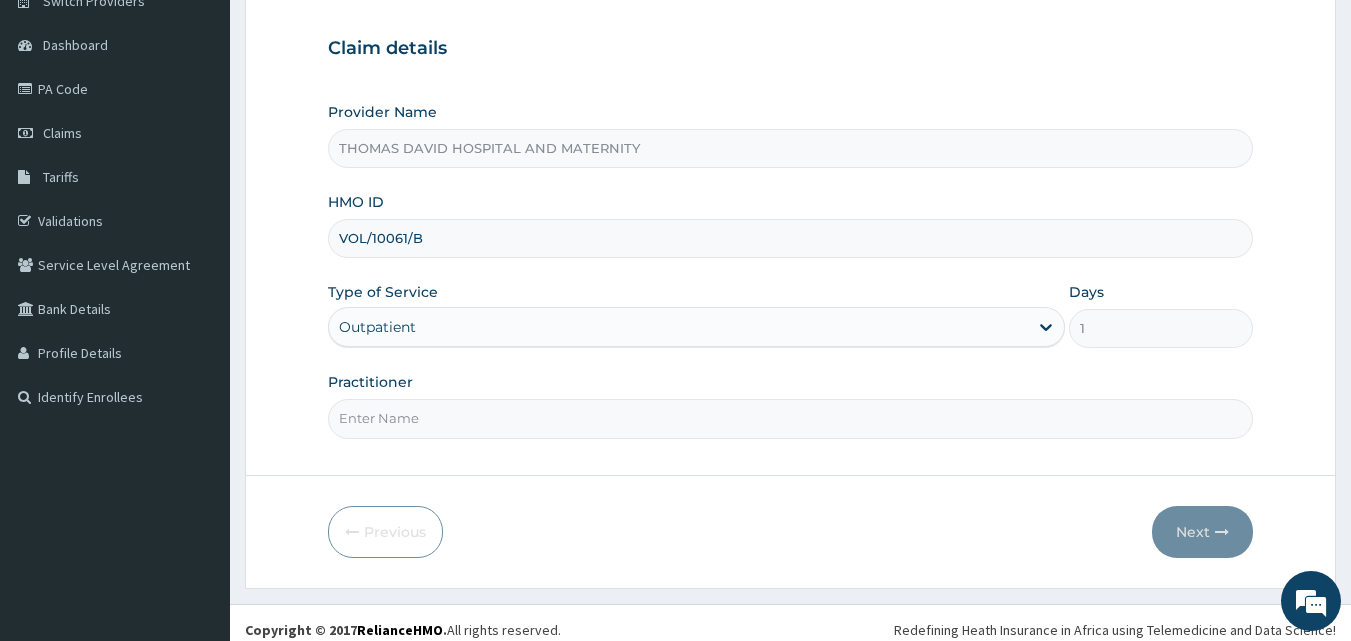 scroll, scrollTop: 187, scrollLeft: 0, axis: vertical 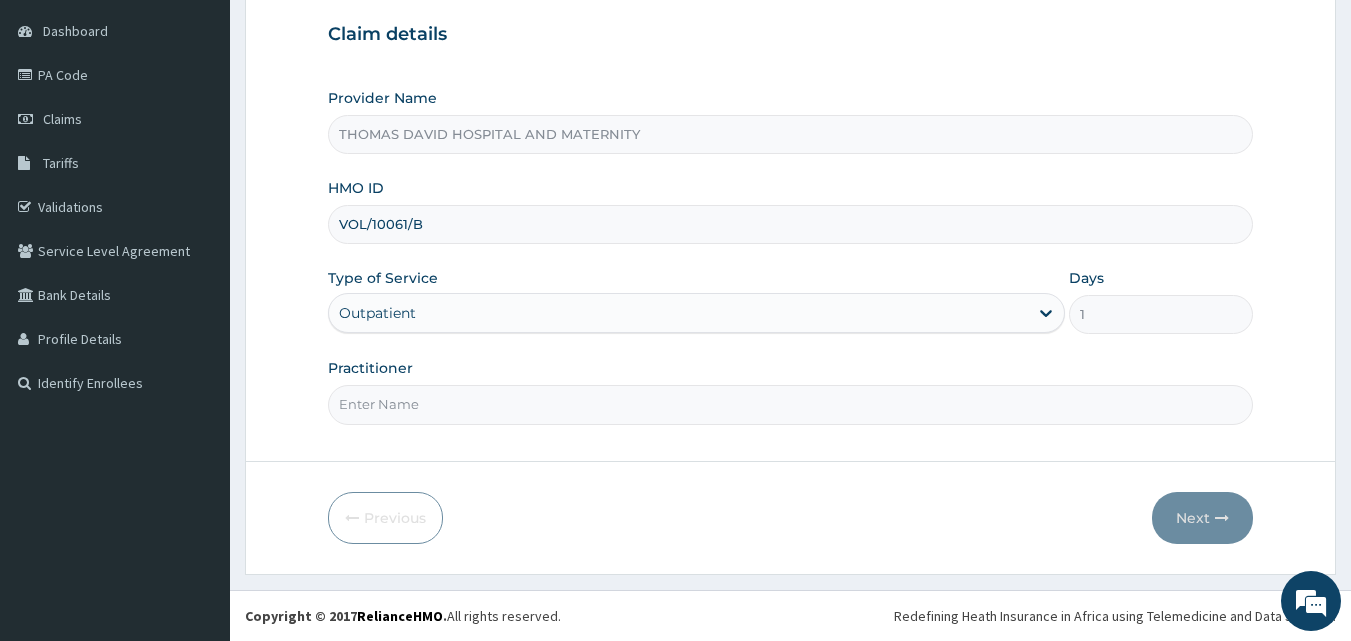 click on "Practitioner" at bounding box center (791, 404) 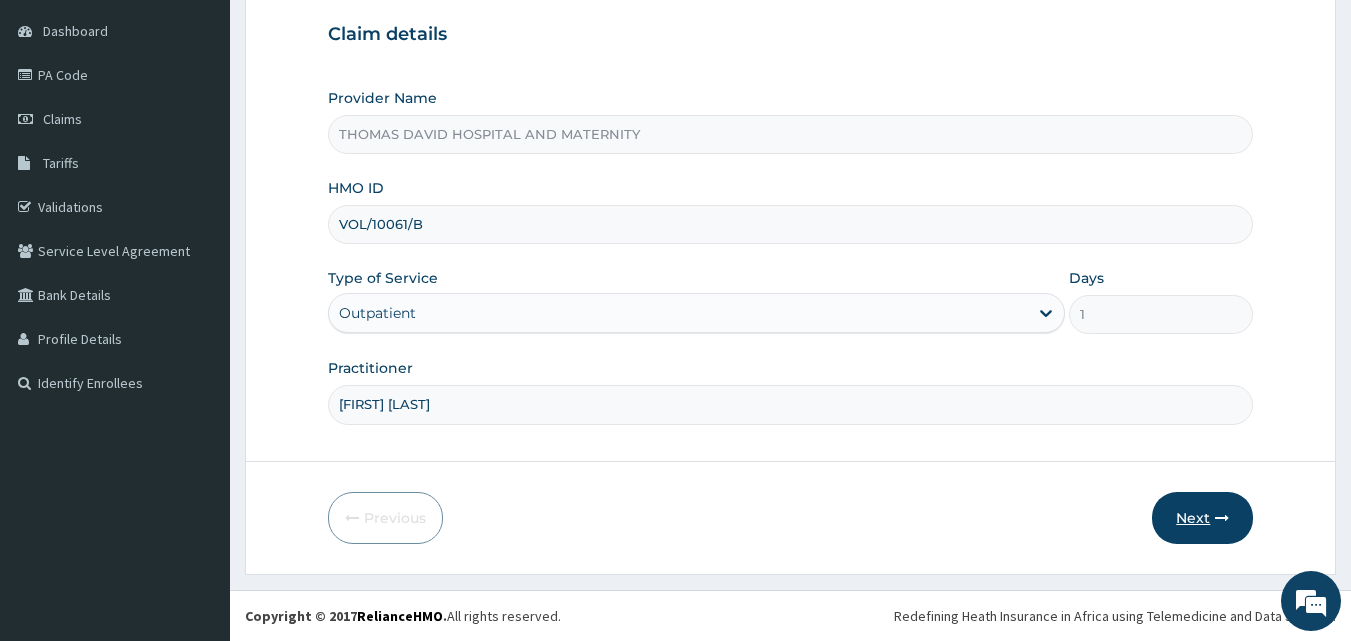 click on "Next" at bounding box center [1202, 518] 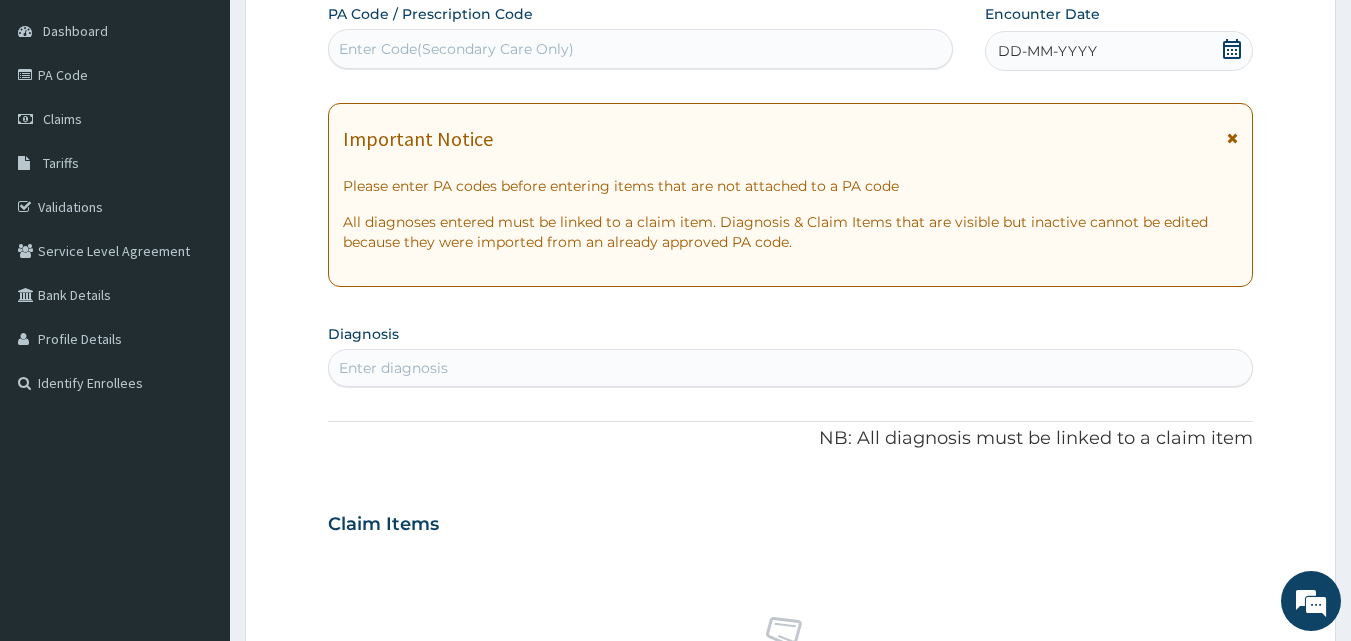 click 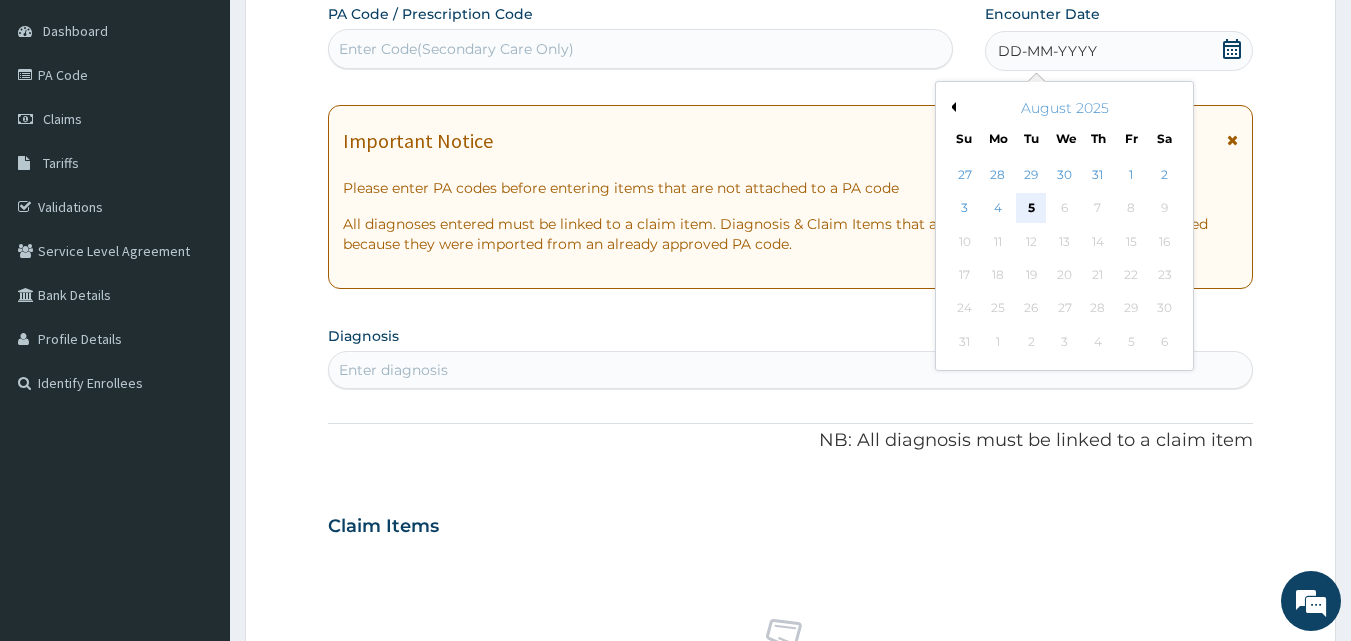 click on "5" at bounding box center [1032, 209] 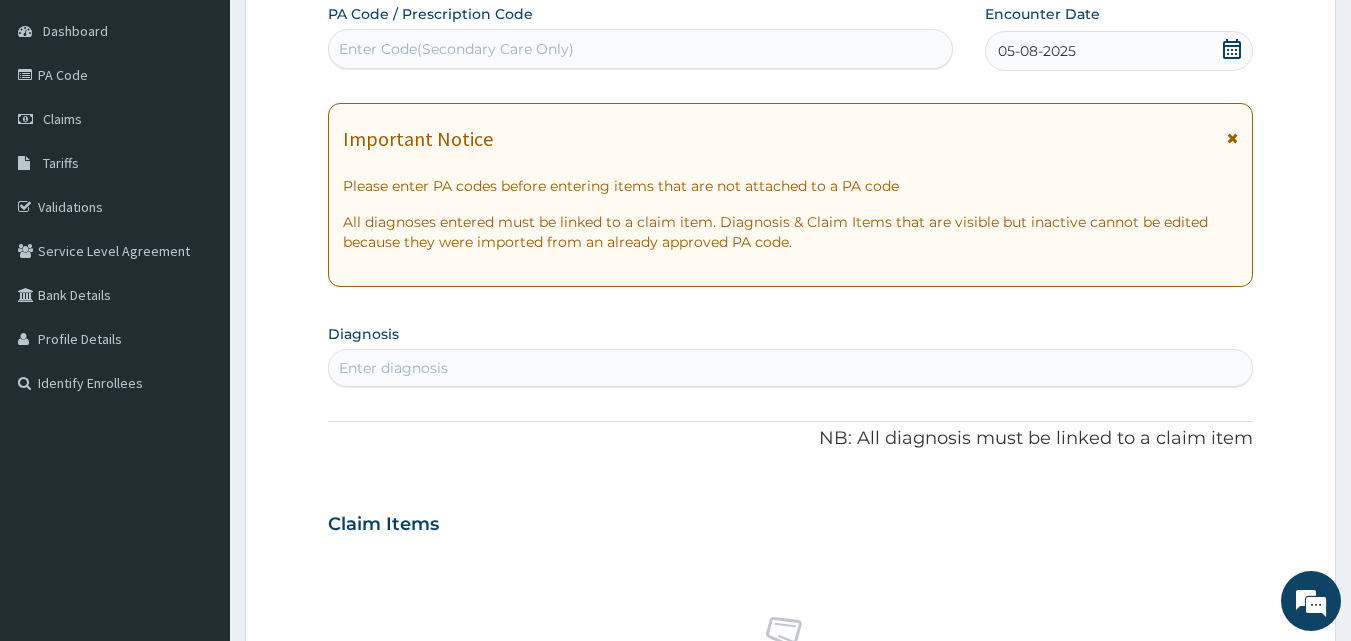 click on "Enter diagnosis" at bounding box center (791, 368) 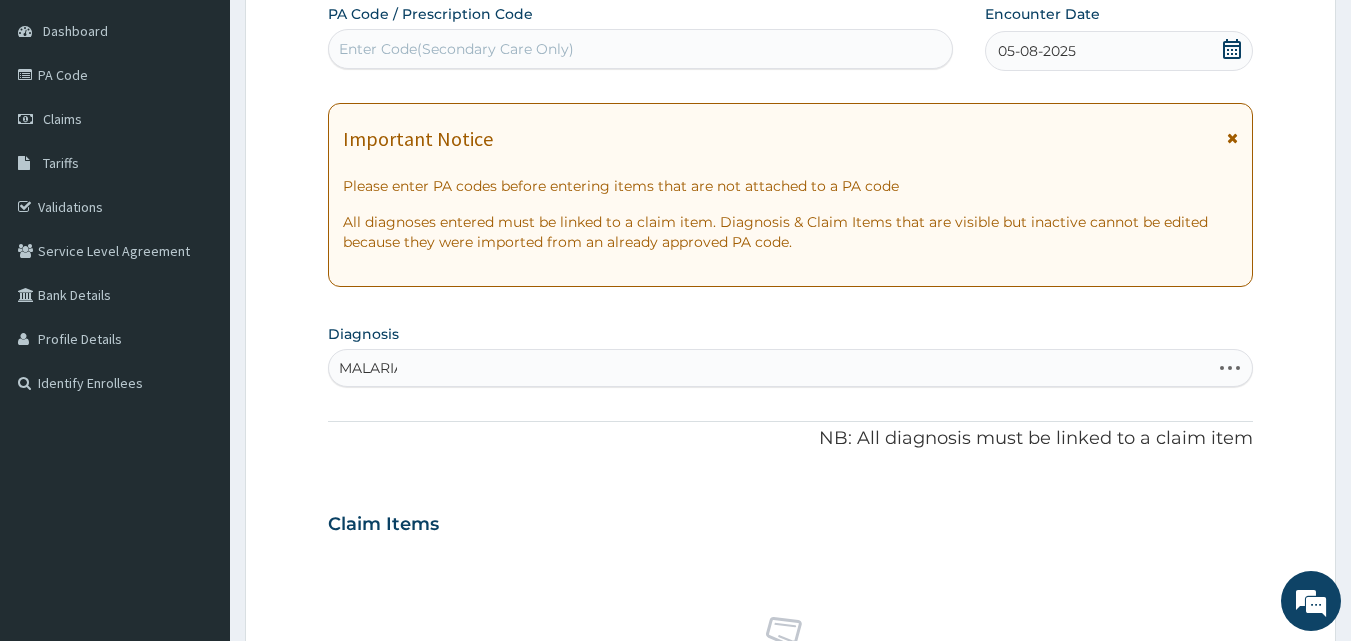type on "MALARIA" 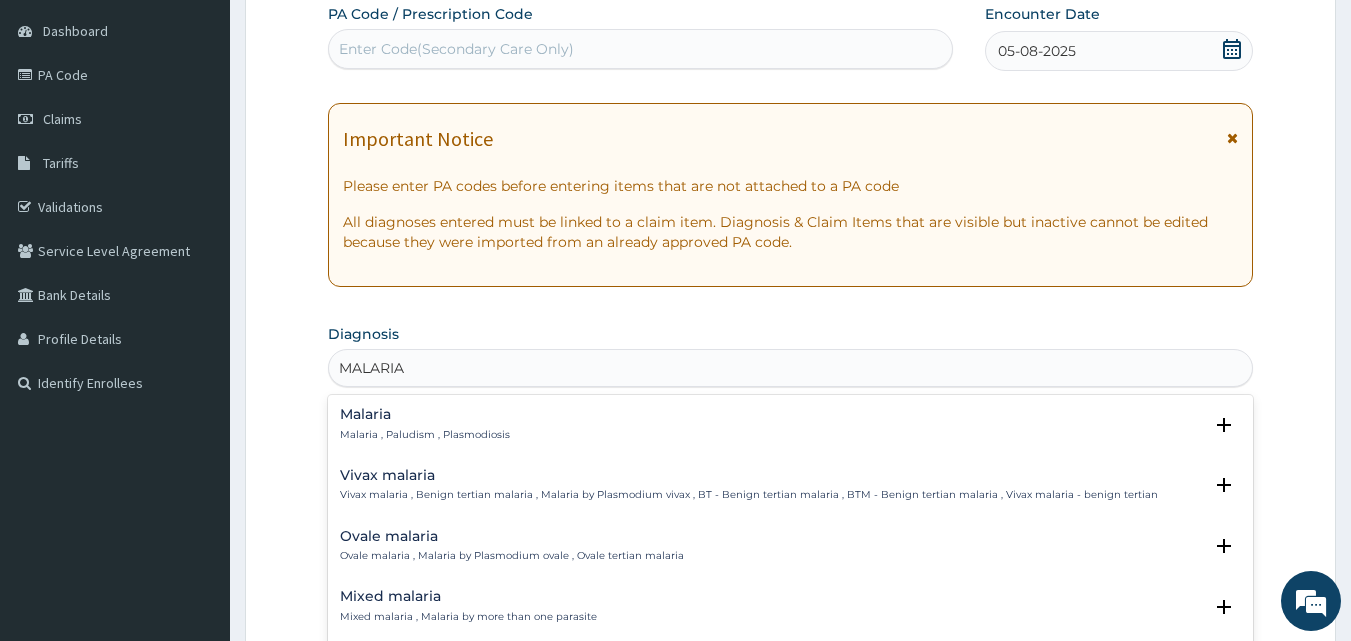 click on "Malaria Malaria , Paludism , Plasmodiosis" at bounding box center [425, 424] 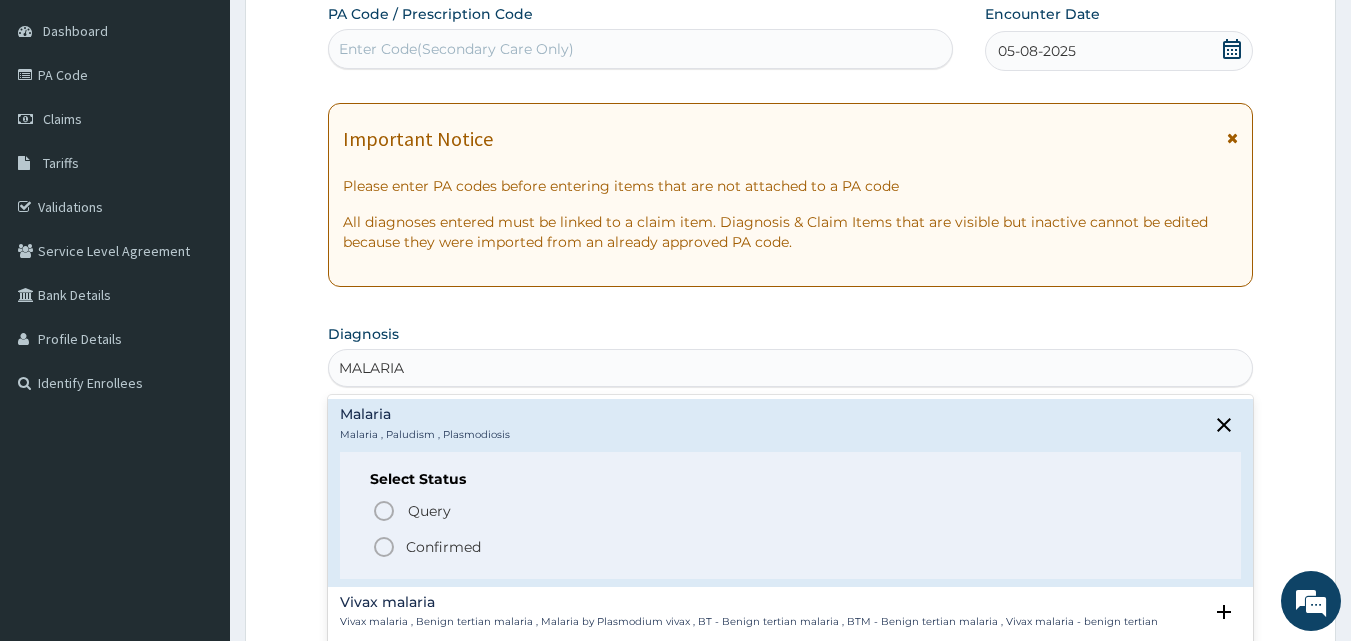 click 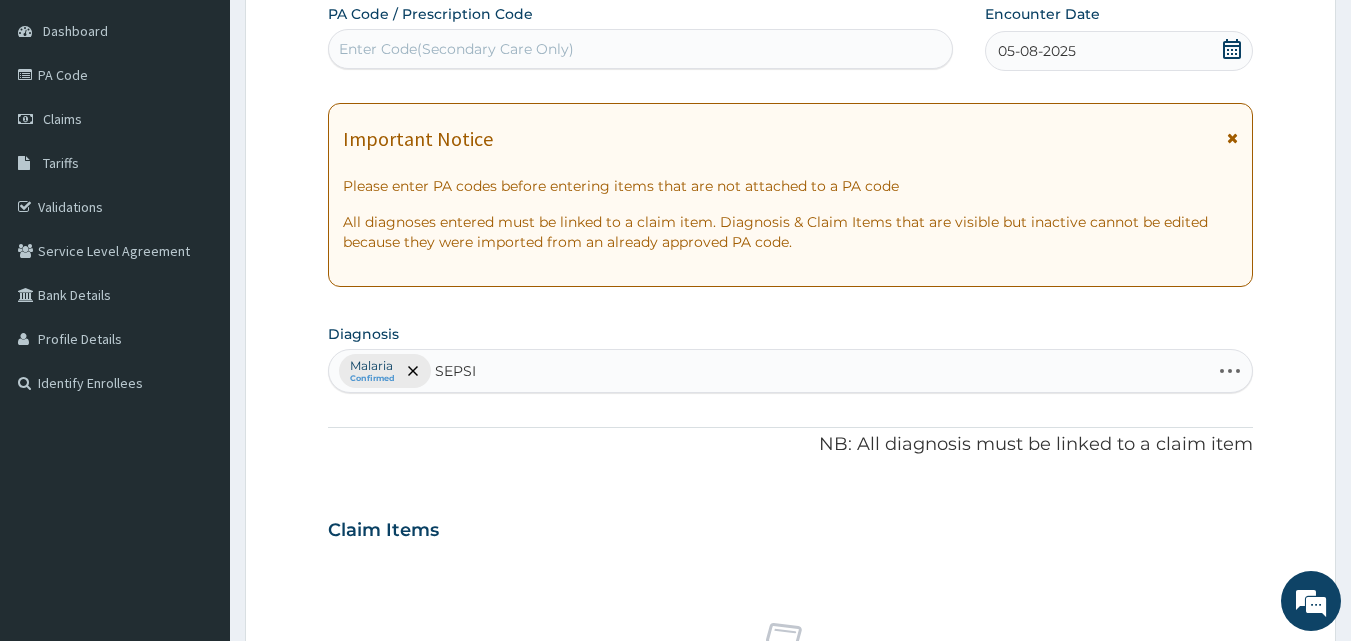 type on "SEPSIS" 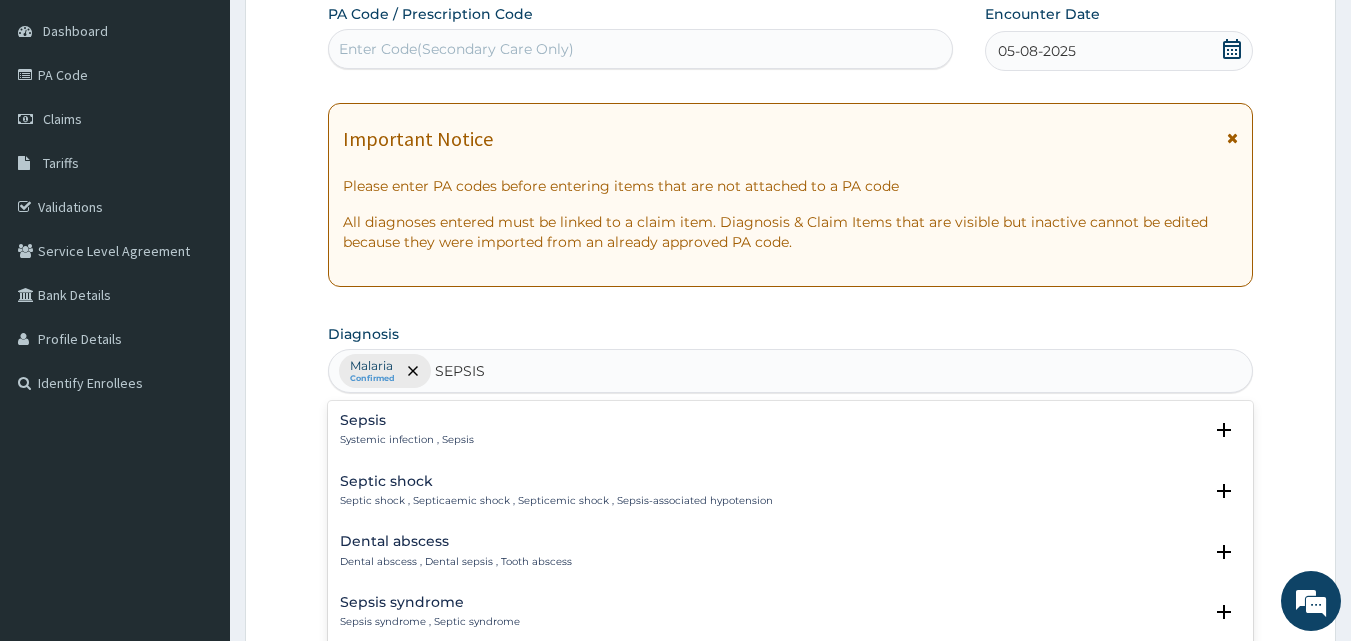 click on "Sepsis" at bounding box center (407, 420) 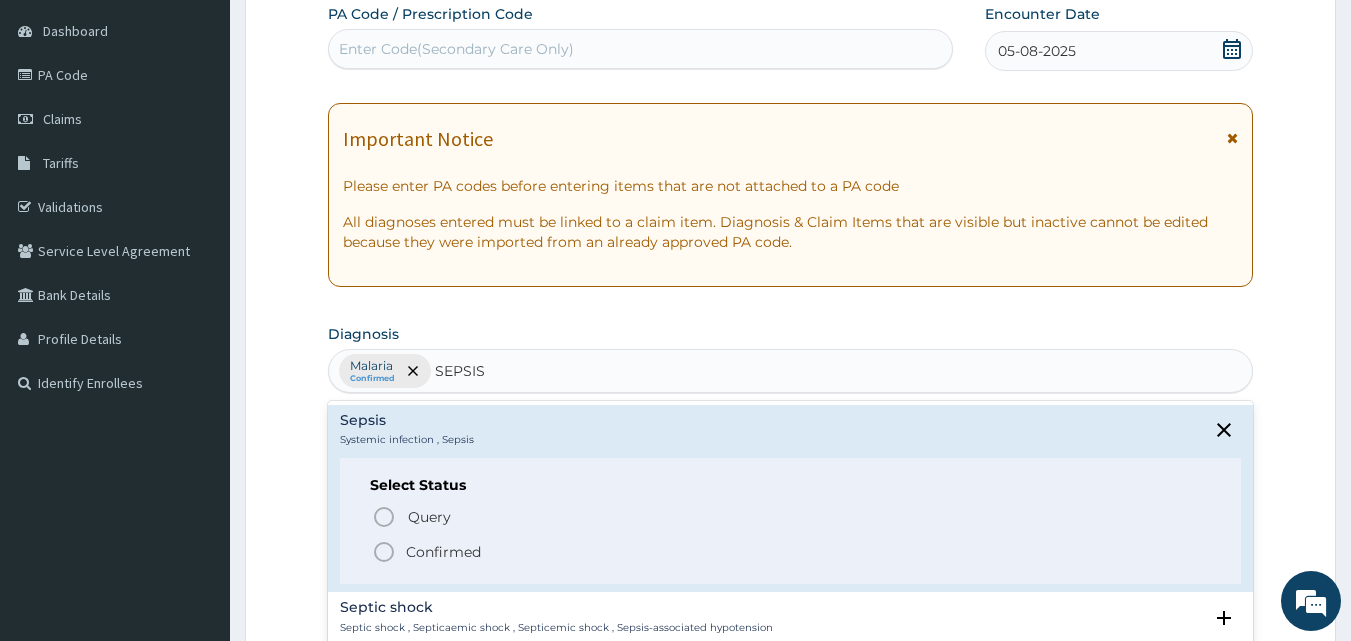 click 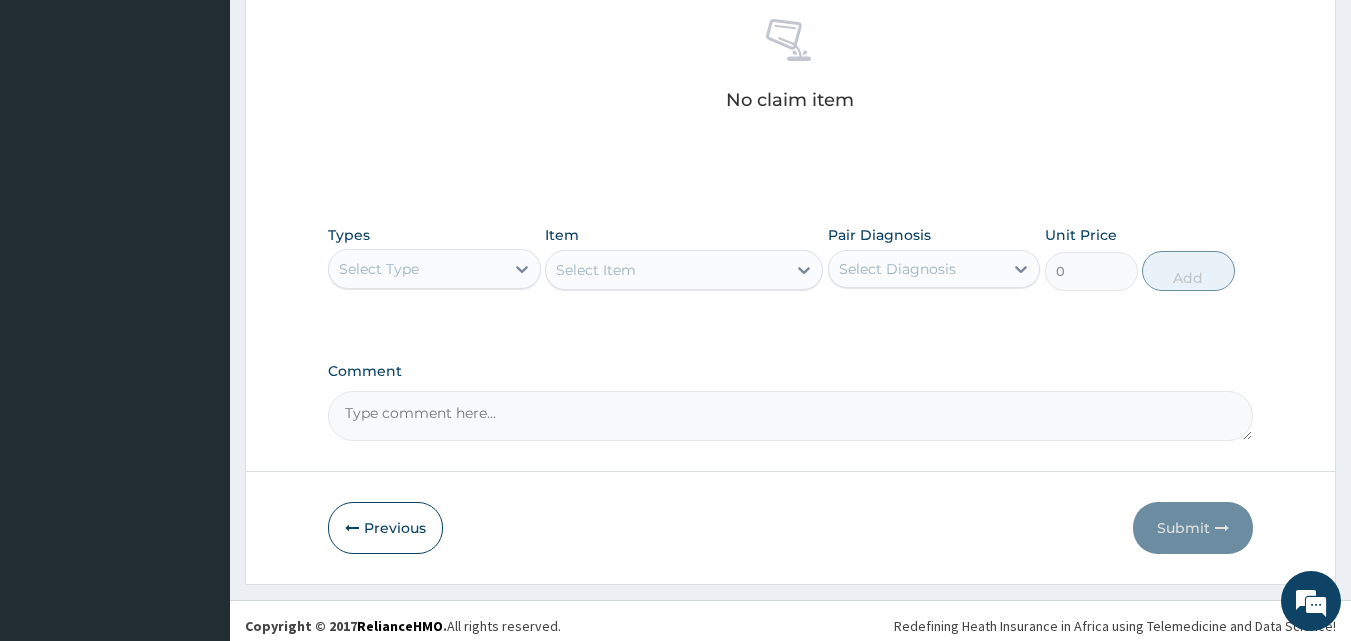 scroll, scrollTop: 801, scrollLeft: 0, axis: vertical 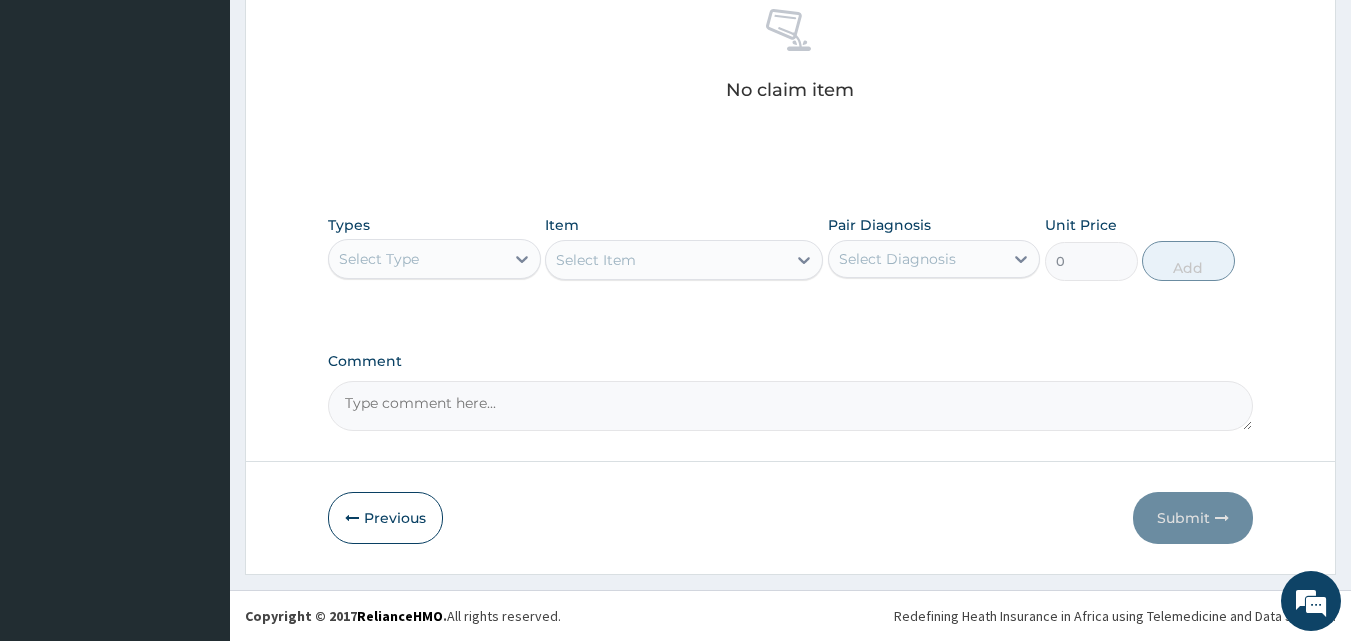 click on "Select Type" at bounding box center (416, 259) 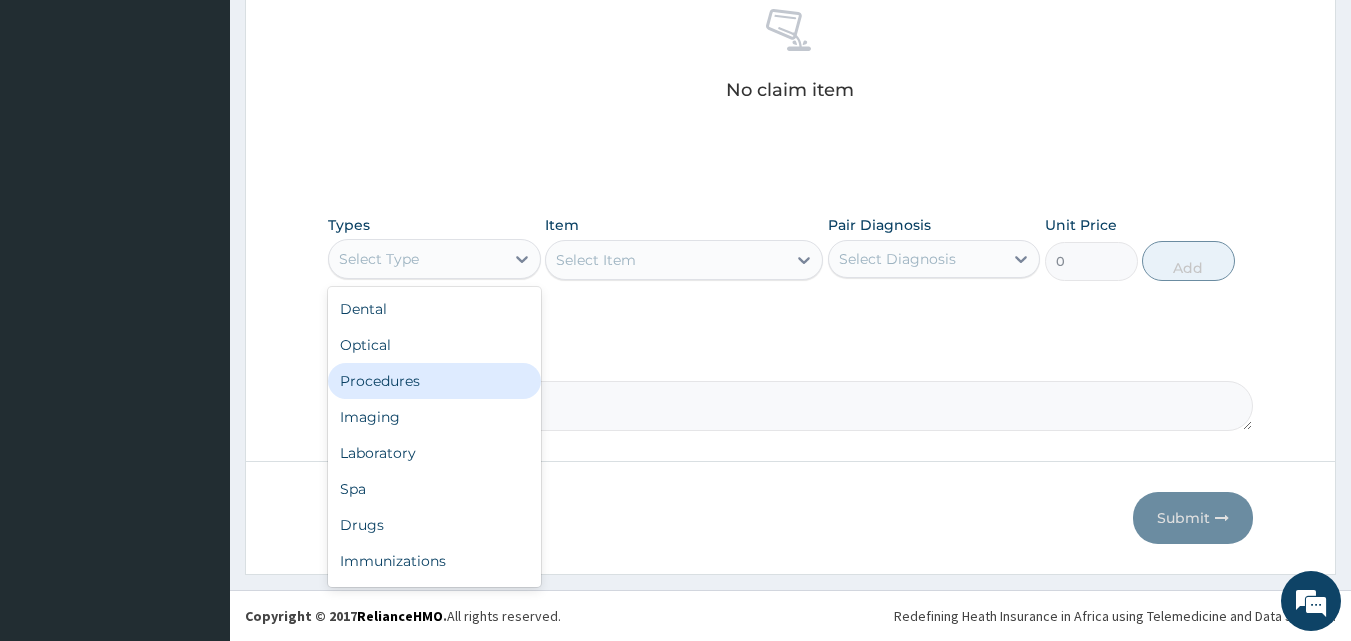 click on "Procedures" at bounding box center [434, 381] 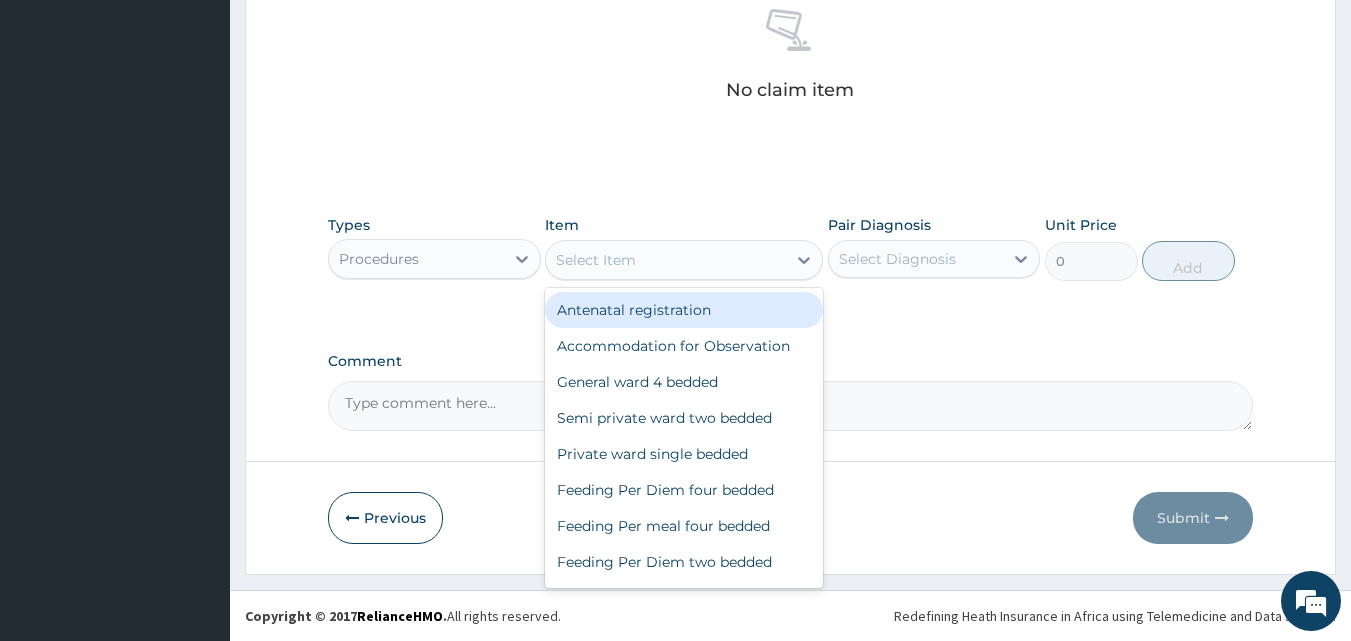 click on "Select Item" at bounding box center [666, 260] 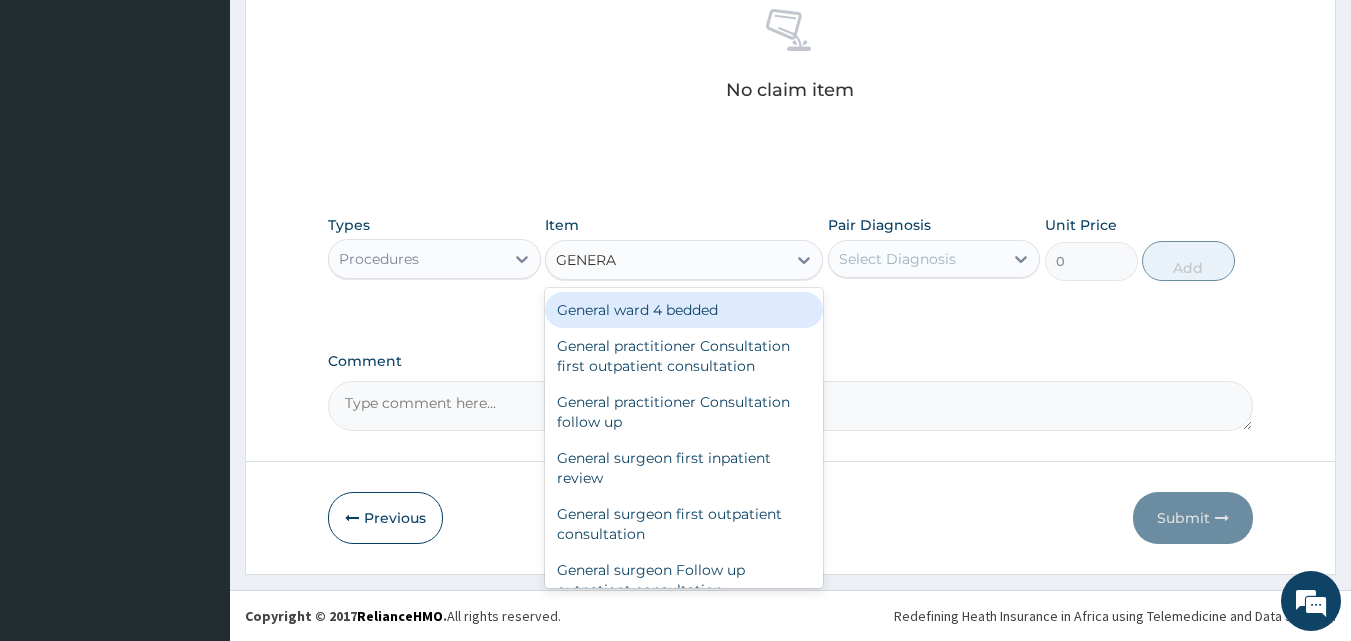 type on "GENERAL" 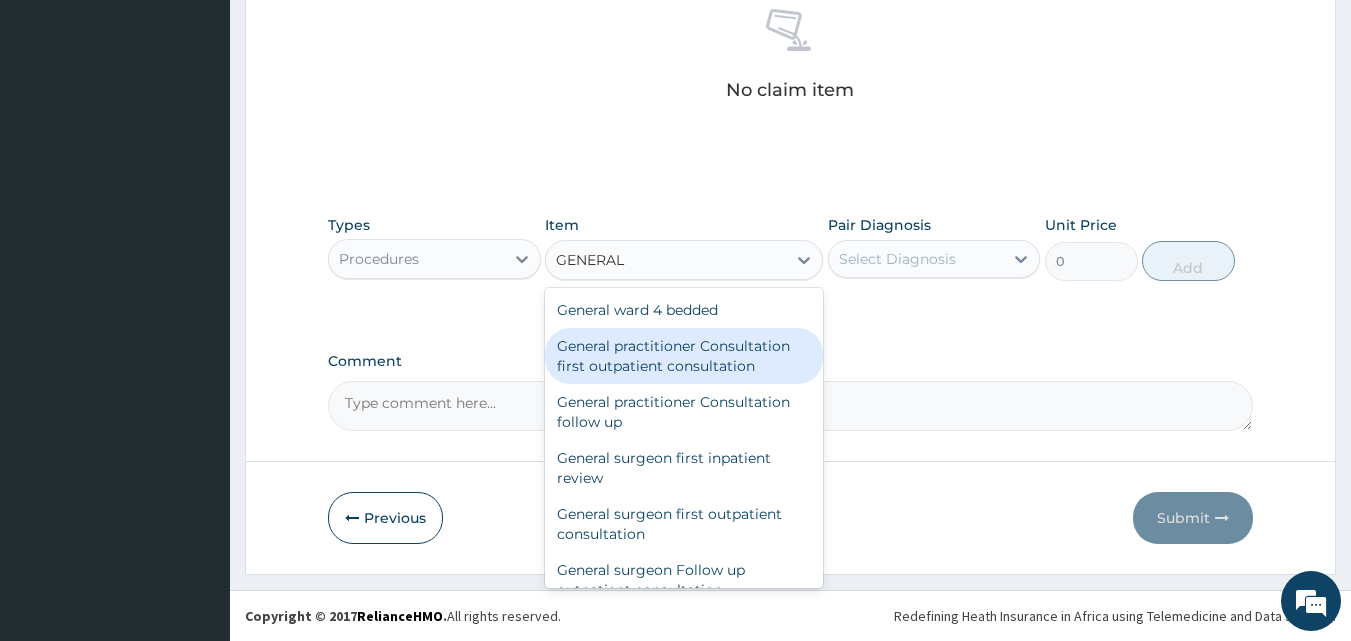 click on "General practitioner Consultation first outpatient consultation" at bounding box center (684, 356) 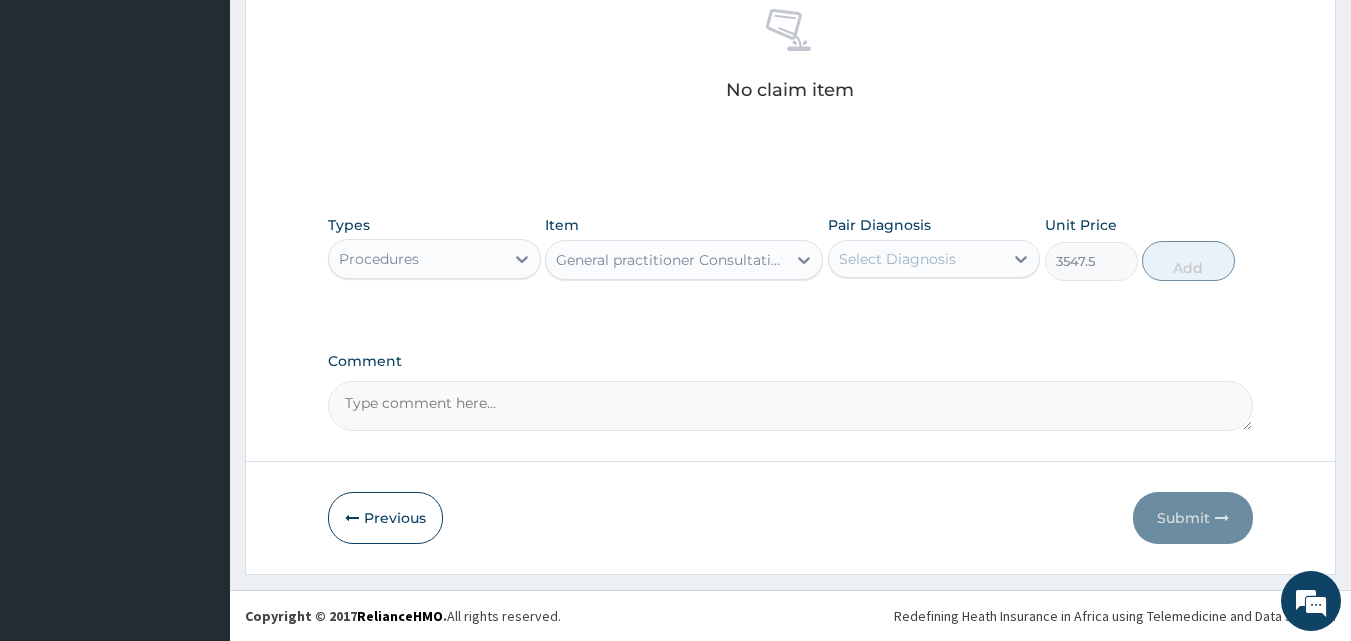 click on "Select Diagnosis" at bounding box center (897, 259) 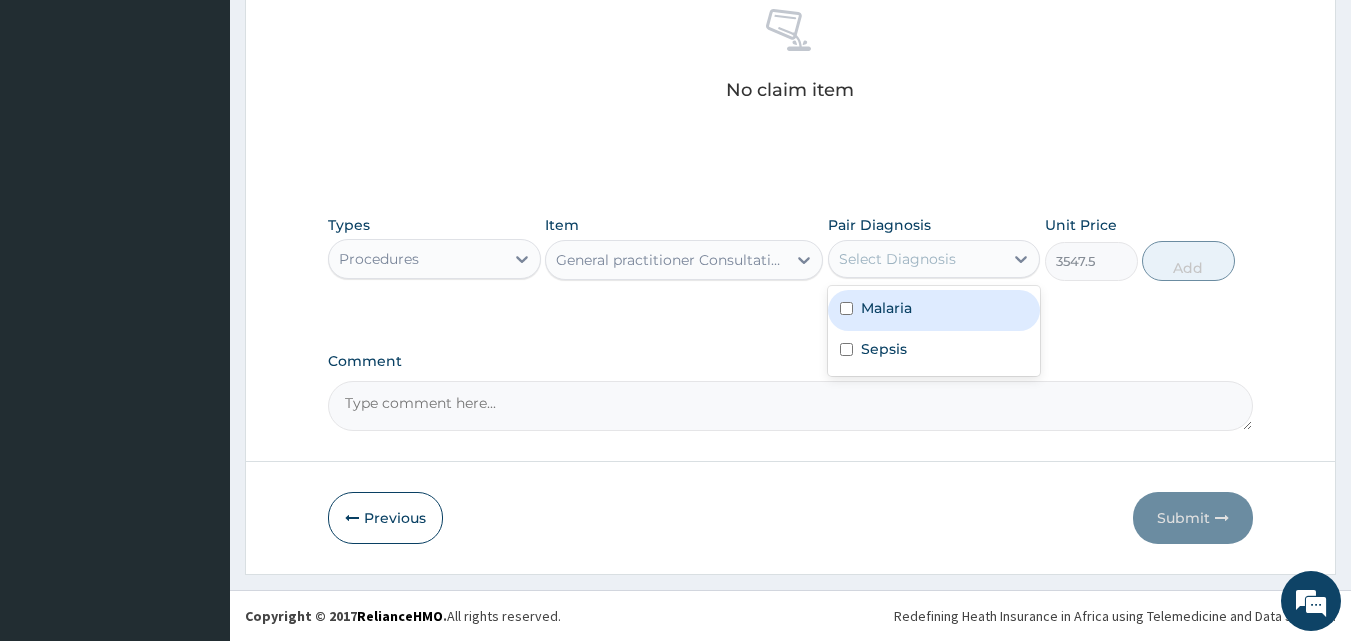 click on "Malaria" at bounding box center (886, 308) 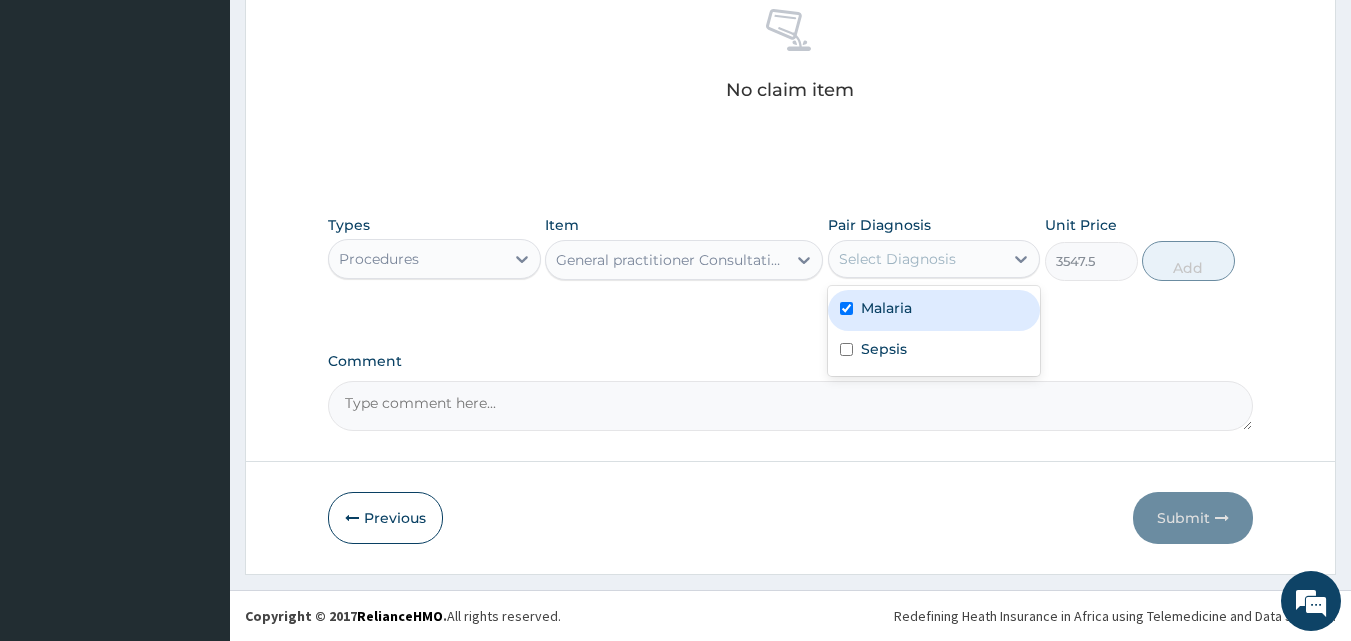 checkbox on "true" 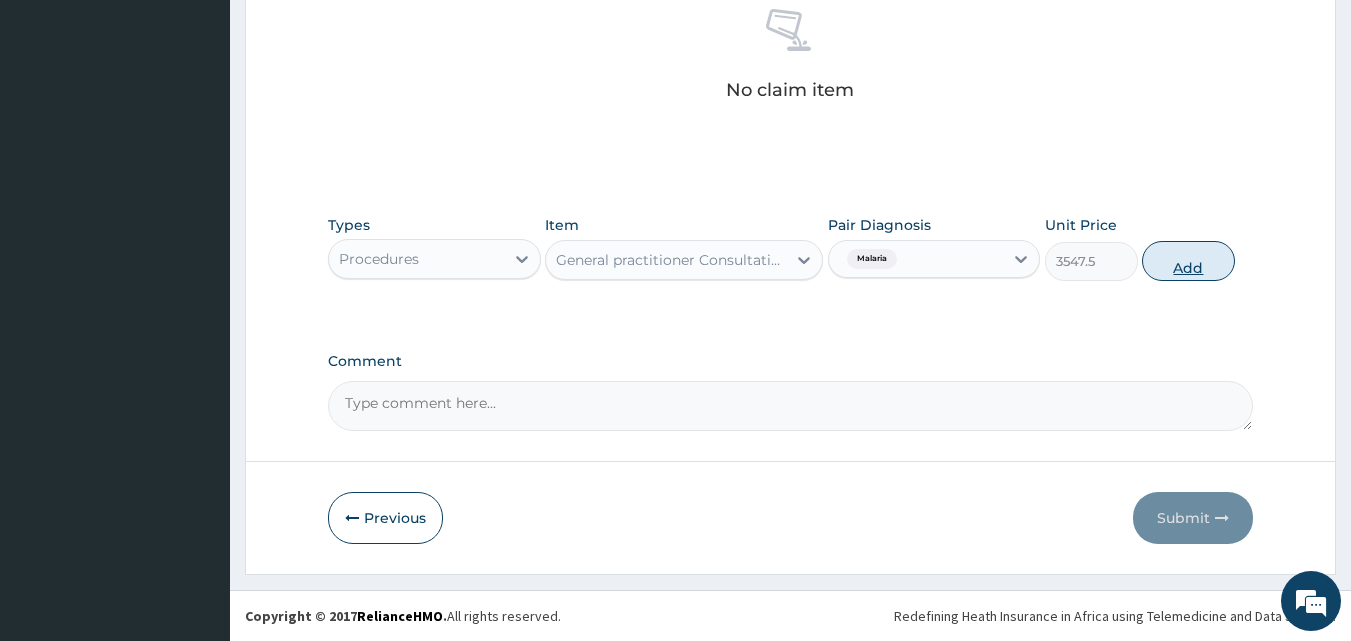 click on "Add" at bounding box center [1188, 261] 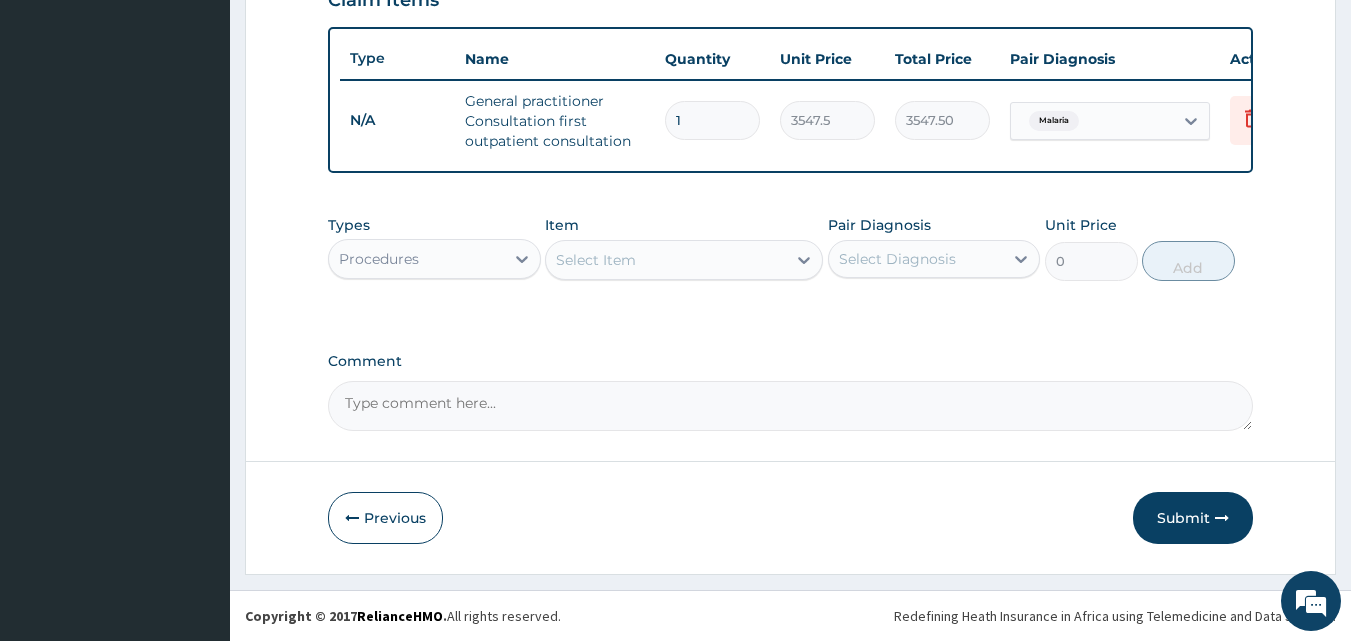 scroll, scrollTop: 732, scrollLeft: 0, axis: vertical 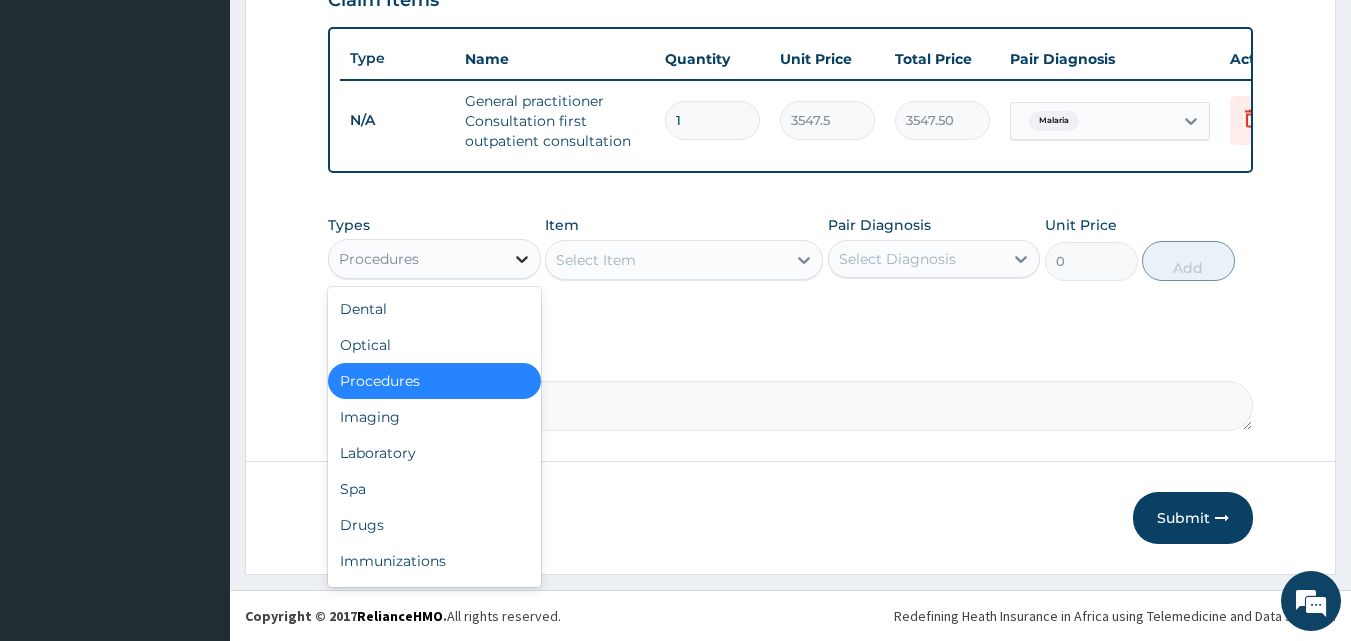 click at bounding box center [522, 259] 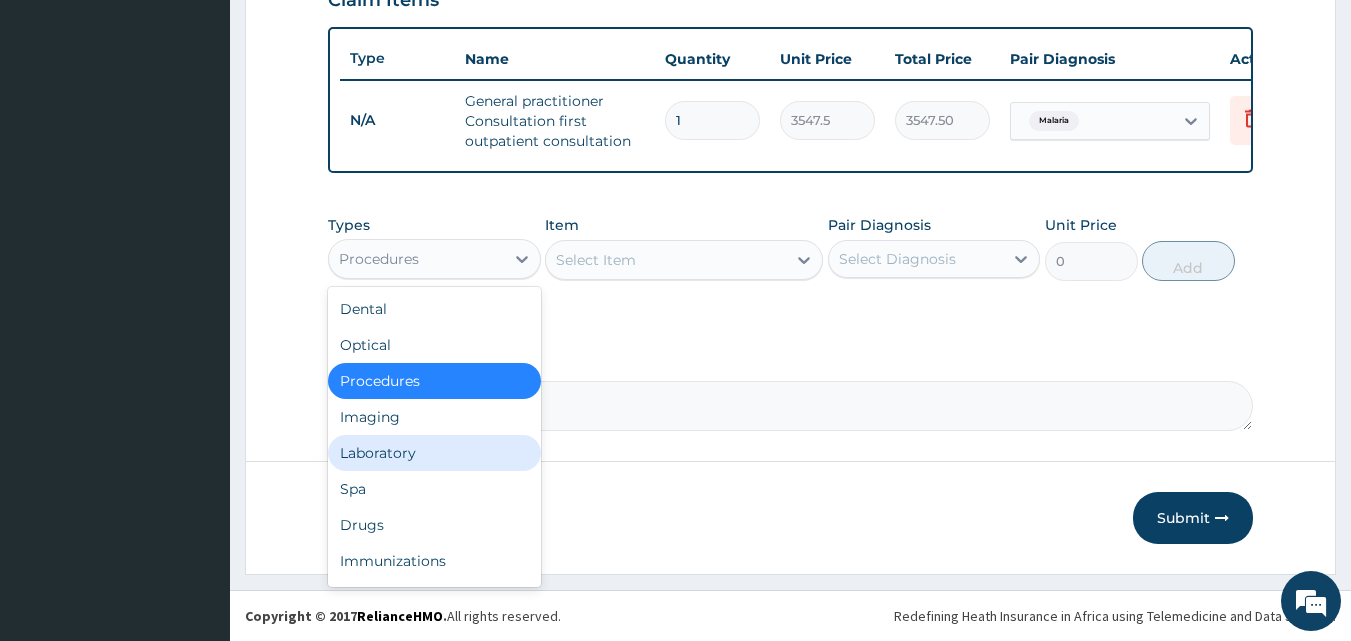 click on "Laboratory" at bounding box center [434, 453] 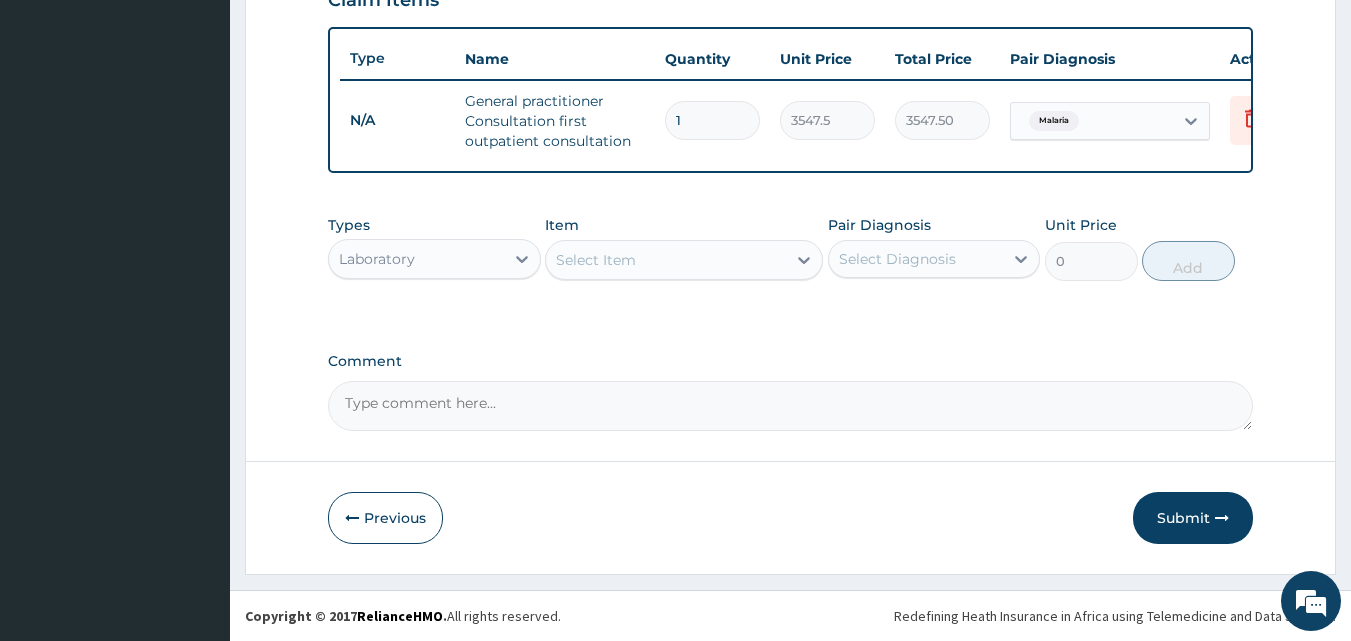 click on "Select Item" at bounding box center (666, 260) 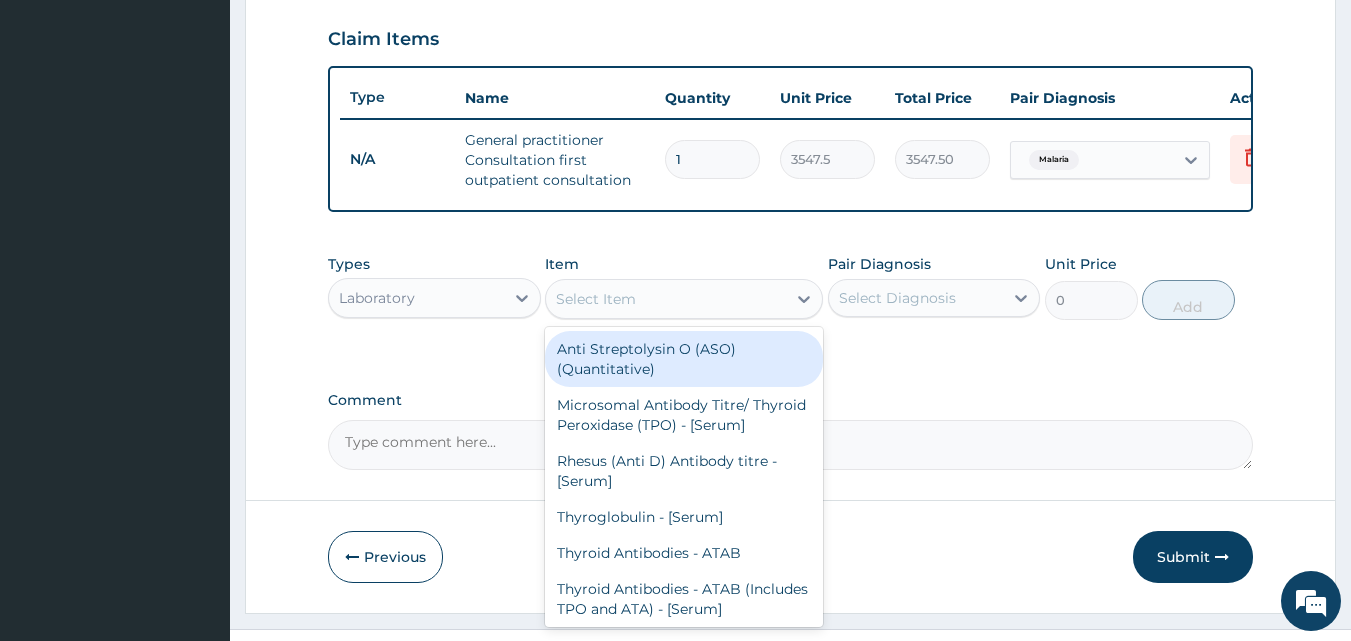 scroll, scrollTop: 632, scrollLeft: 0, axis: vertical 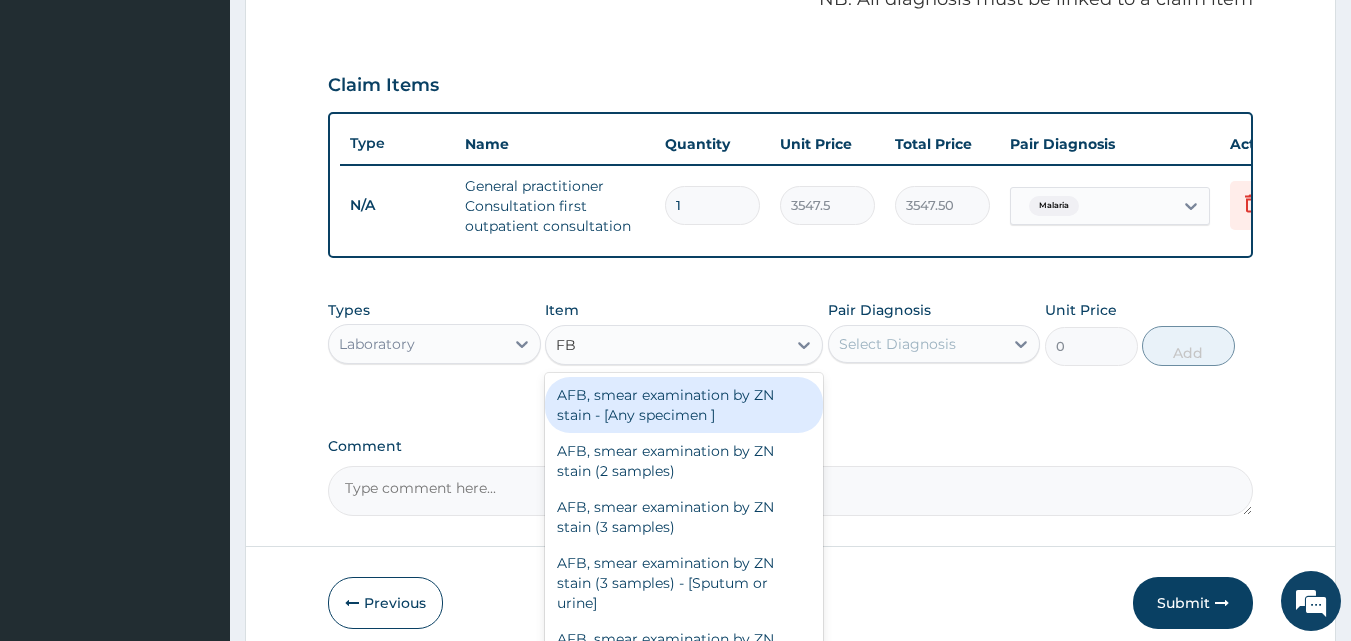 type on "FBC" 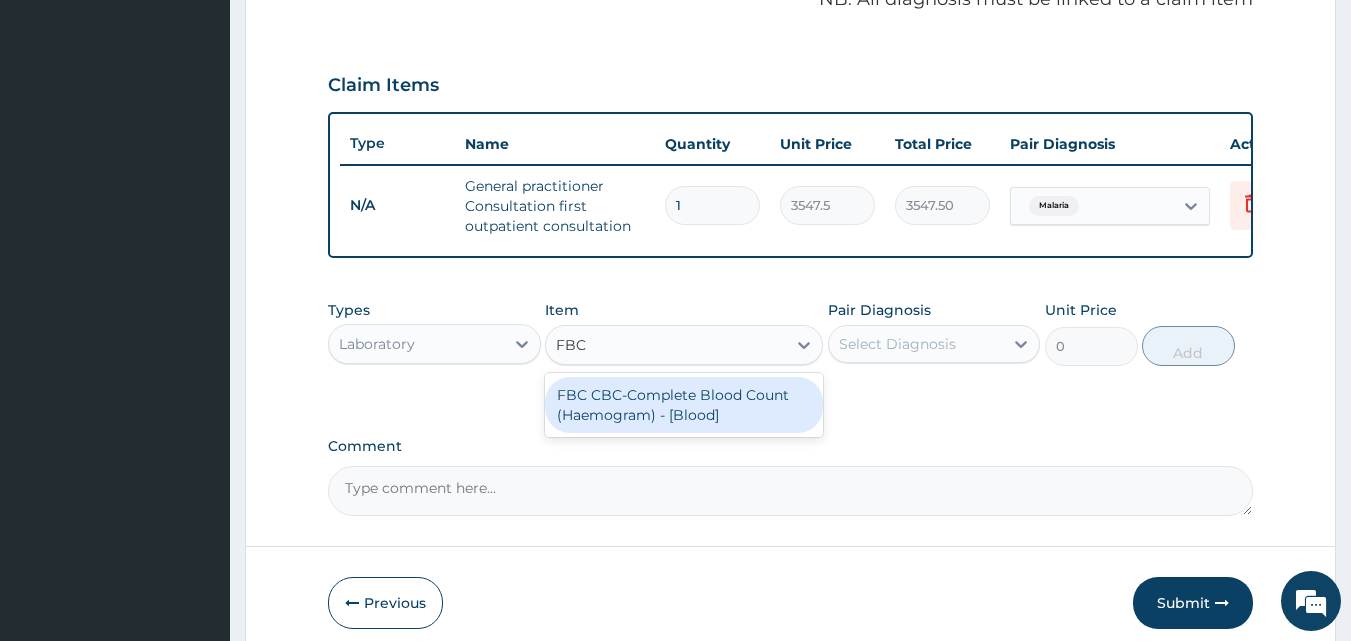 click on "FBC CBC-Complete Blood Count (Haemogram) - [Blood]" at bounding box center (684, 405) 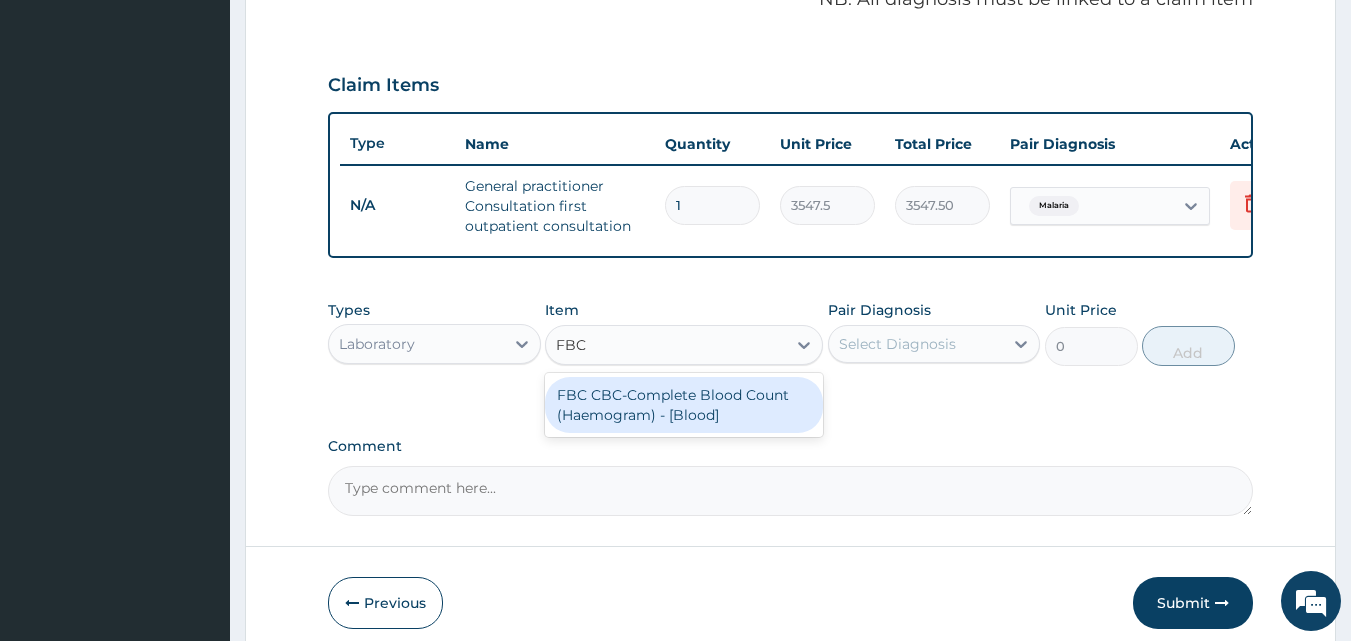 type 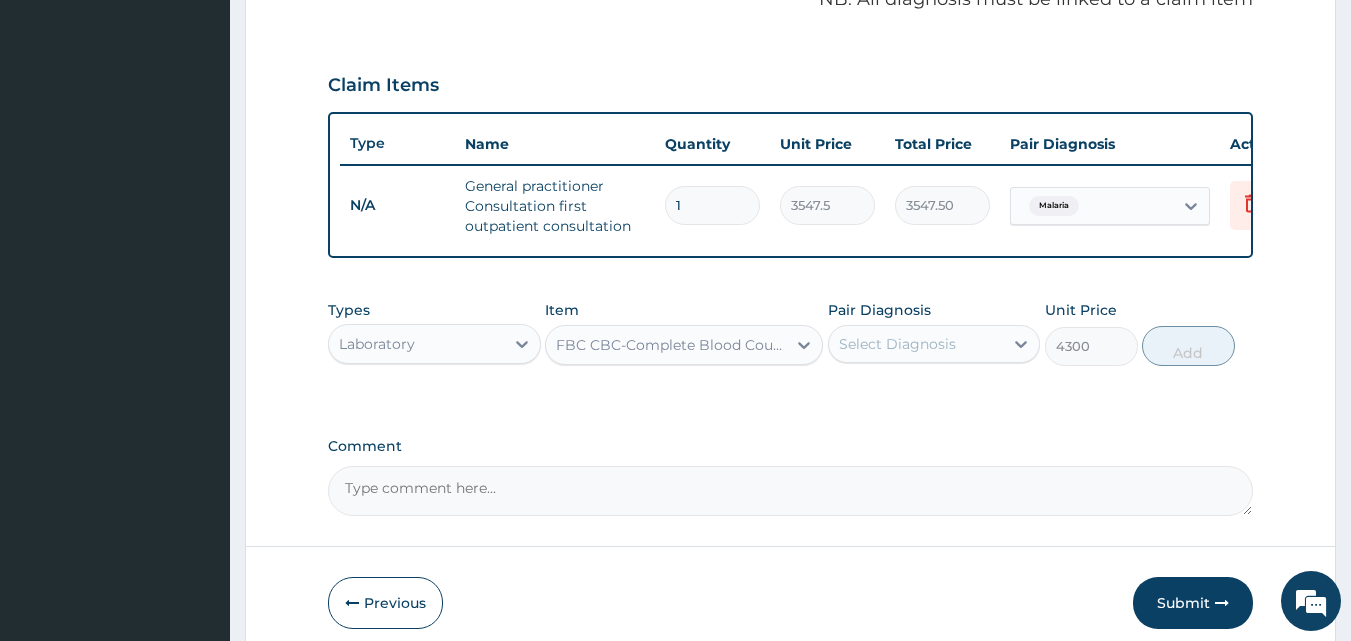click on "Select Diagnosis" at bounding box center [897, 344] 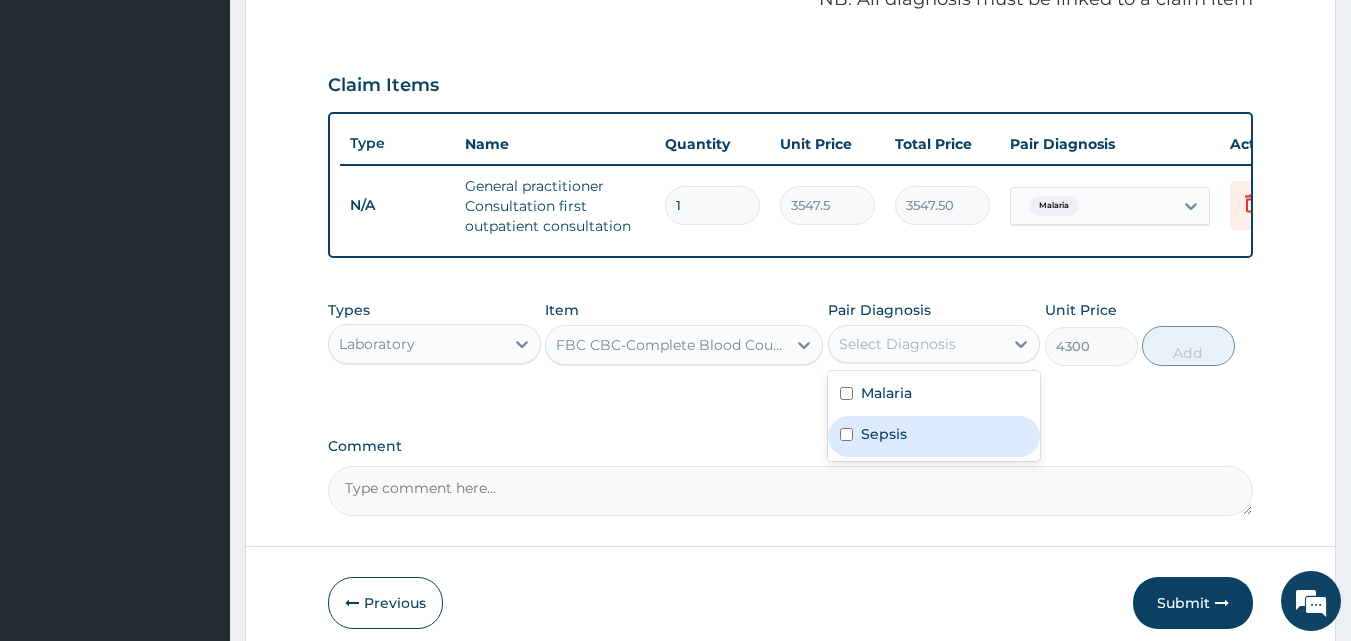 click on "Sepsis" at bounding box center [884, 434] 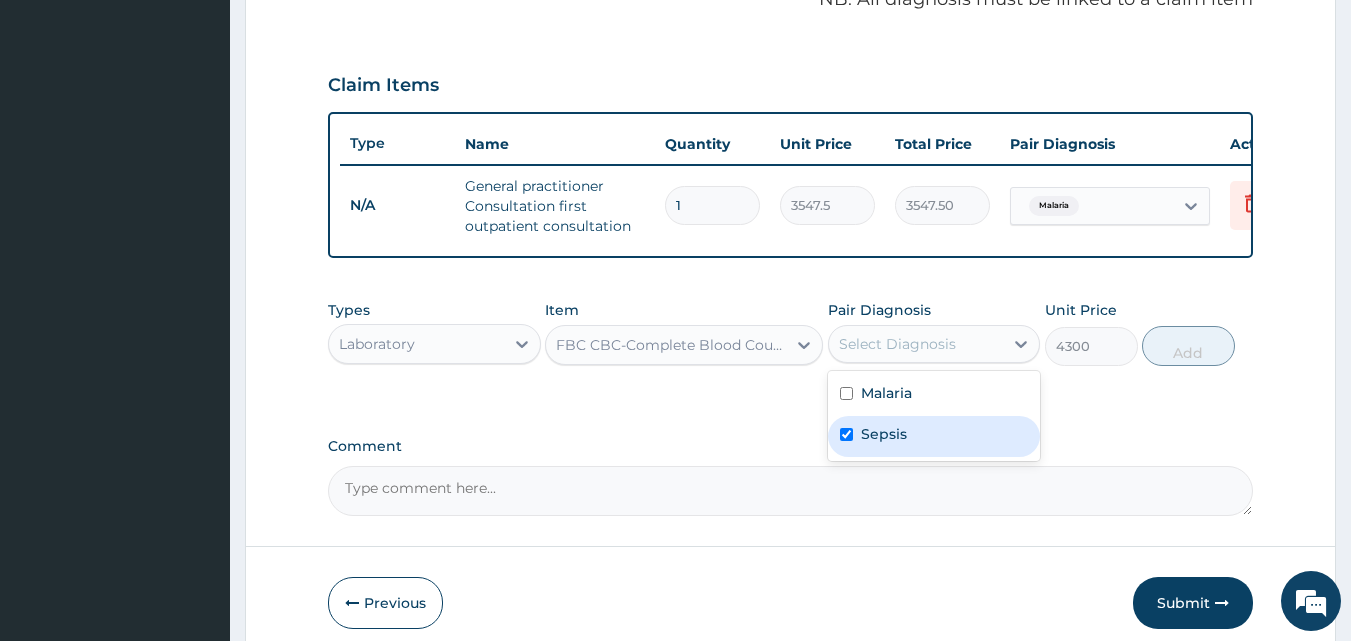 checkbox on "true" 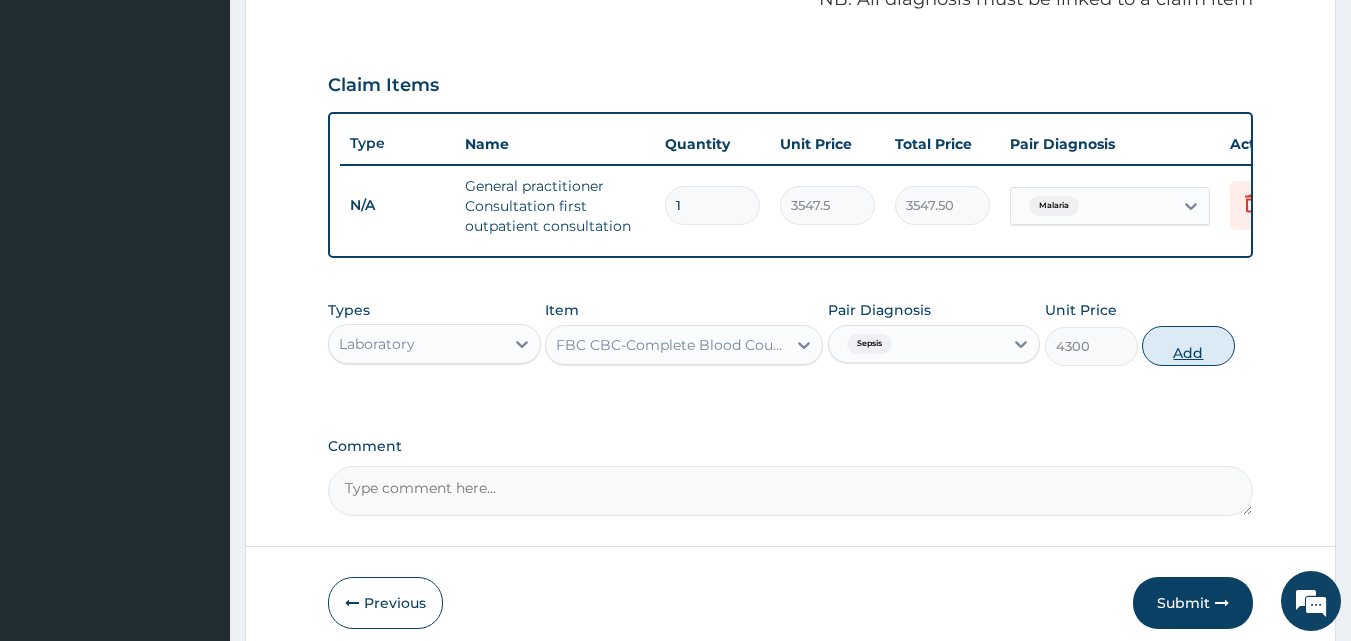 click on "Add" at bounding box center [1188, 346] 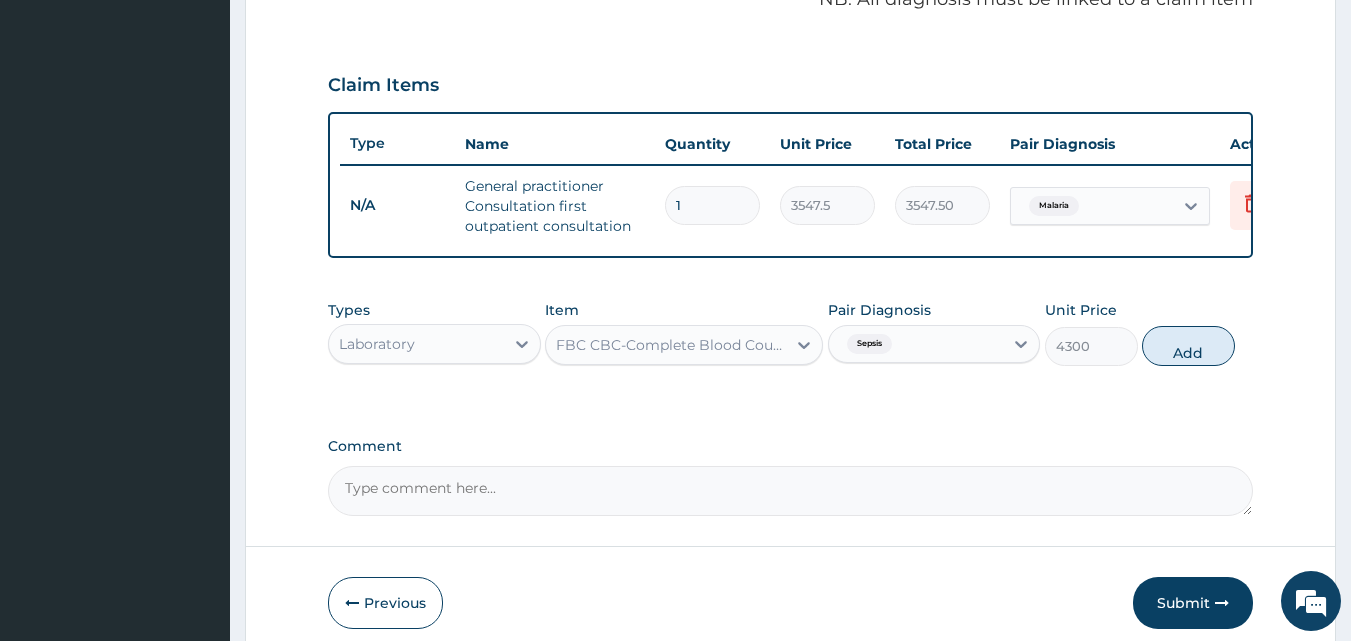 type on "0" 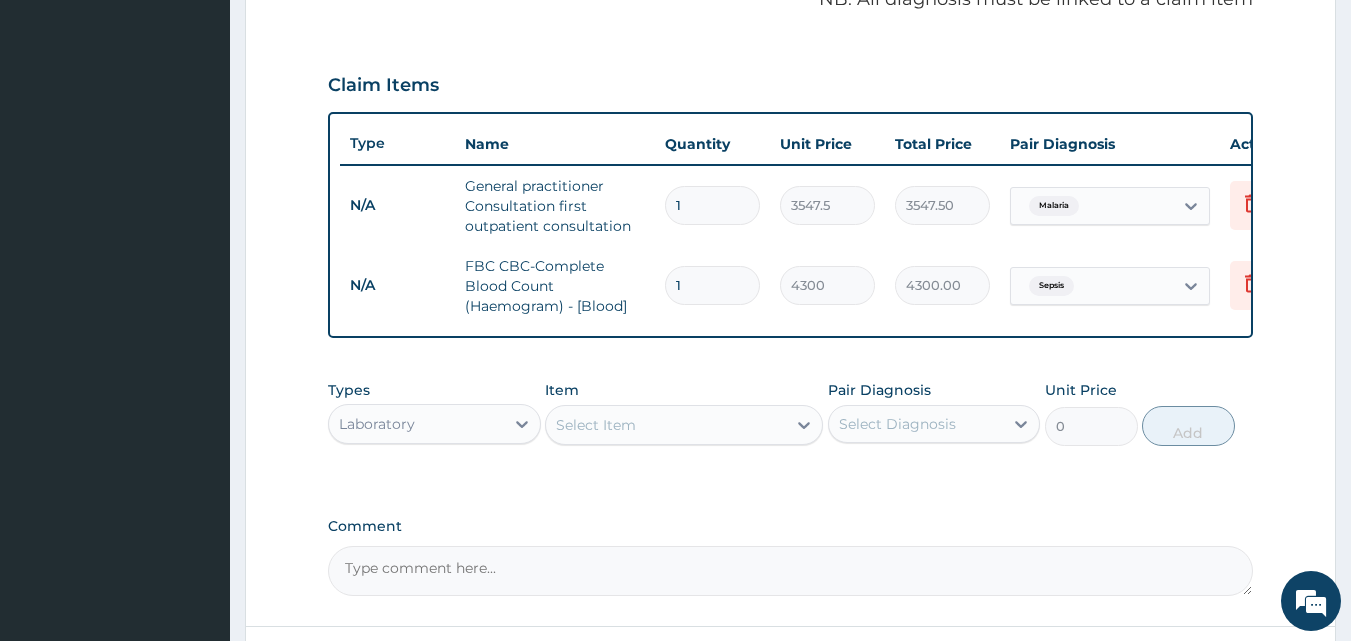 click on "Select Item" at bounding box center [666, 425] 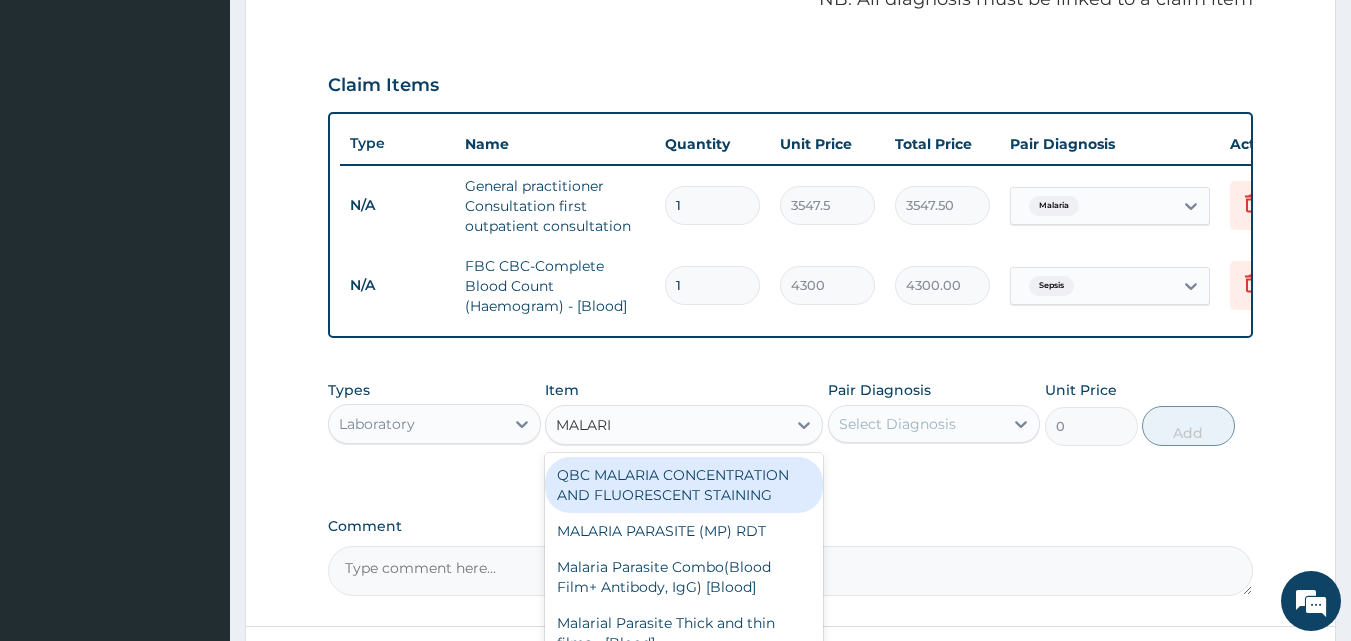 type on "MALARIA" 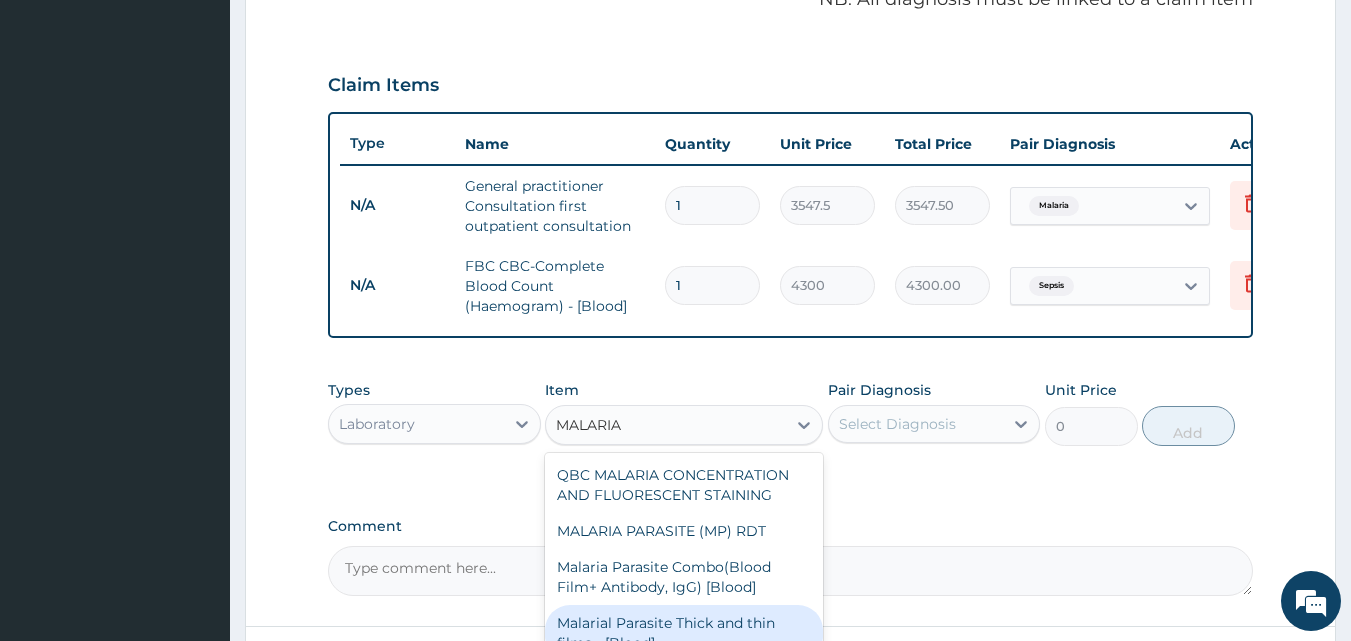 click on "Malarial Parasite Thick and thin films - [Blood]" at bounding box center [684, 633] 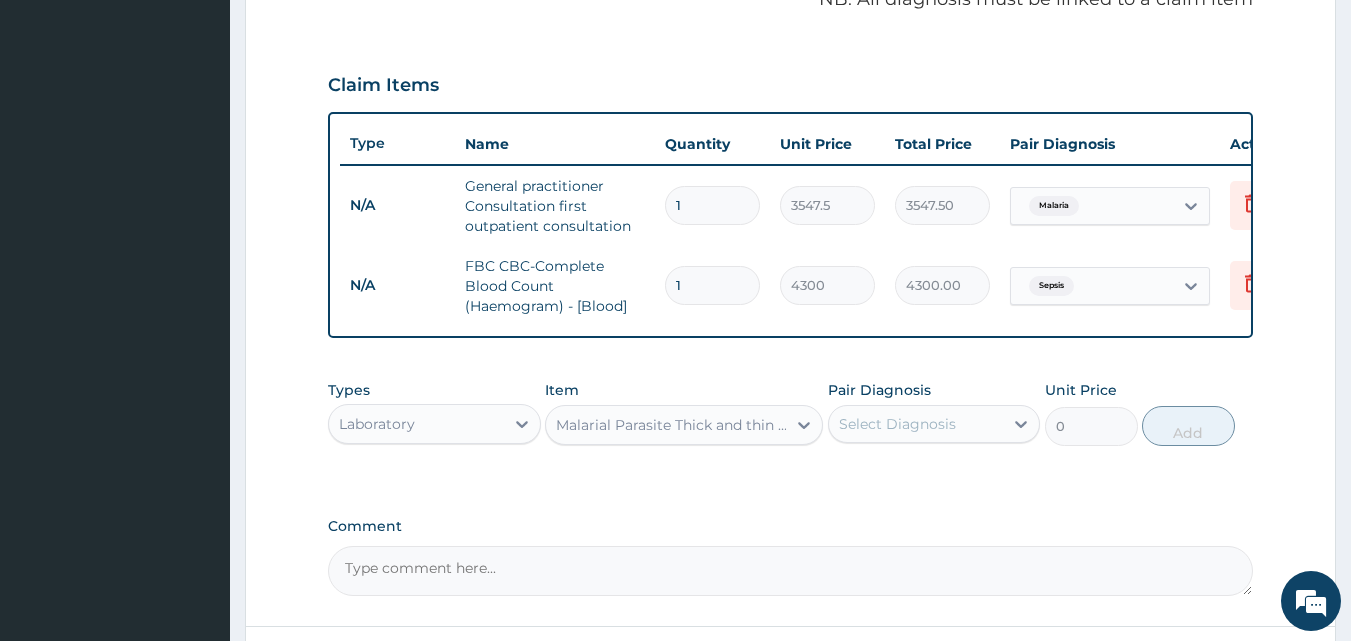 type 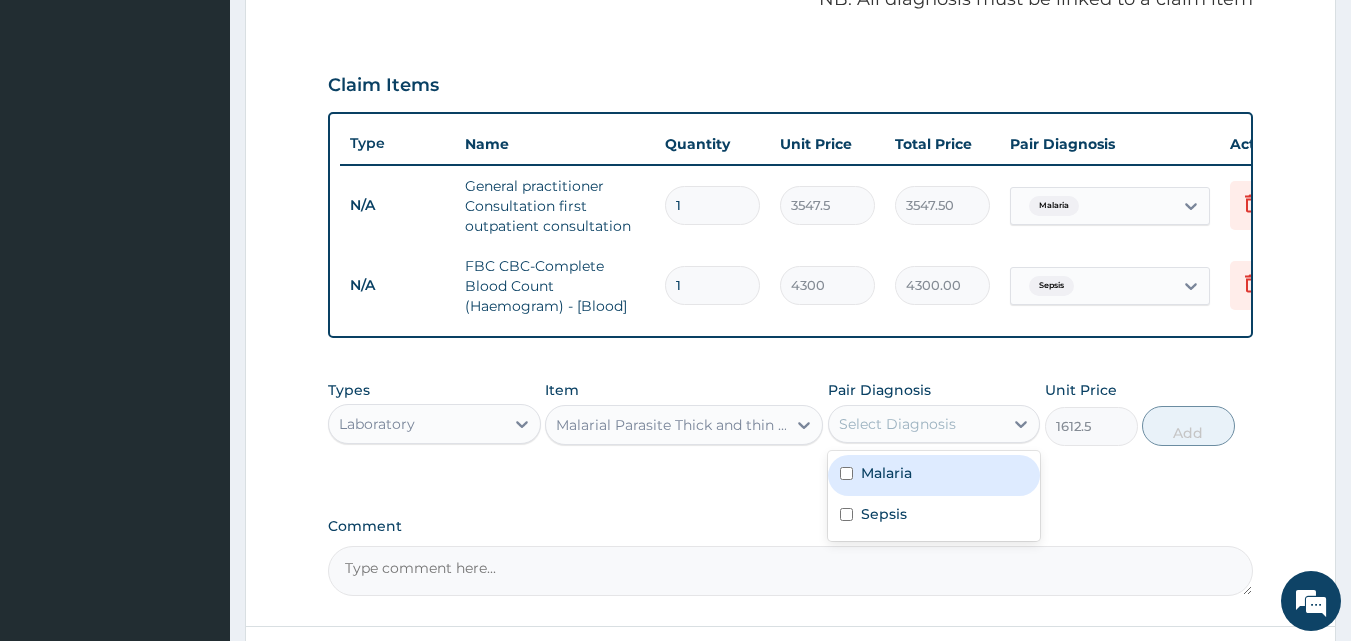 click on "Select Diagnosis" at bounding box center [897, 424] 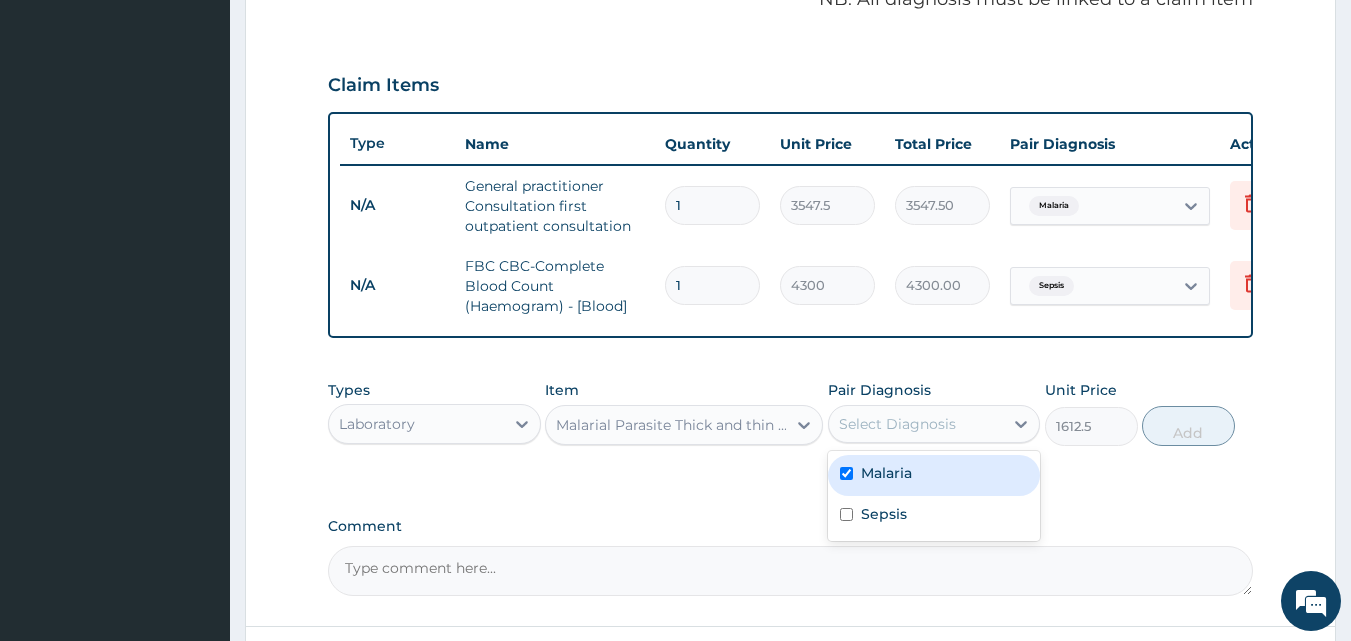 checkbox on "true" 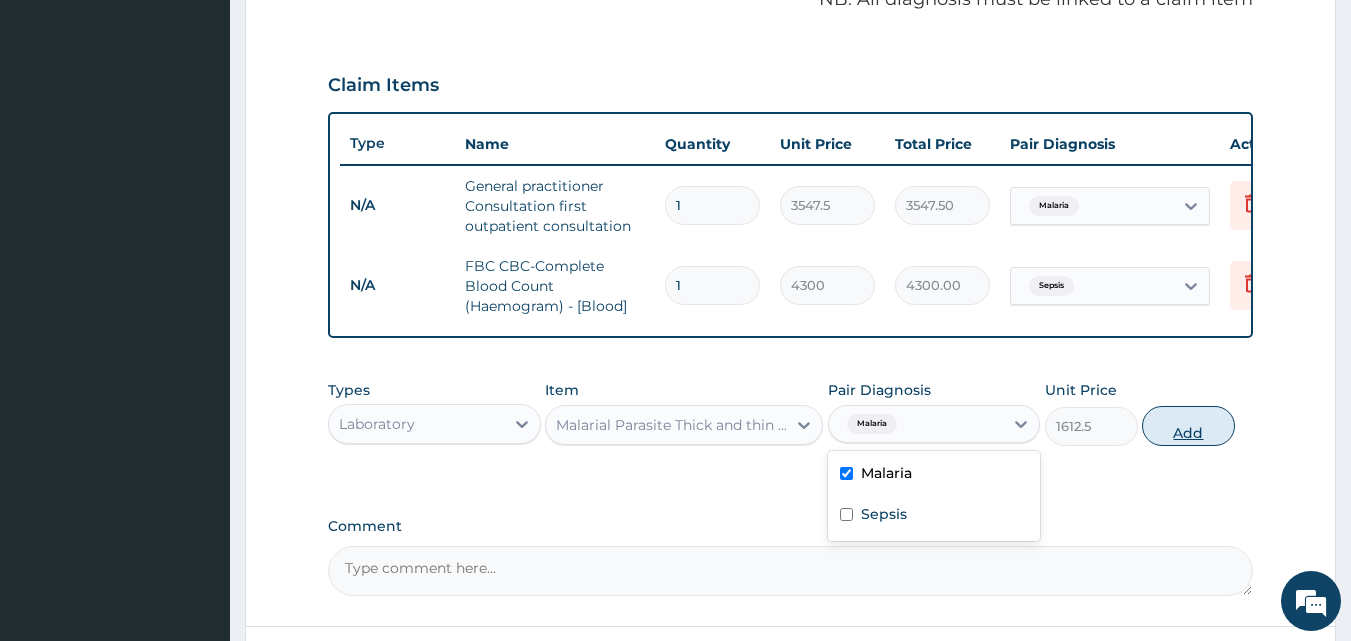 click on "Add" at bounding box center [1188, 426] 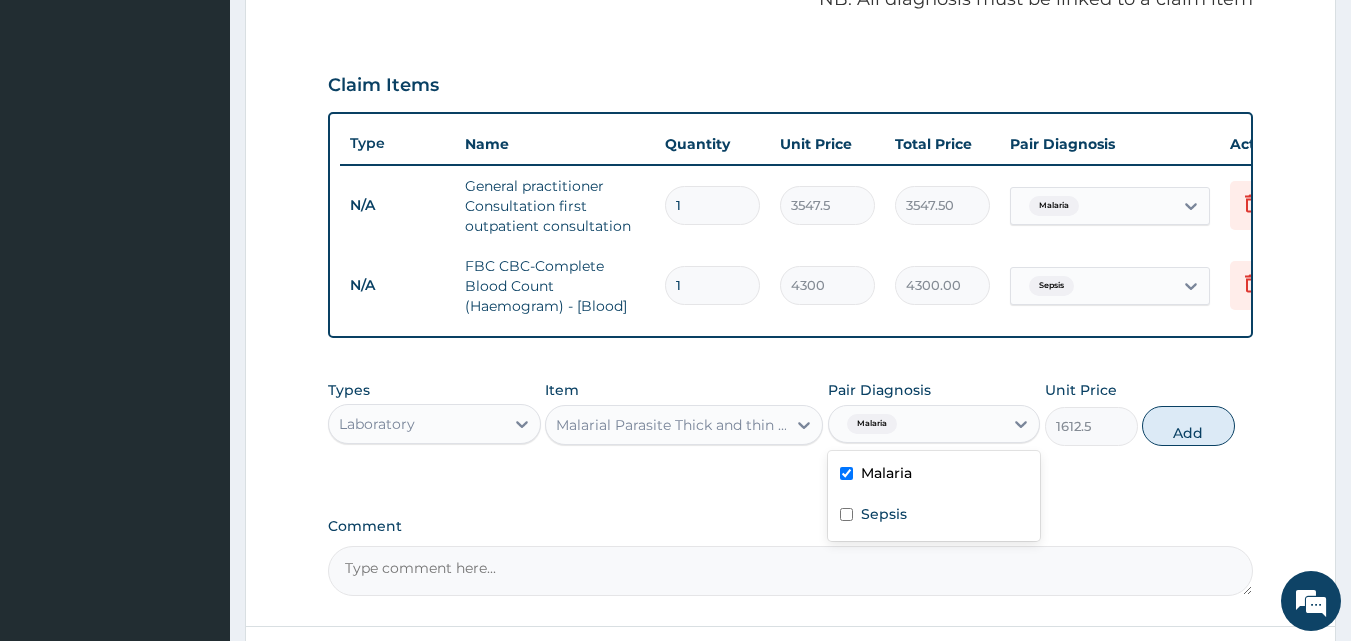 type on "0" 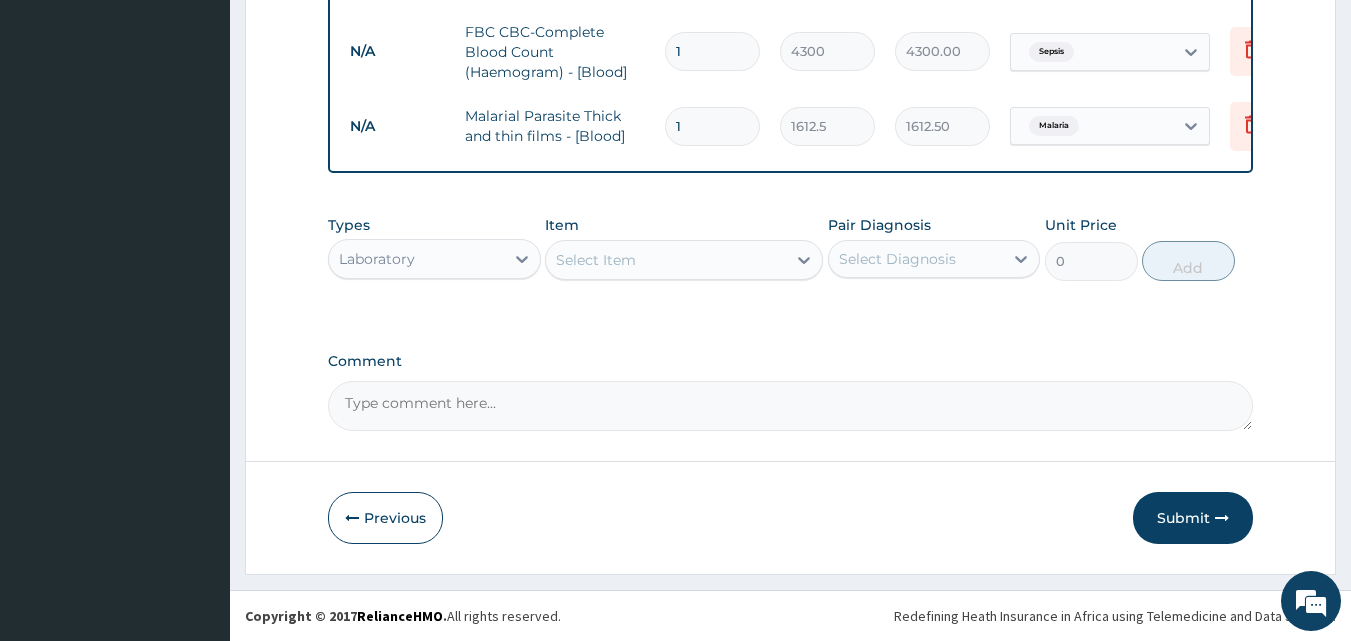scroll, scrollTop: 881, scrollLeft: 0, axis: vertical 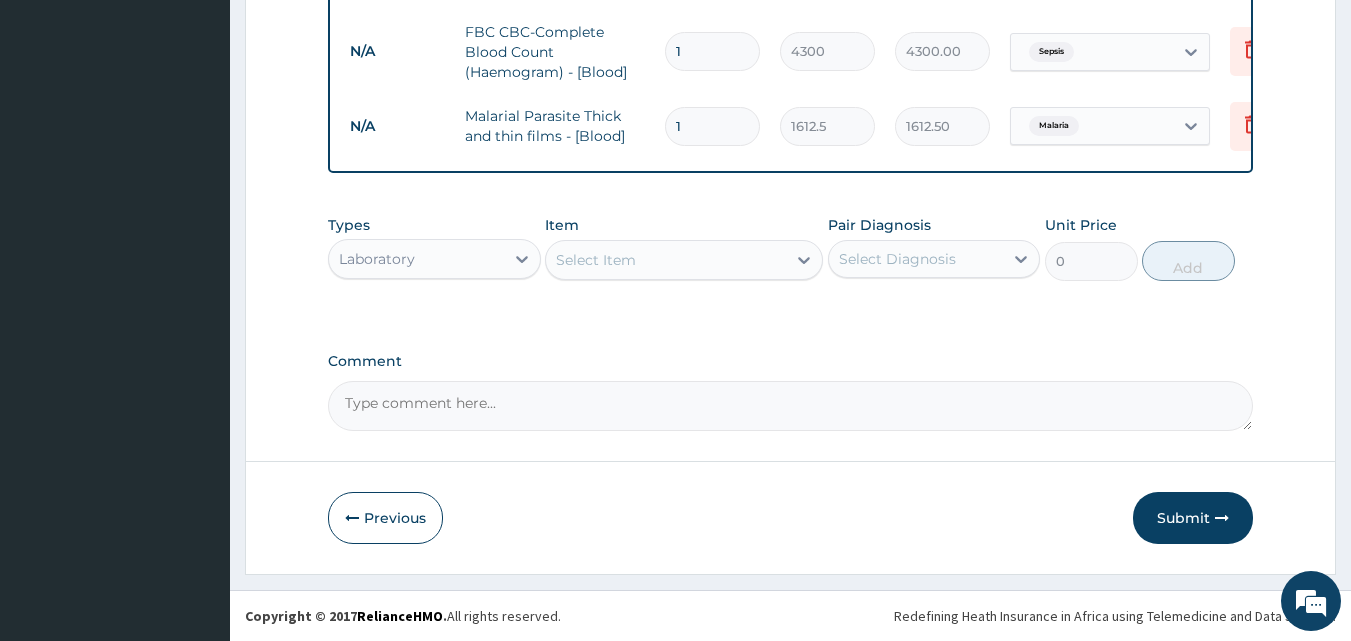 click on "Laboratory" at bounding box center [377, 259] 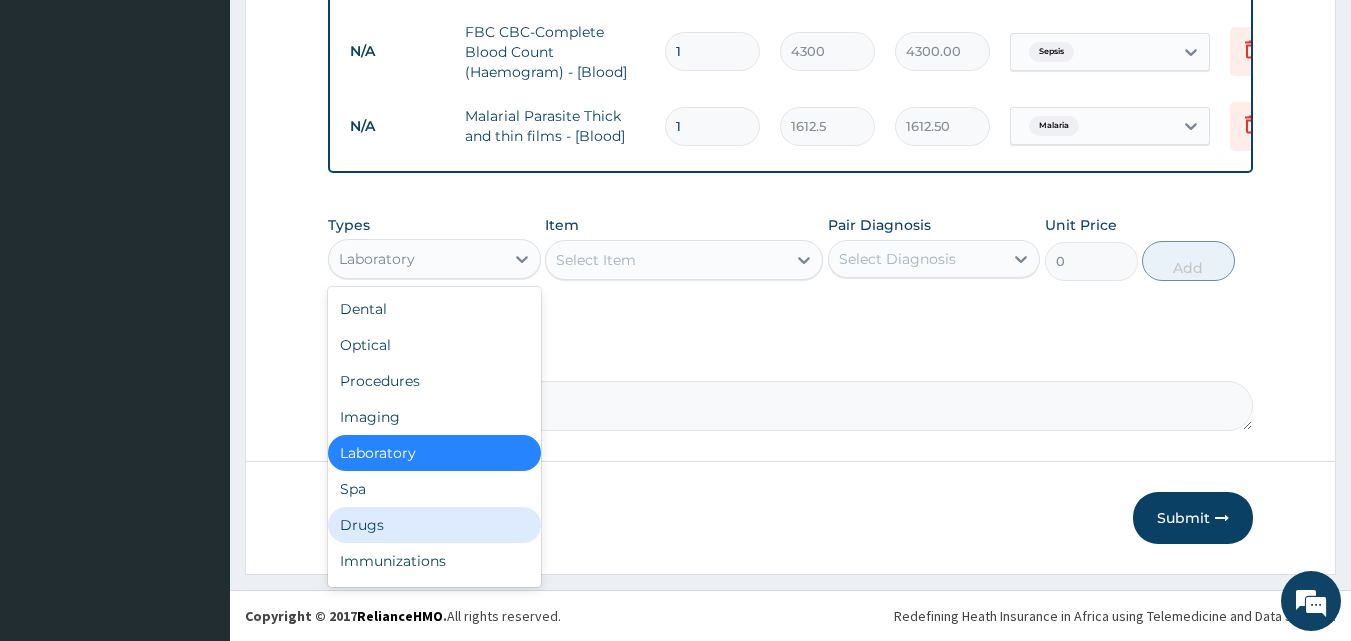 click on "Drugs" at bounding box center [434, 525] 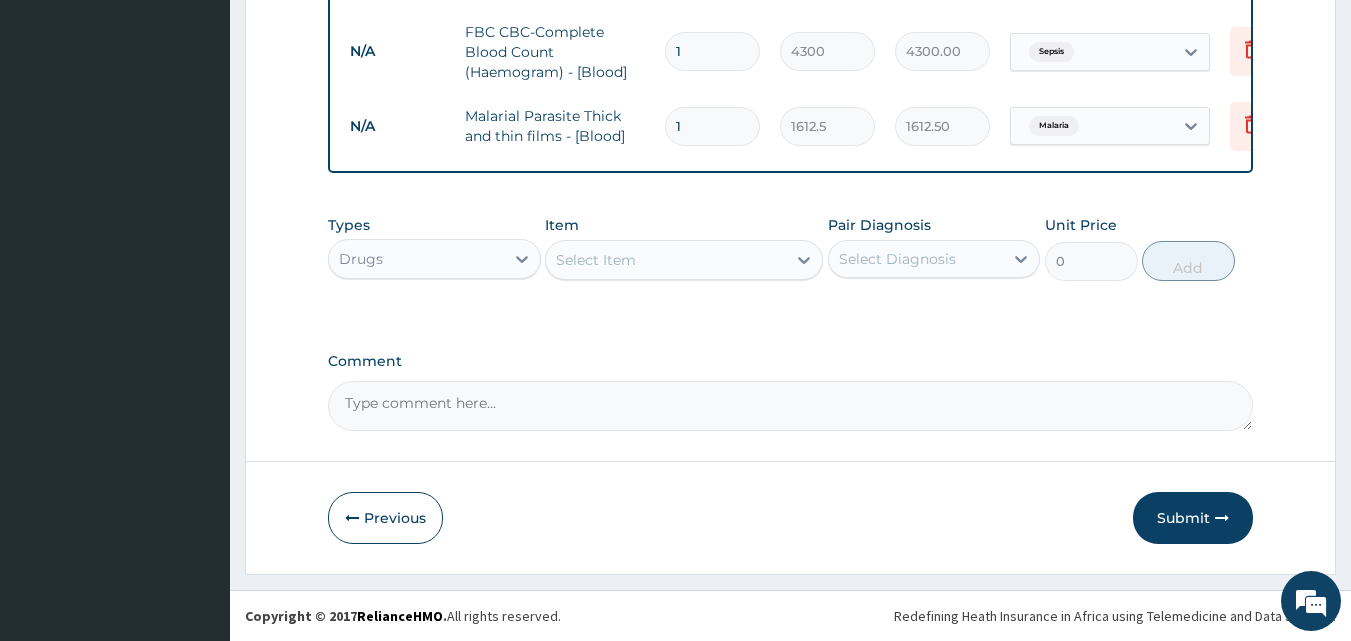 click on "Select Item" at bounding box center [666, 260] 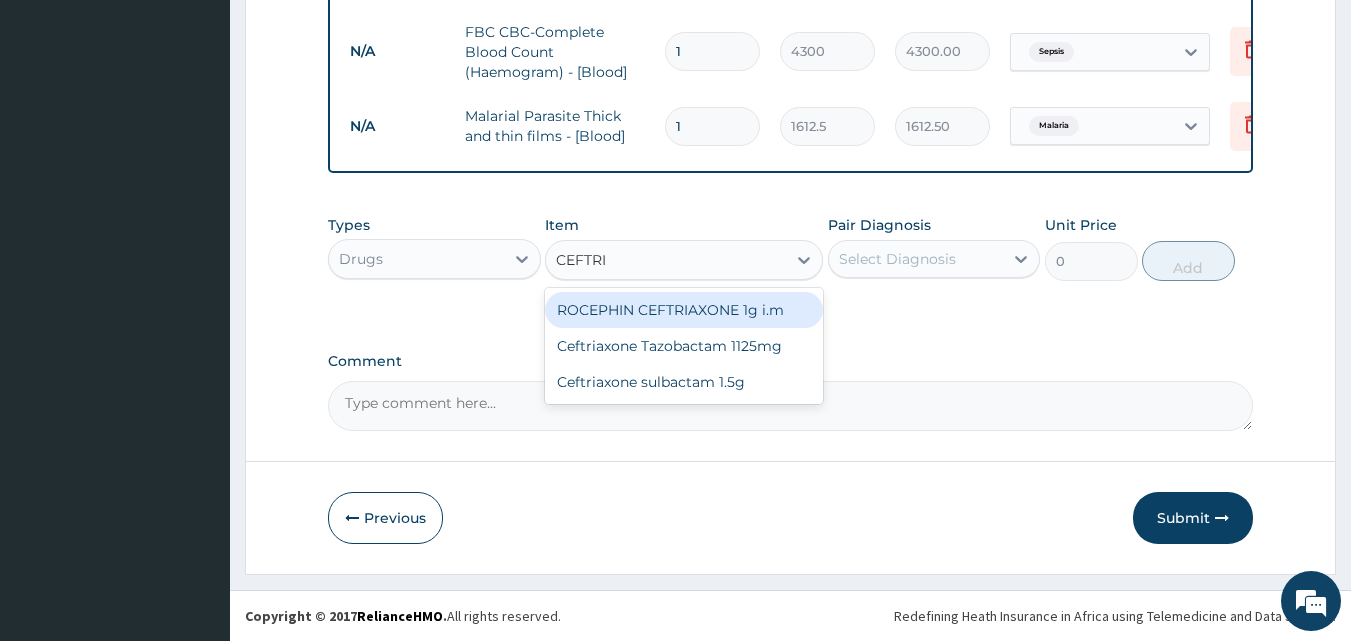 type on "CEFTRIA" 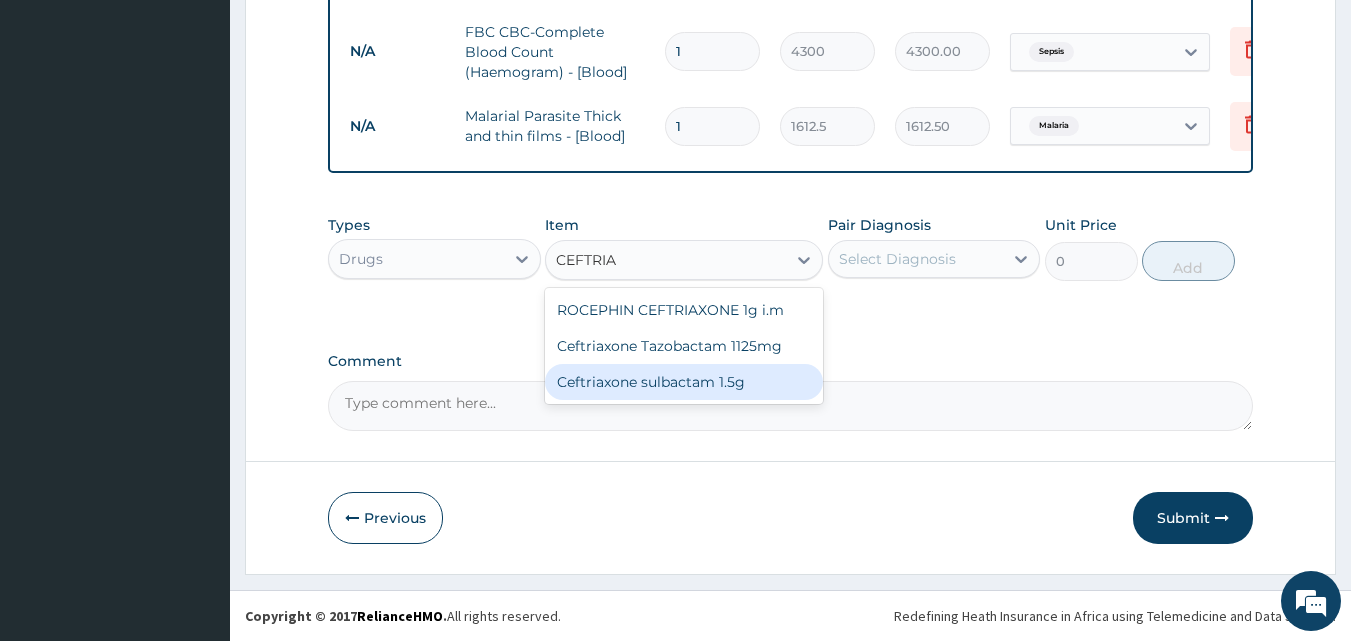 click on "Ceftriaxone sulbactam 1.5g" at bounding box center [684, 382] 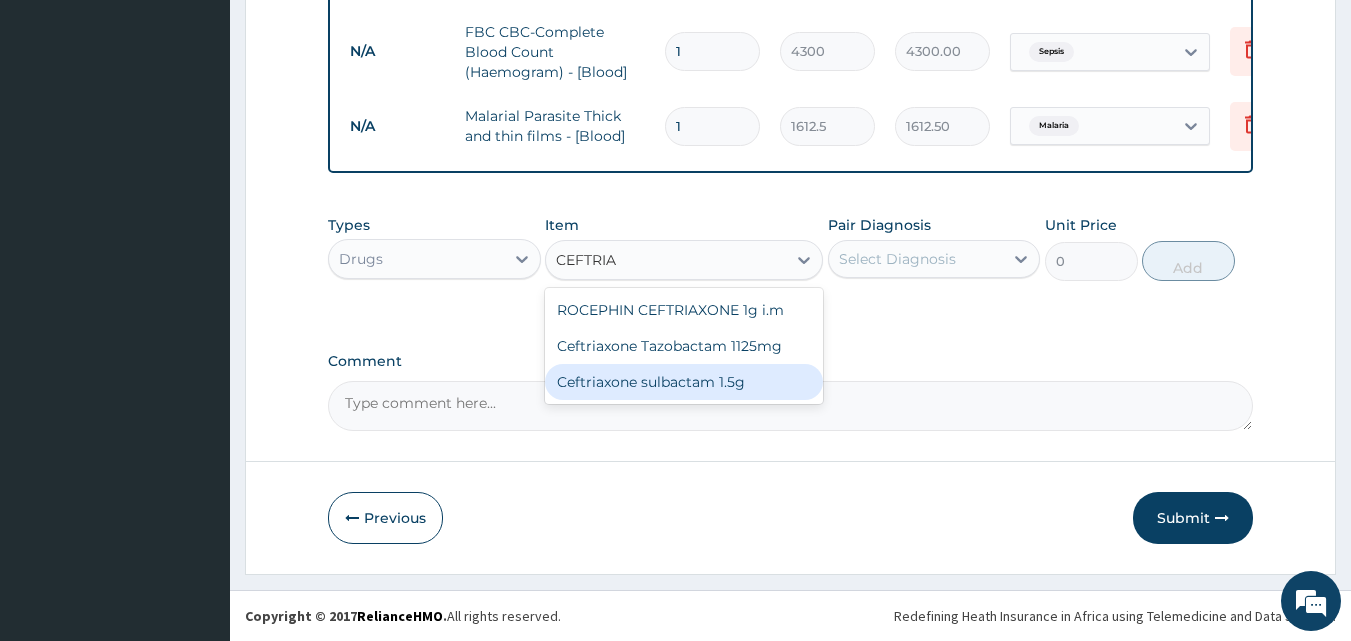 type 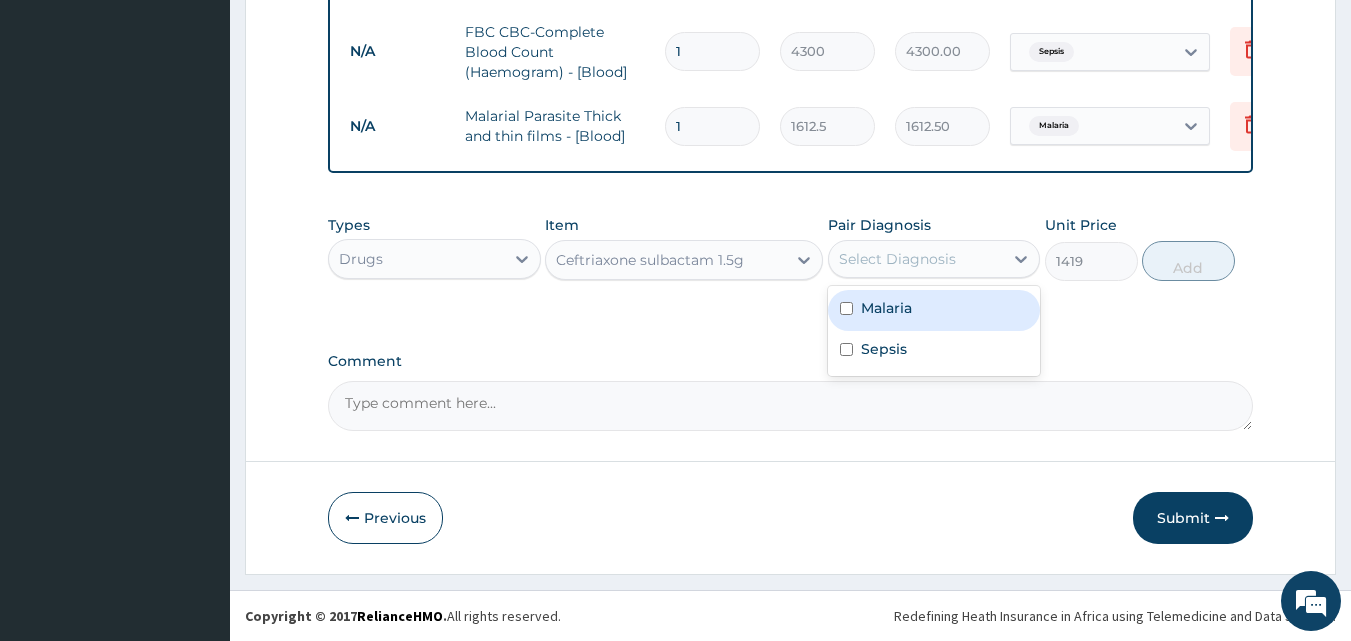 click on "Select Diagnosis" at bounding box center [897, 259] 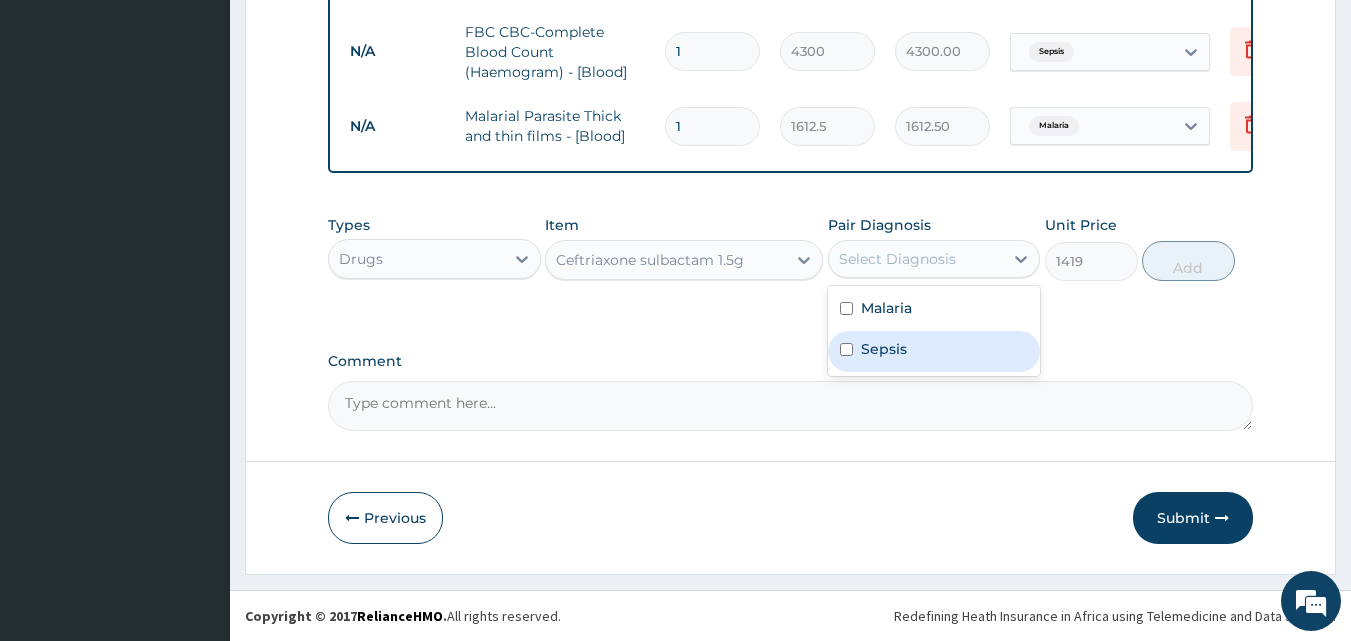click on "Sepsis" at bounding box center (884, 349) 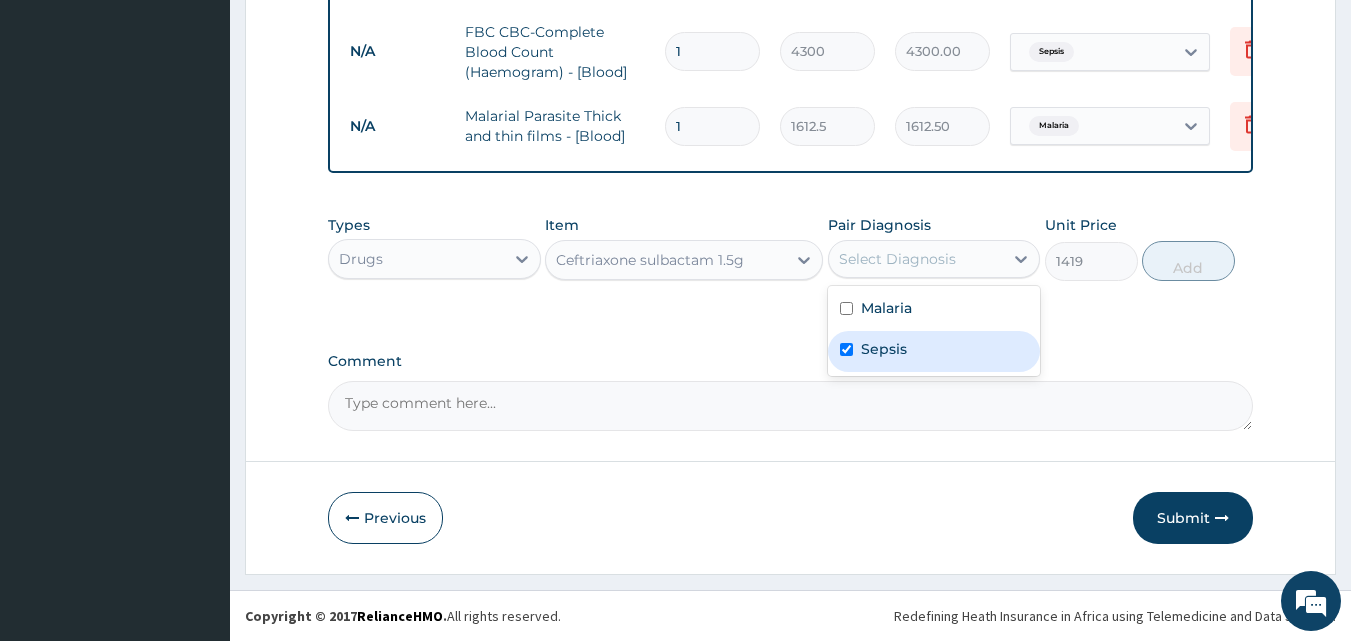 checkbox on "true" 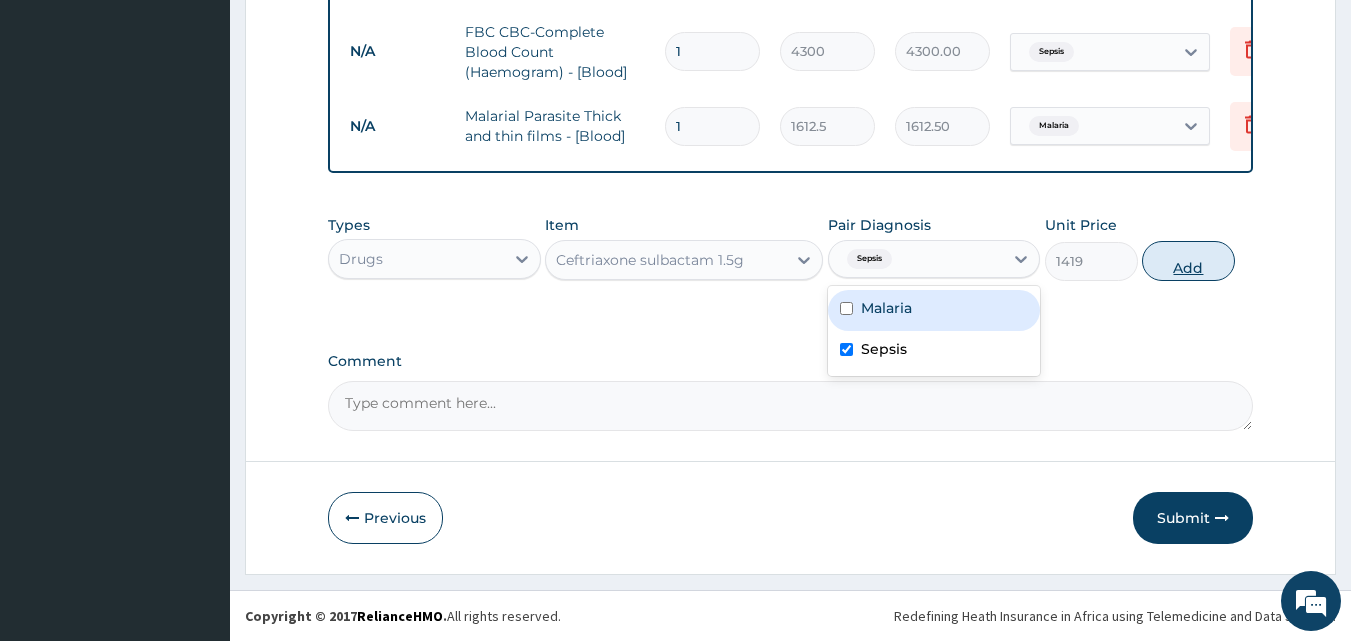 click on "Add" at bounding box center (1188, 261) 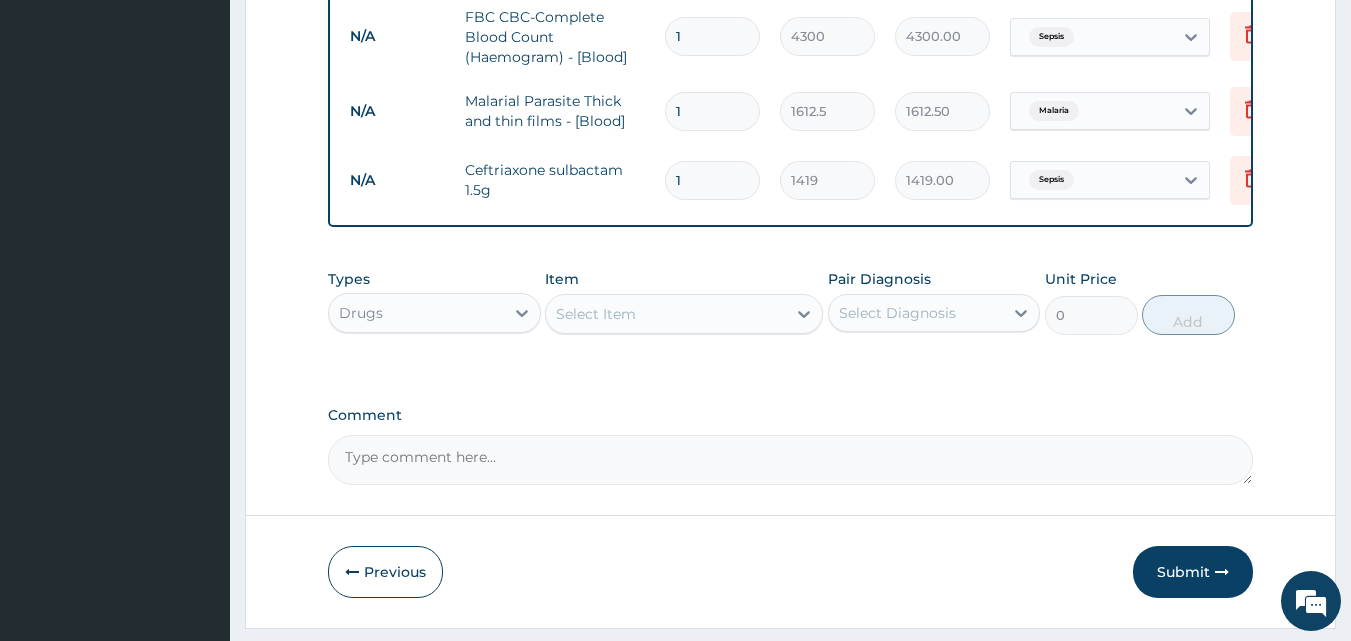 scroll, scrollTop: 950, scrollLeft: 0, axis: vertical 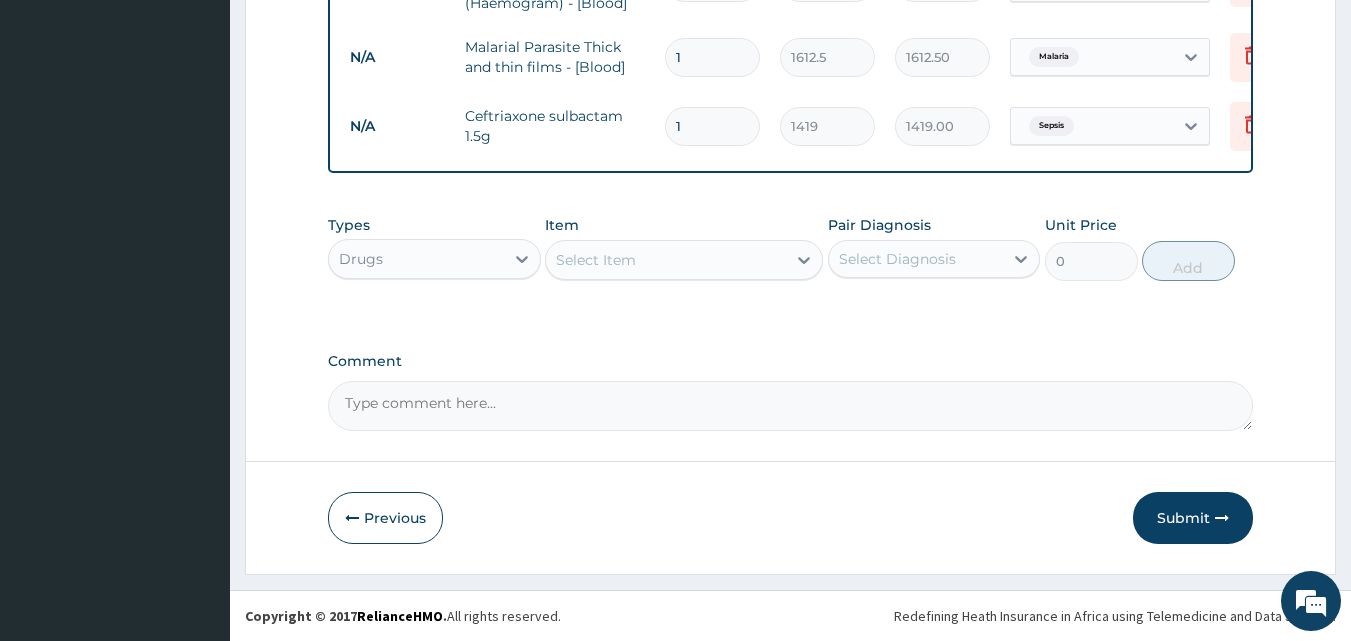 click on "Select Item" at bounding box center (666, 260) 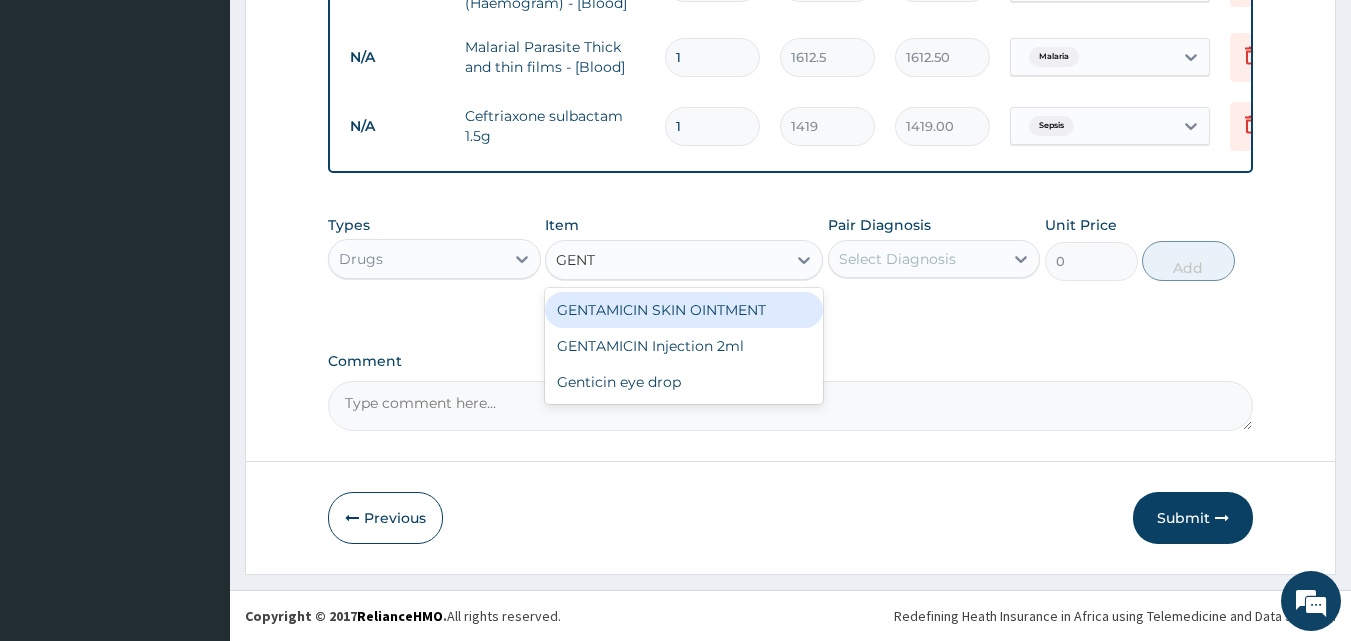 type on "GENTA" 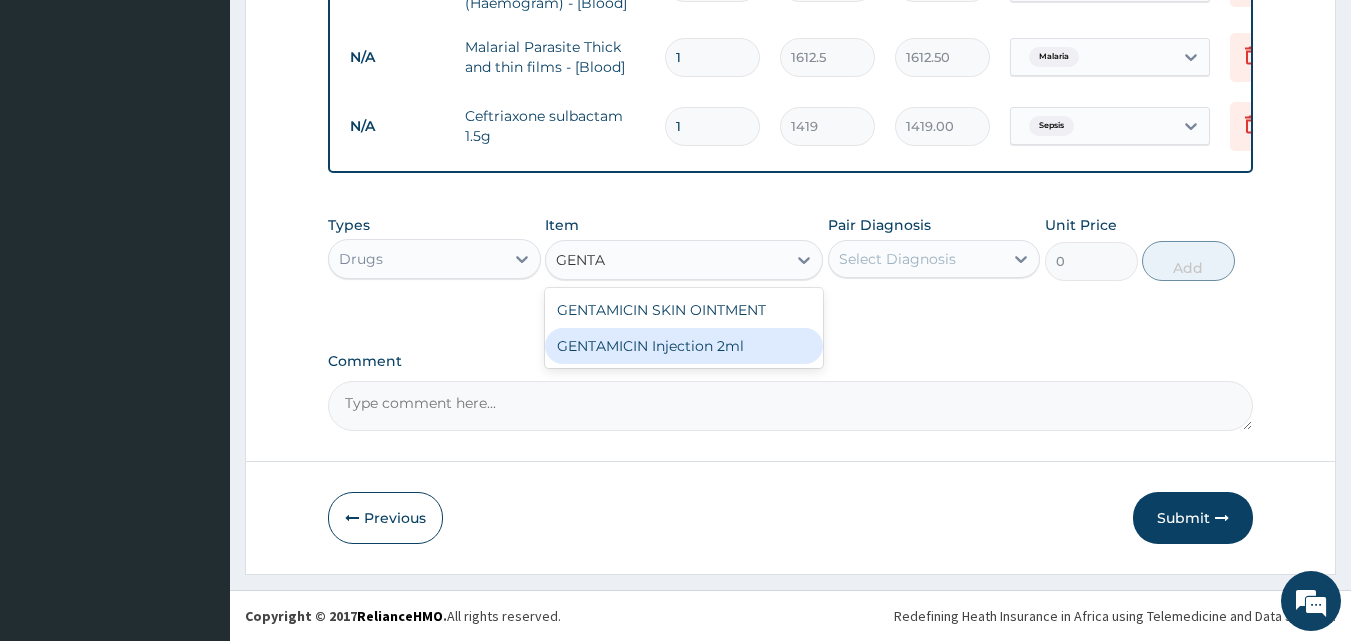 click on "GENTAMICIN Injection 2ml" at bounding box center [684, 346] 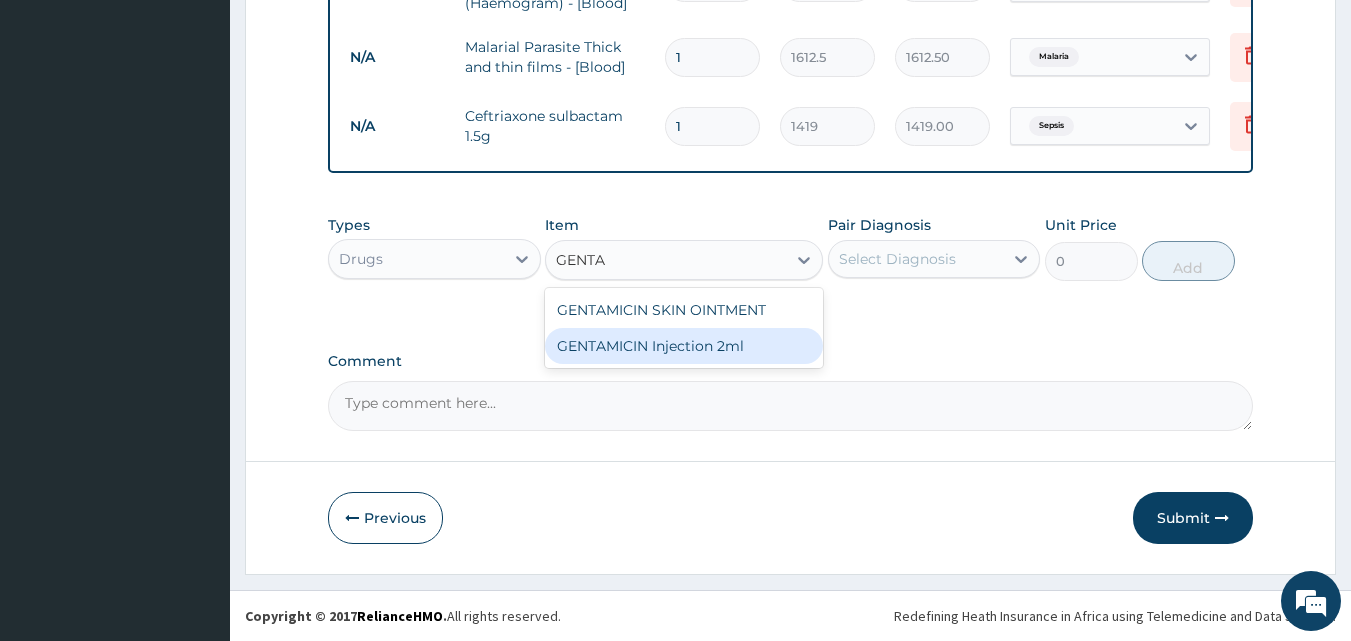 type 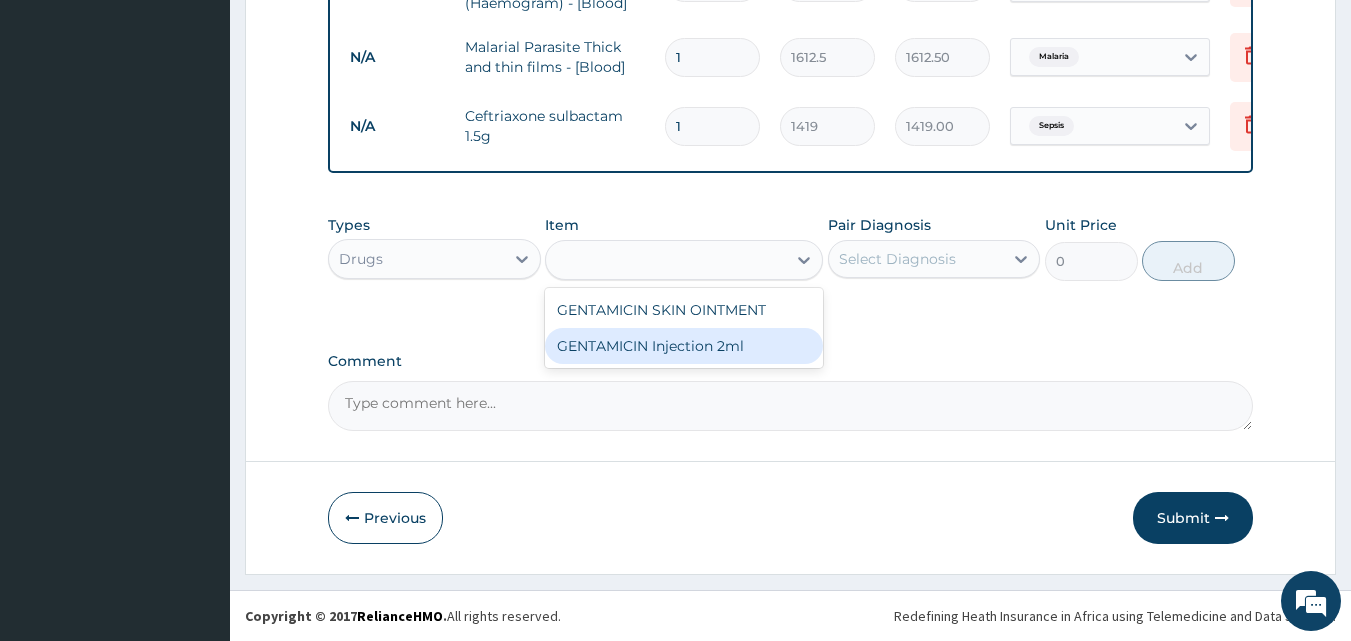 type on "331.1" 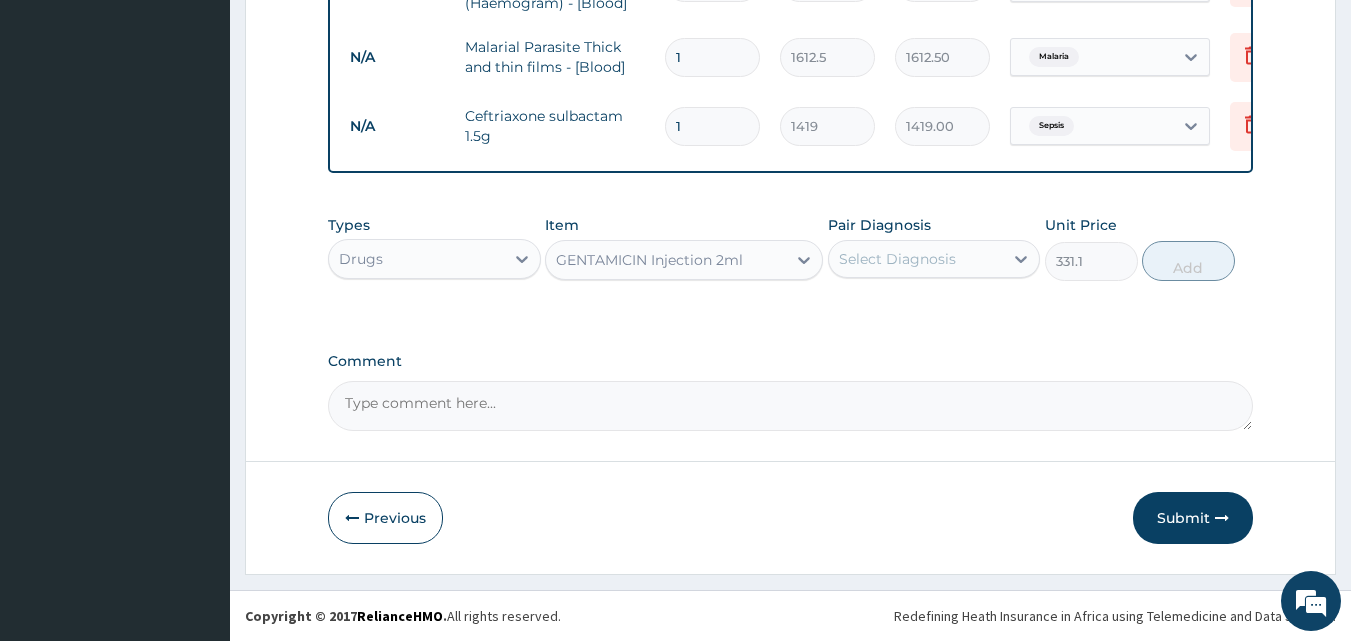 click on "Select Diagnosis" at bounding box center (916, 259) 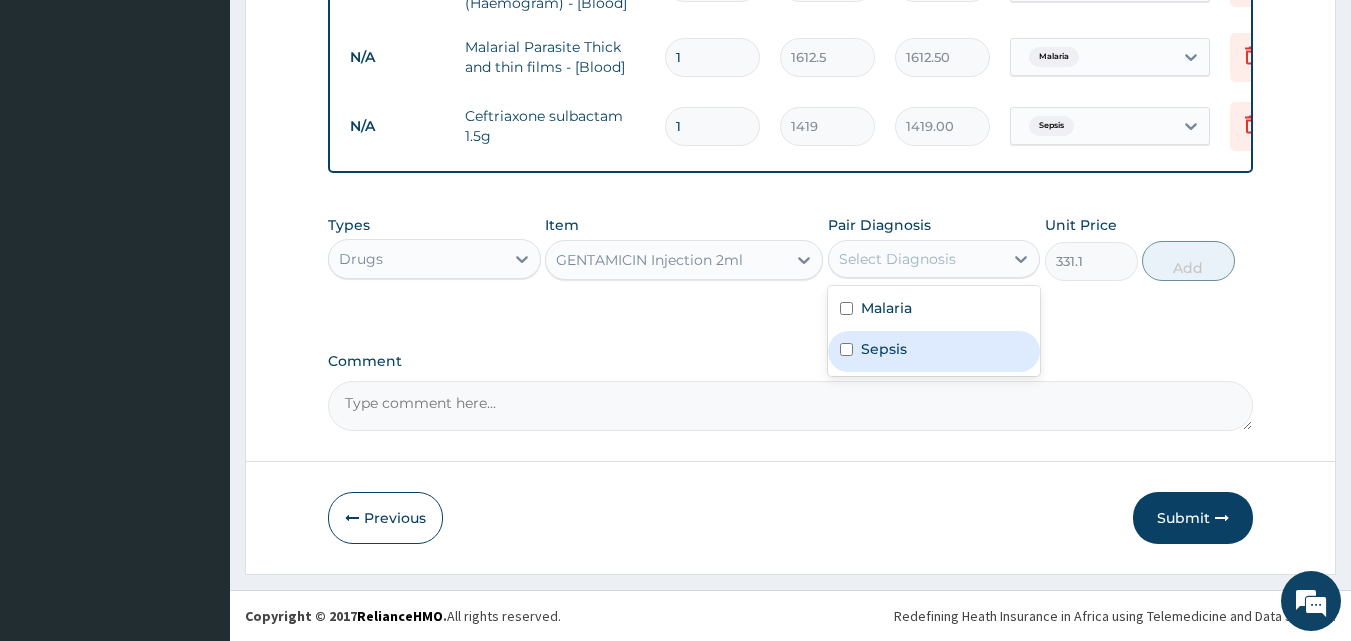 drag, startPoint x: 944, startPoint y: 344, endPoint x: 954, endPoint y: 338, distance: 11.661903 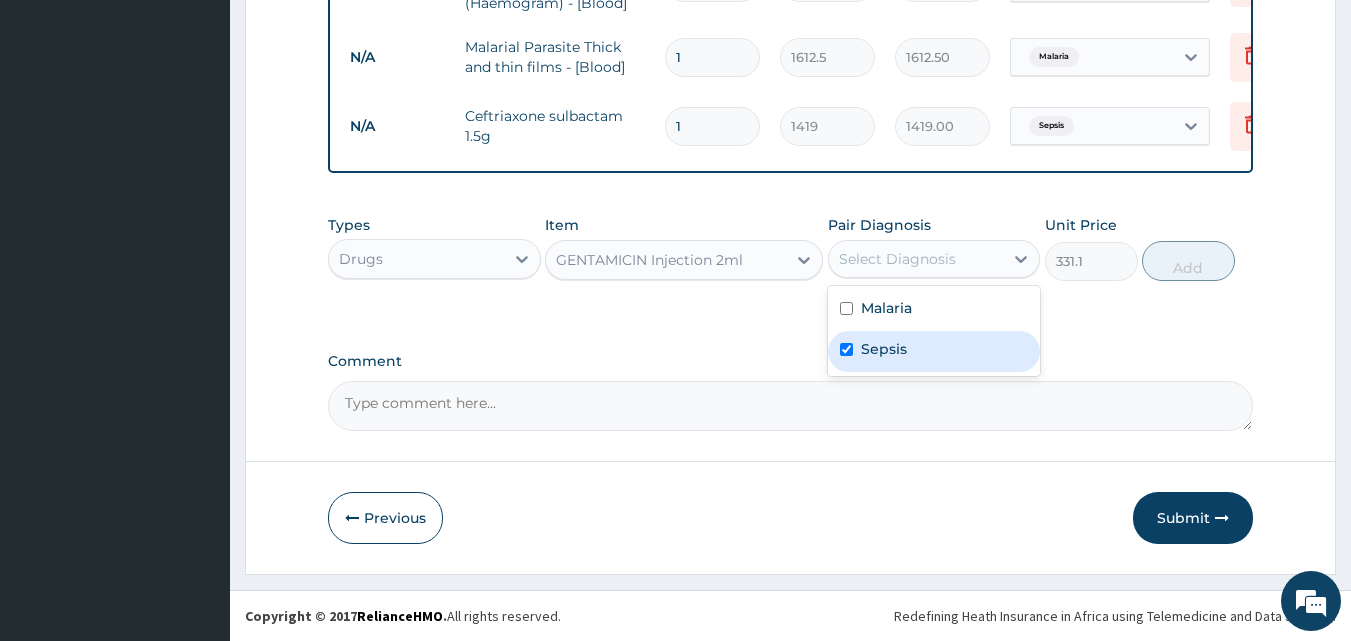 checkbox on "true" 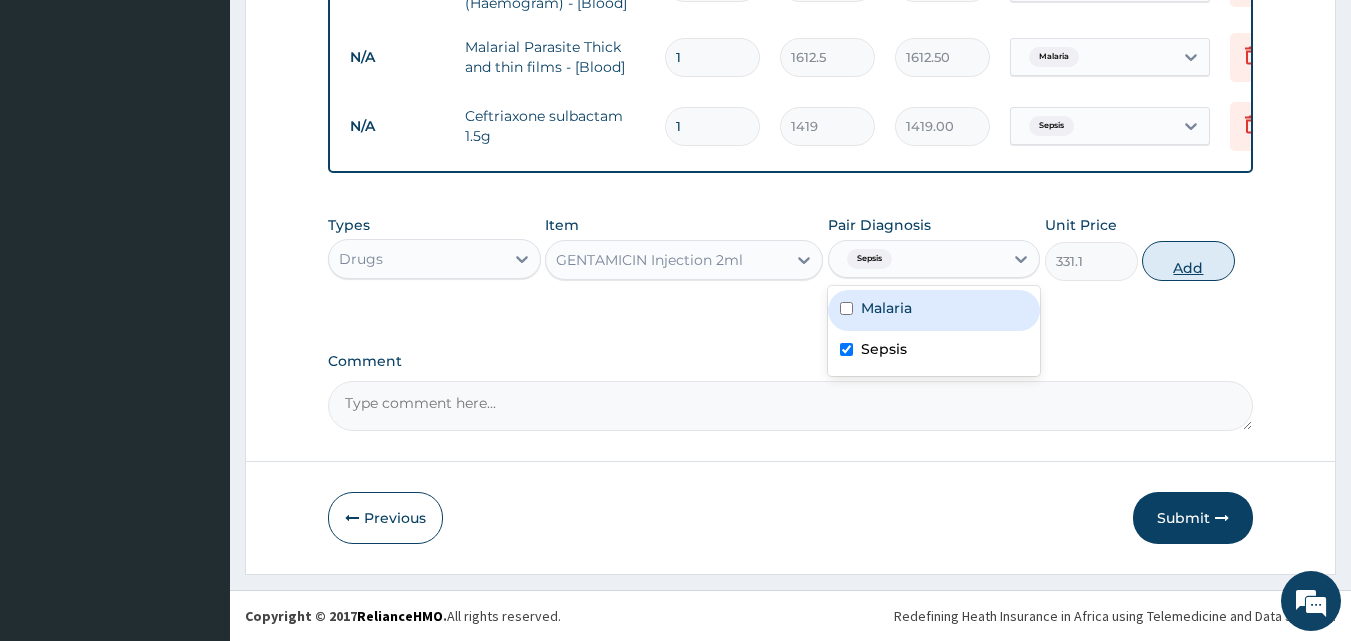 click on "Add" at bounding box center [1188, 261] 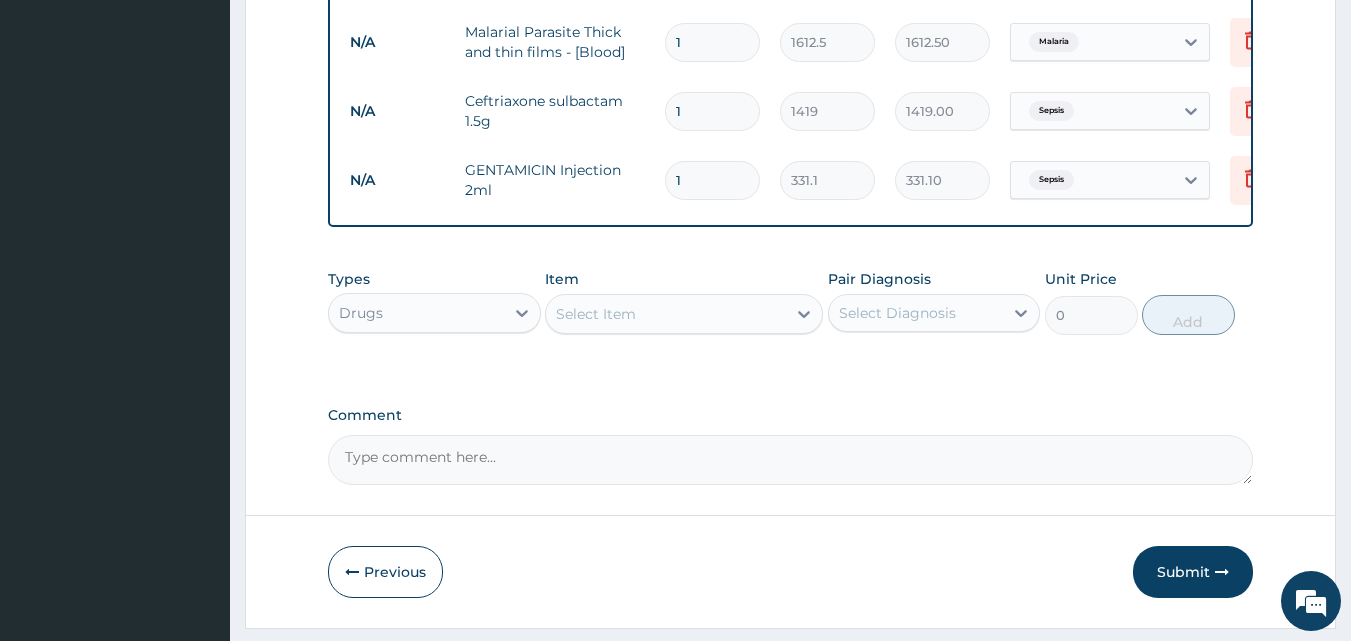 type 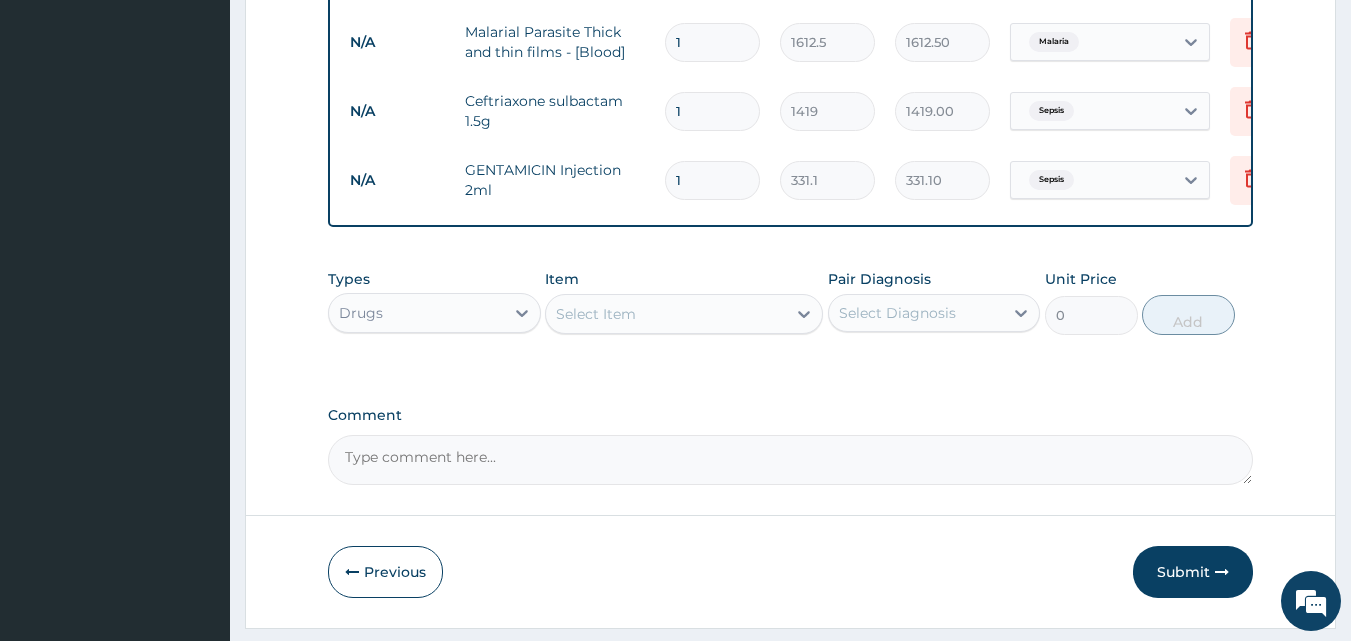 type on "0.00" 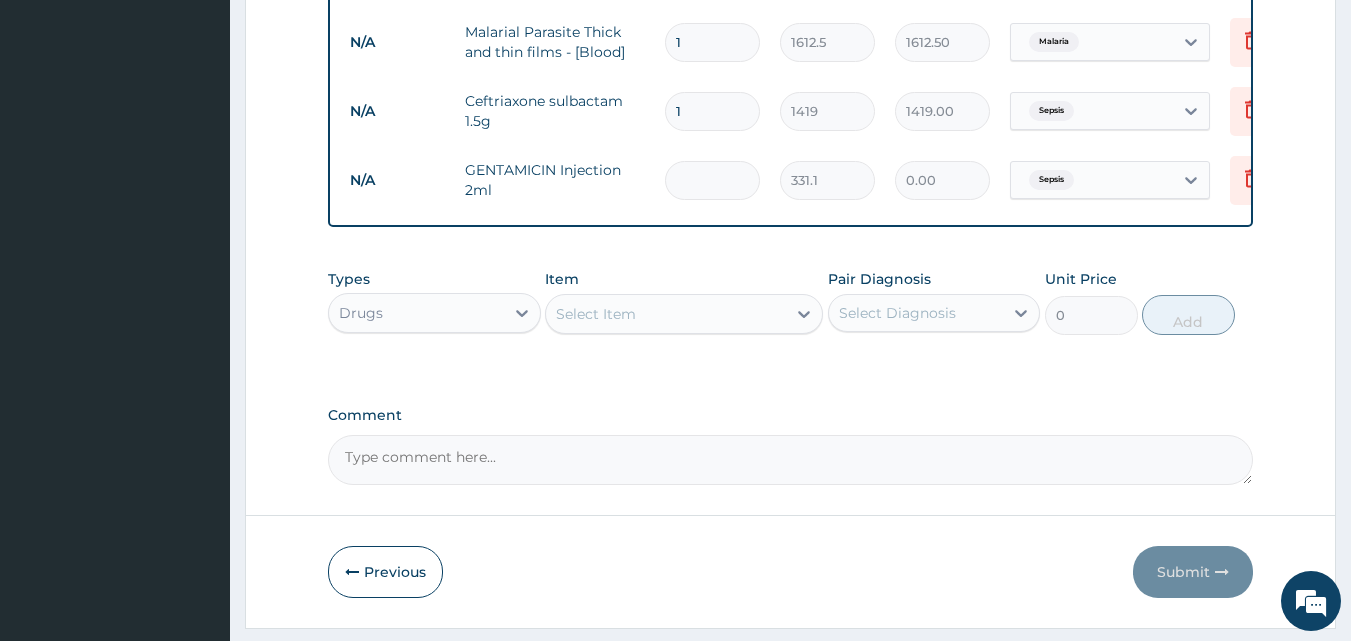 type on "2" 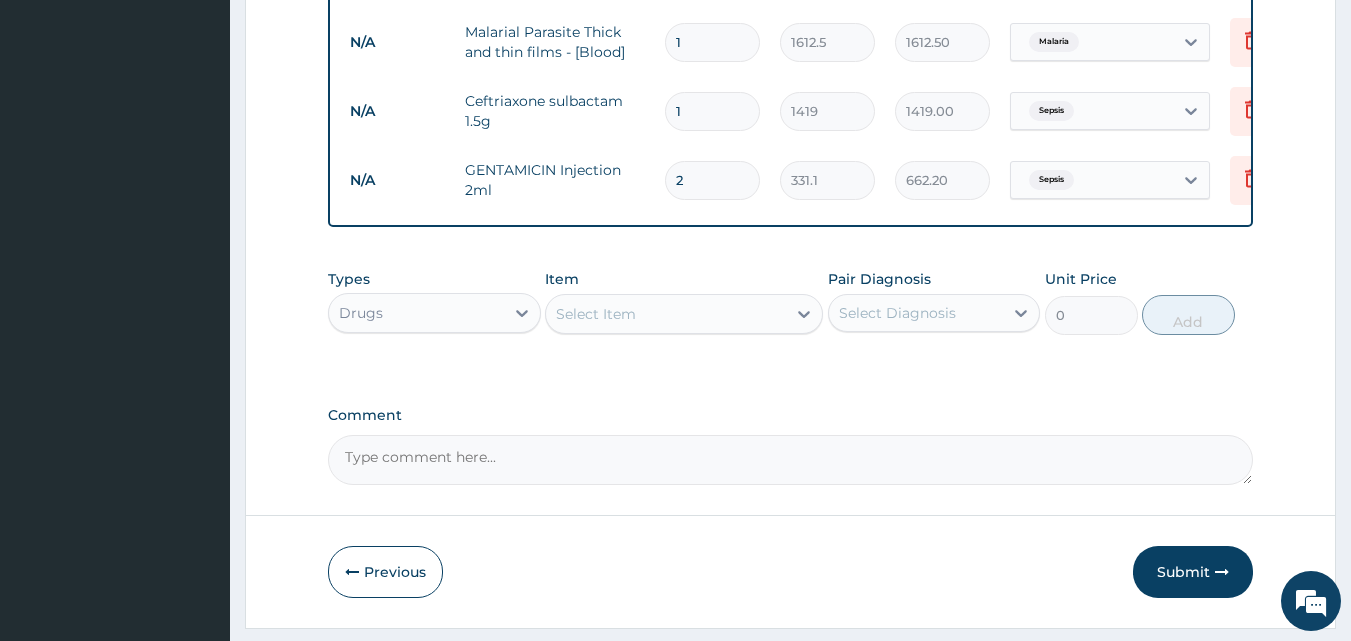 type on "2" 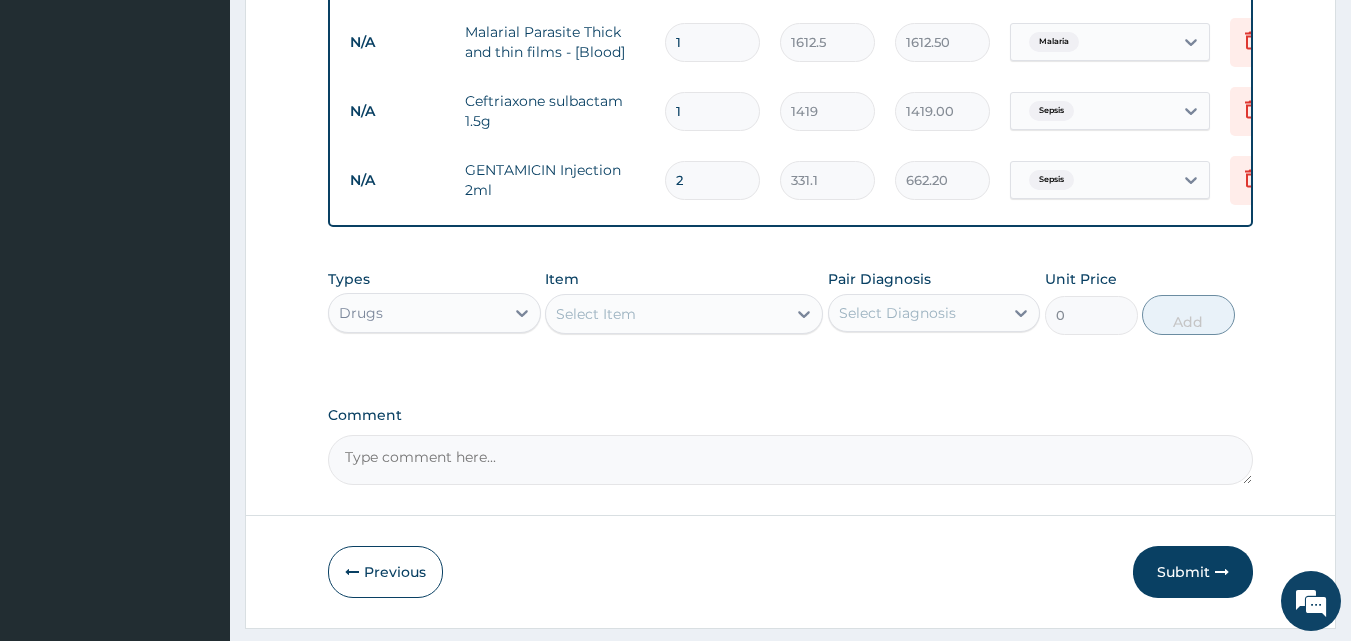 click on "Select Item" at bounding box center (666, 314) 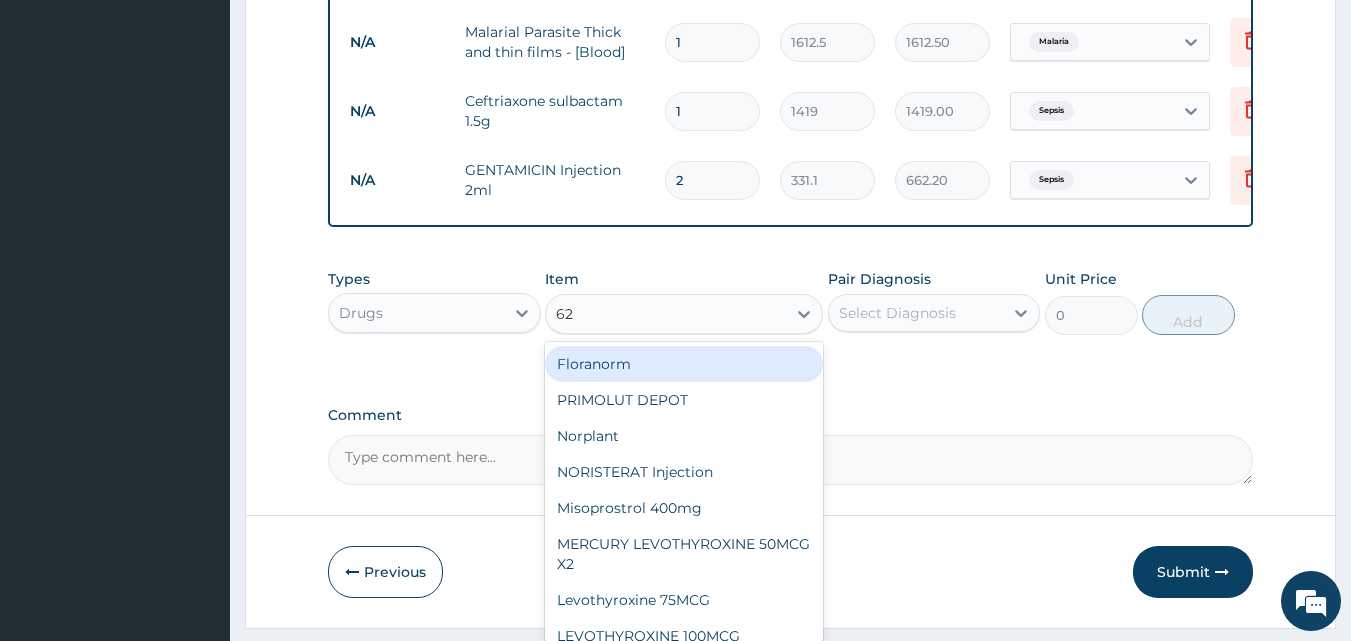 type on "625" 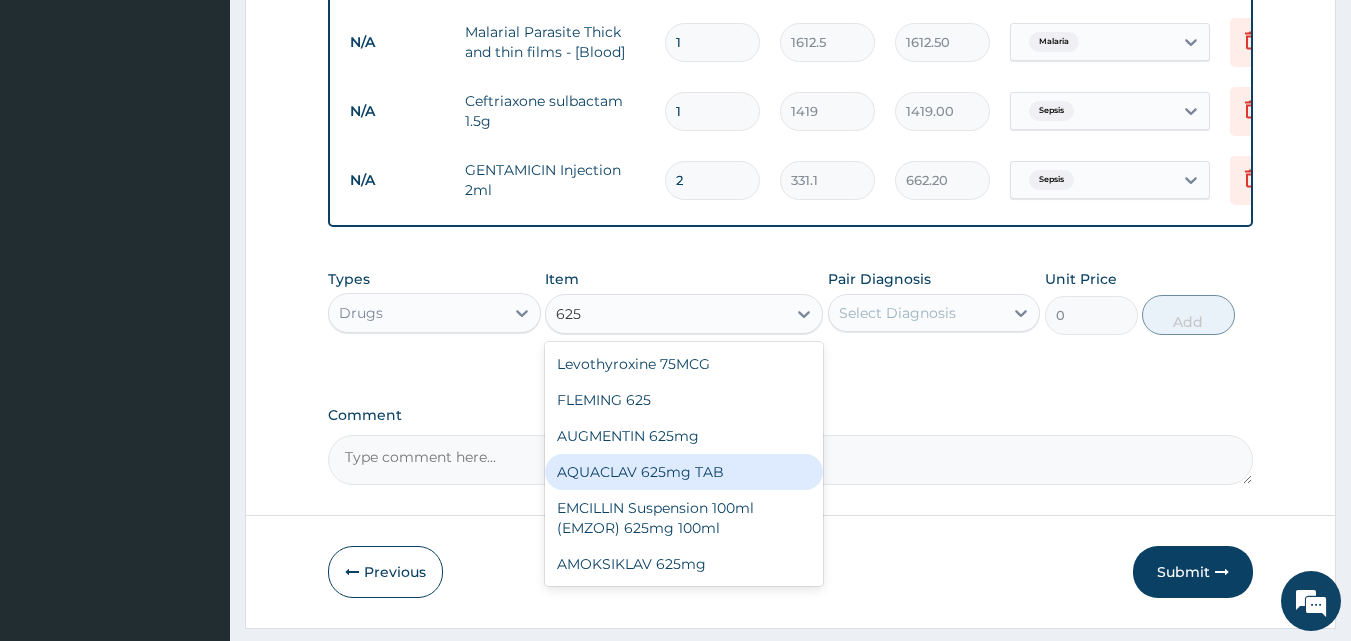 click on "AQUACLAV 625mg TAB" at bounding box center [684, 472] 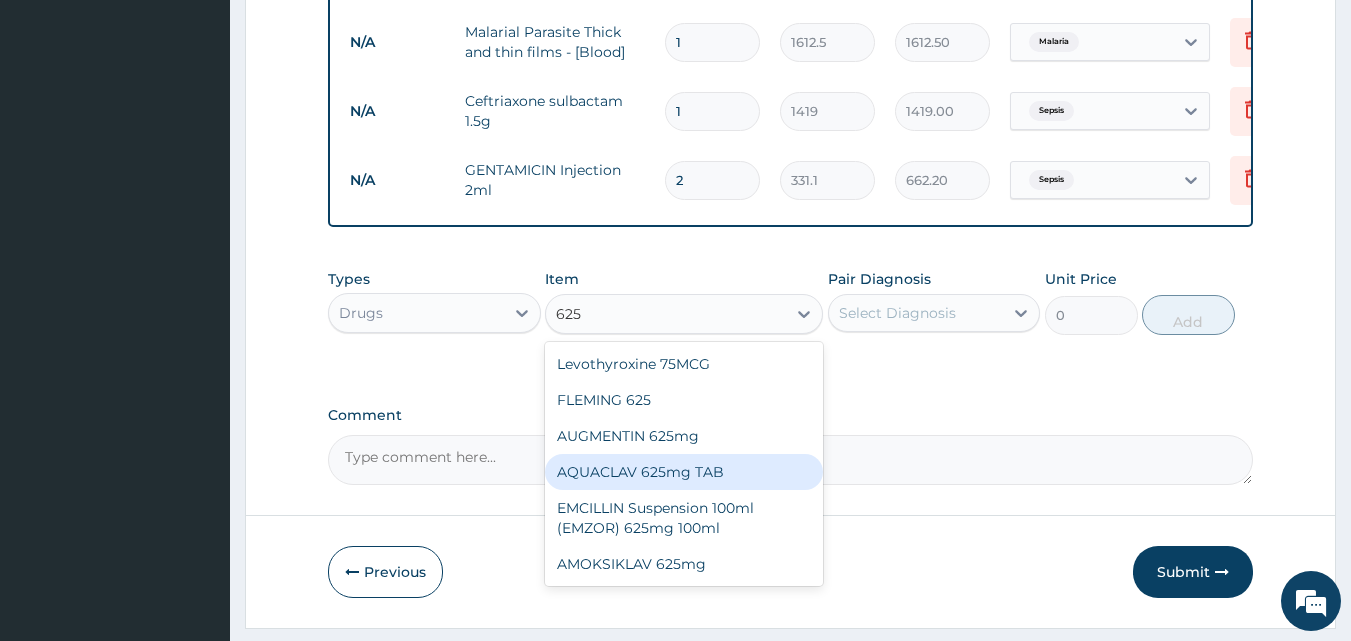 type 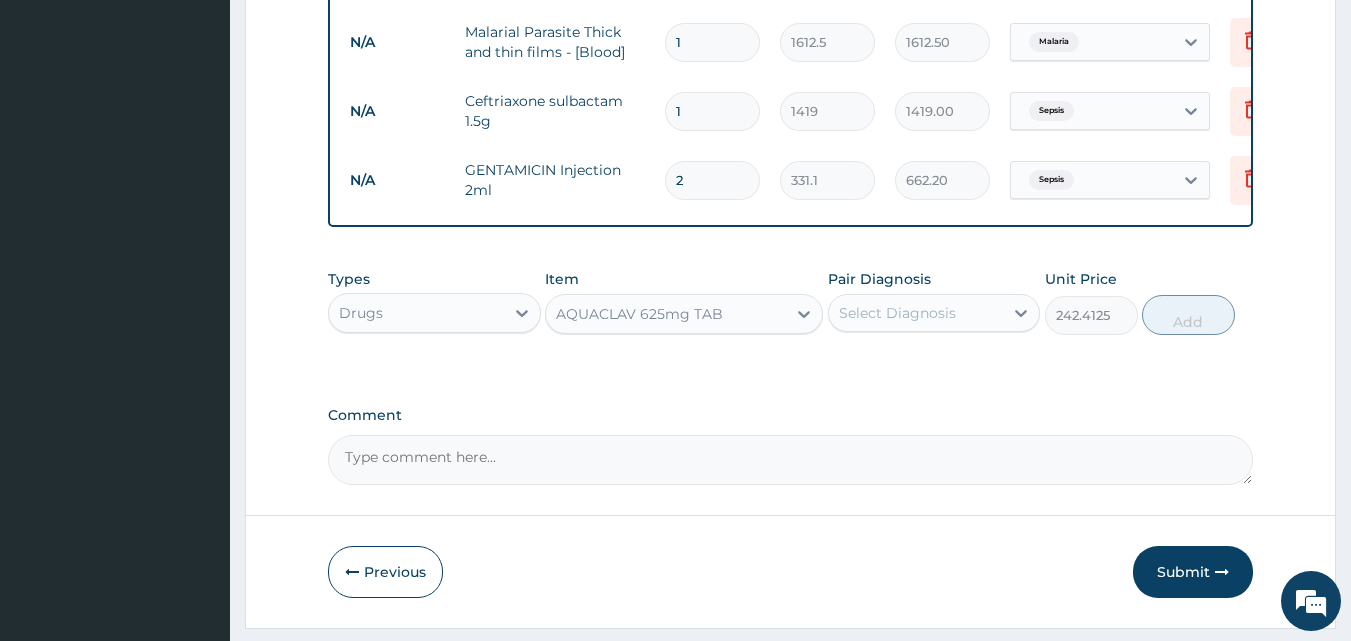 click on "AQUACLAV 625mg TAB" at bounding box center [666, 314] 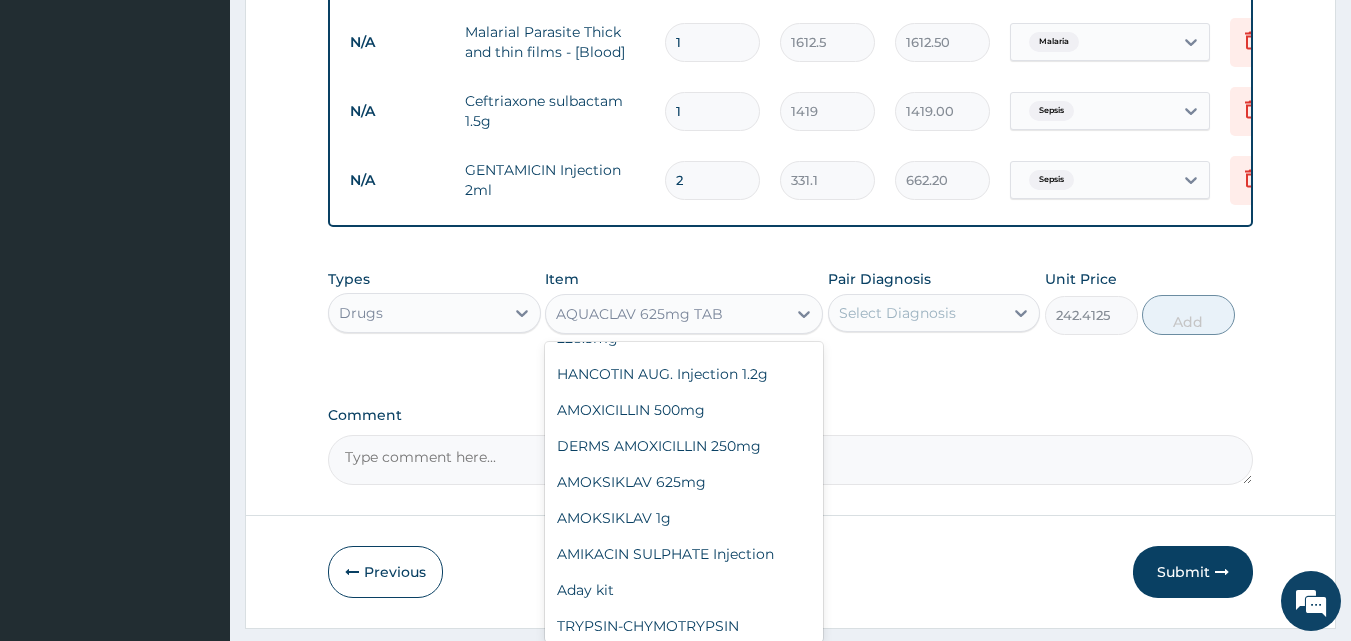 scroll, scrollTop: 24604, scrollLeft: 0, axis: vertical 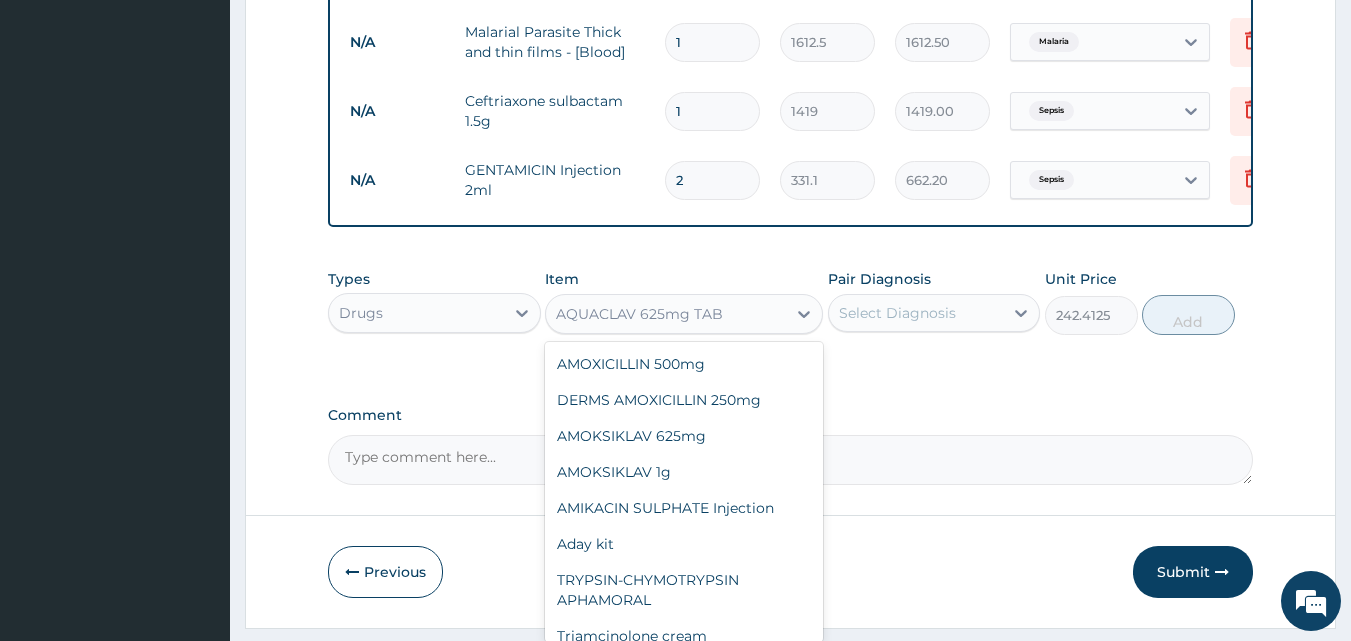 click on "AQUACLAV 375mg" at bounding box center (684, 108) 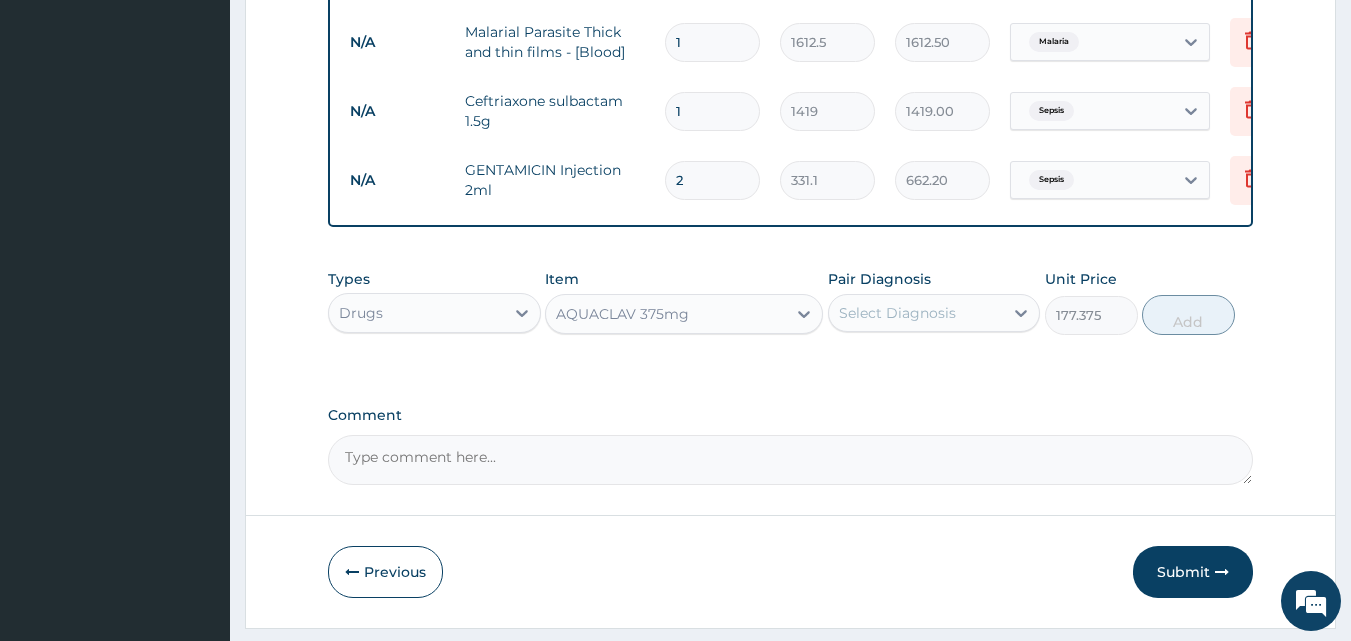 click on "AQUACLAV 375mg" at bounding box center (666, 314) 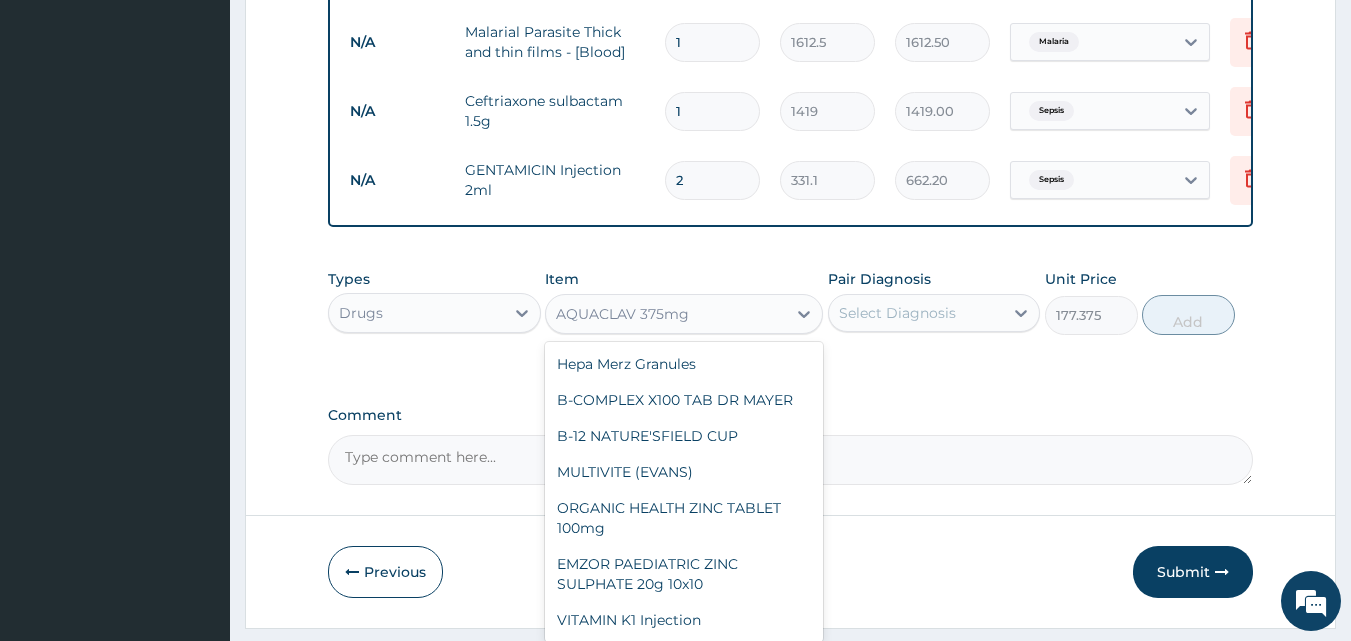 scroll, scrollTop: 24540, scrollLeft: 0, axis: vertical 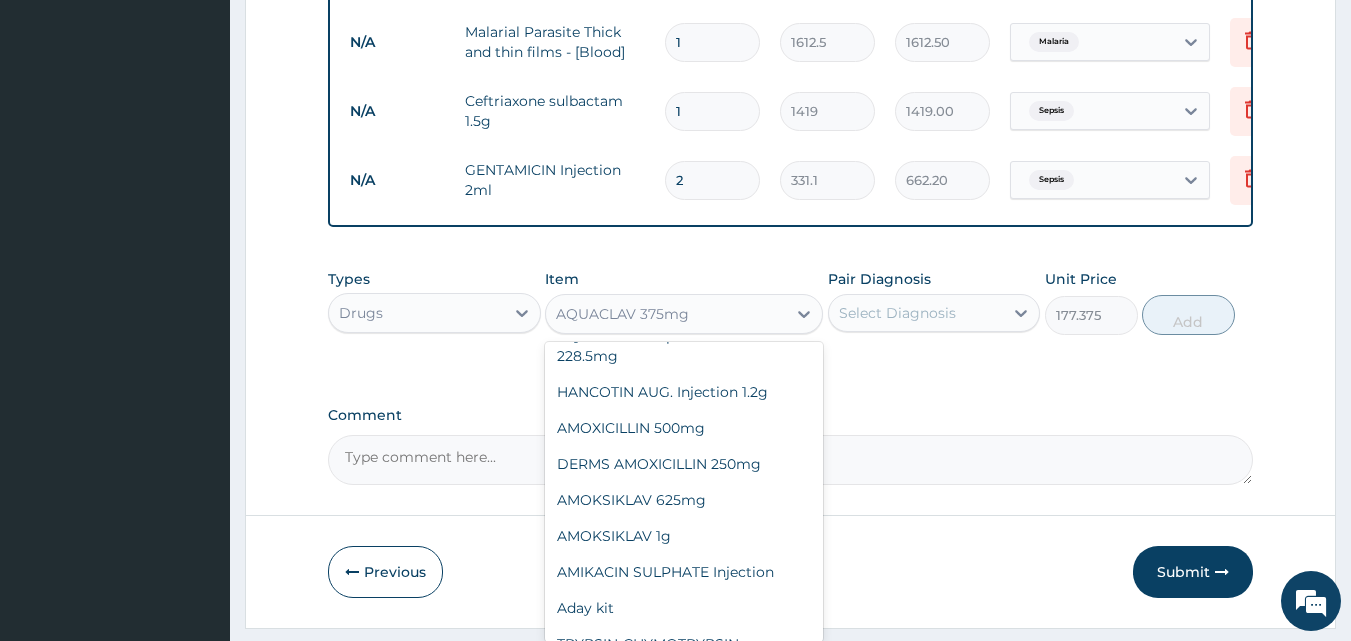 click on "AQUACLAV 625mg TAB" at bounding box center (684, 136) 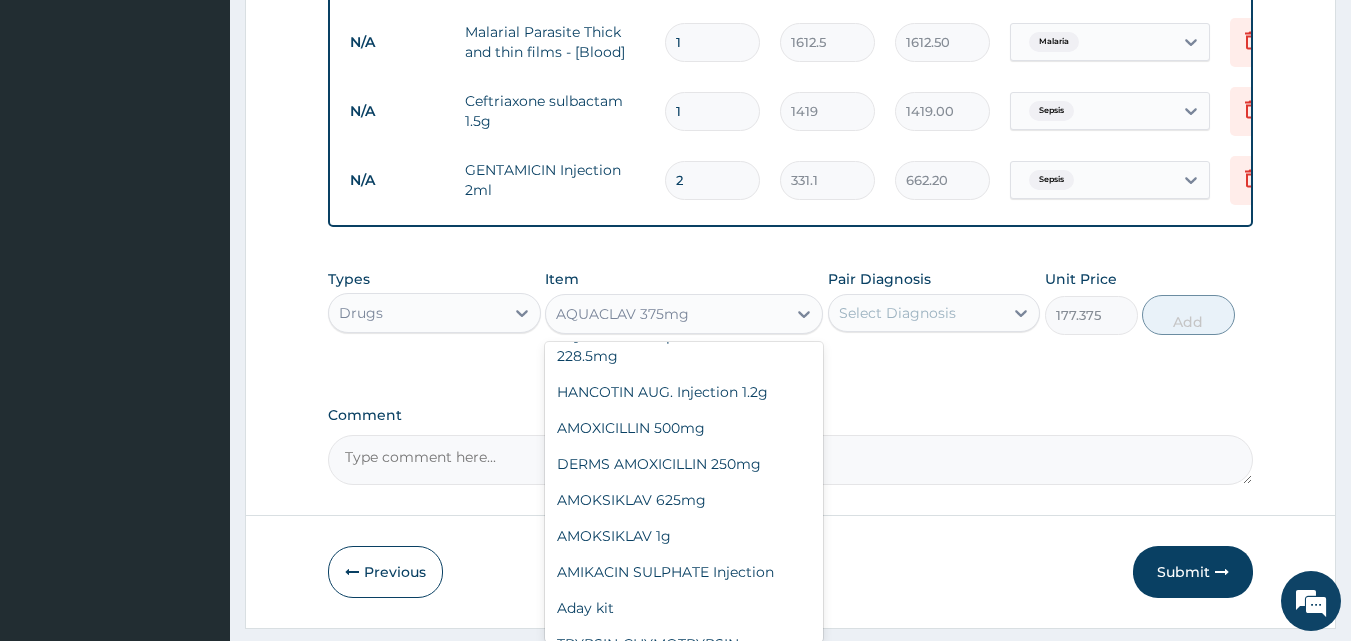 type on "242.4125" 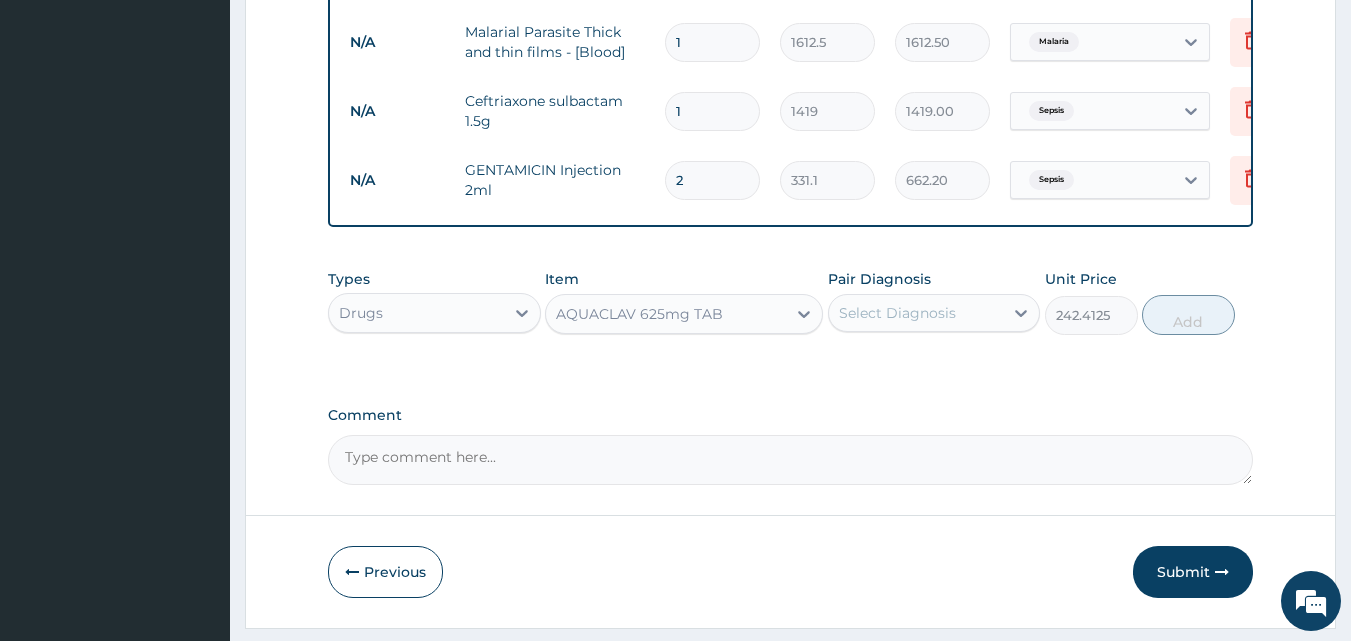 click on "Select Diagnosis" at bounding box center (897, 313) 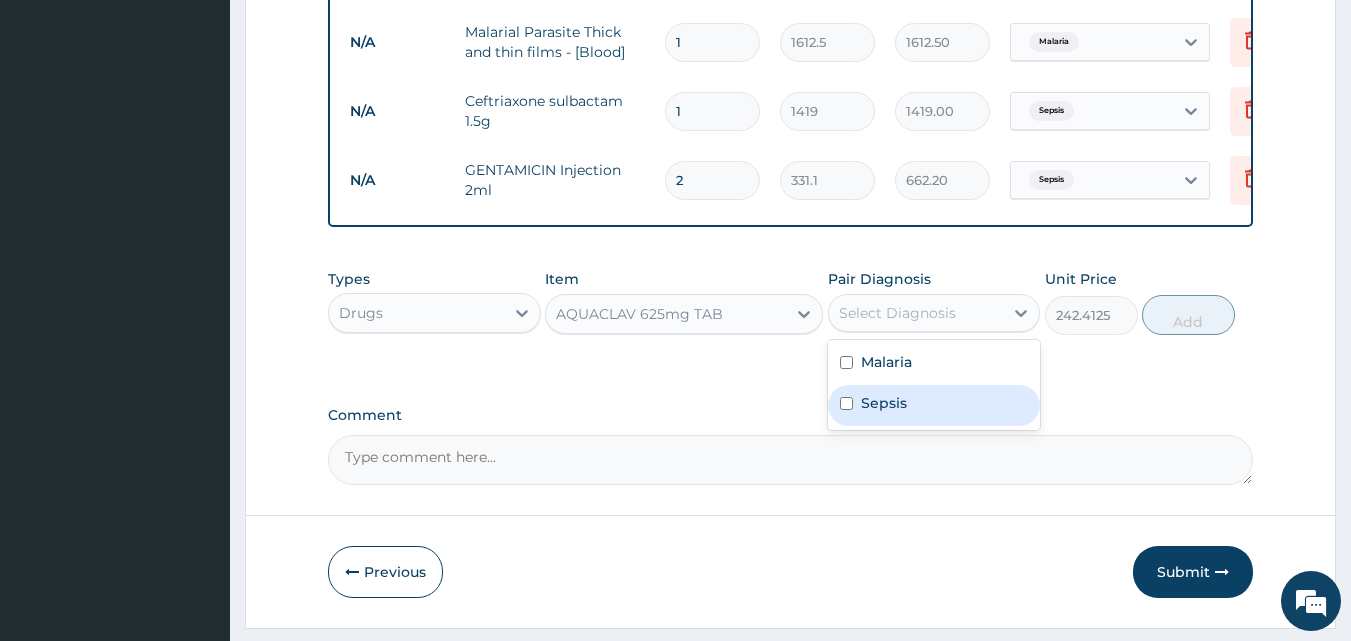 click on "Sepsis" at bounding box center (884, 403) 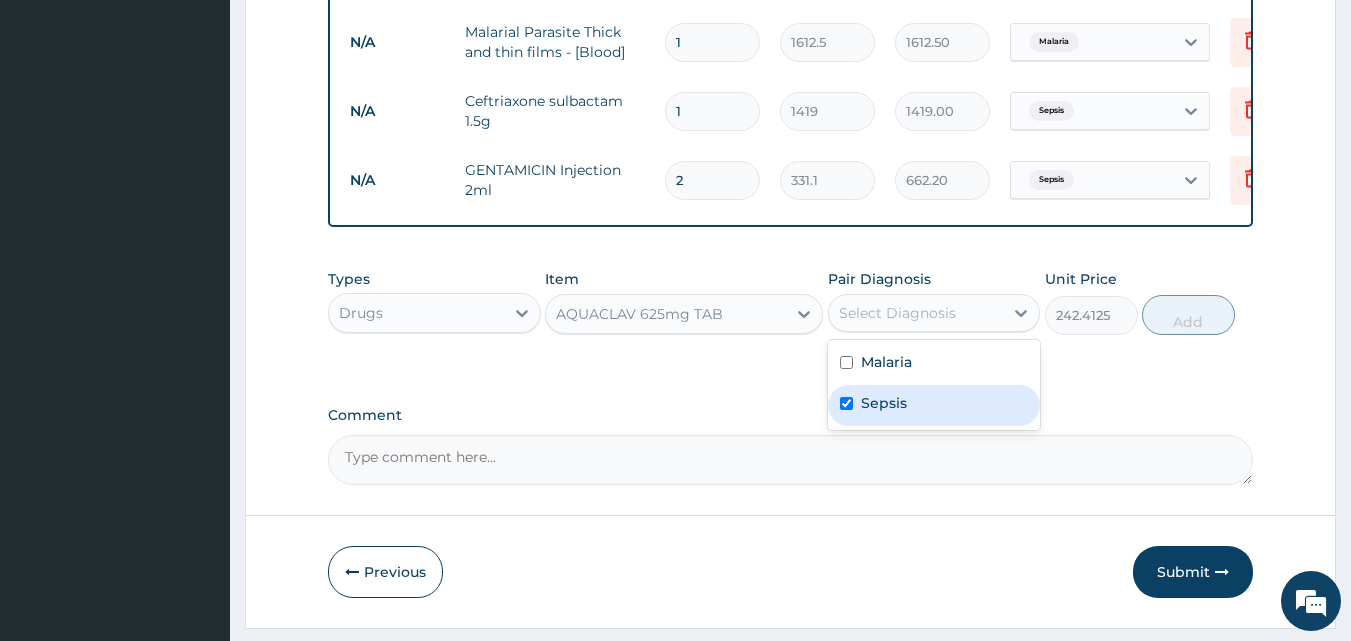 checkbox on "true" 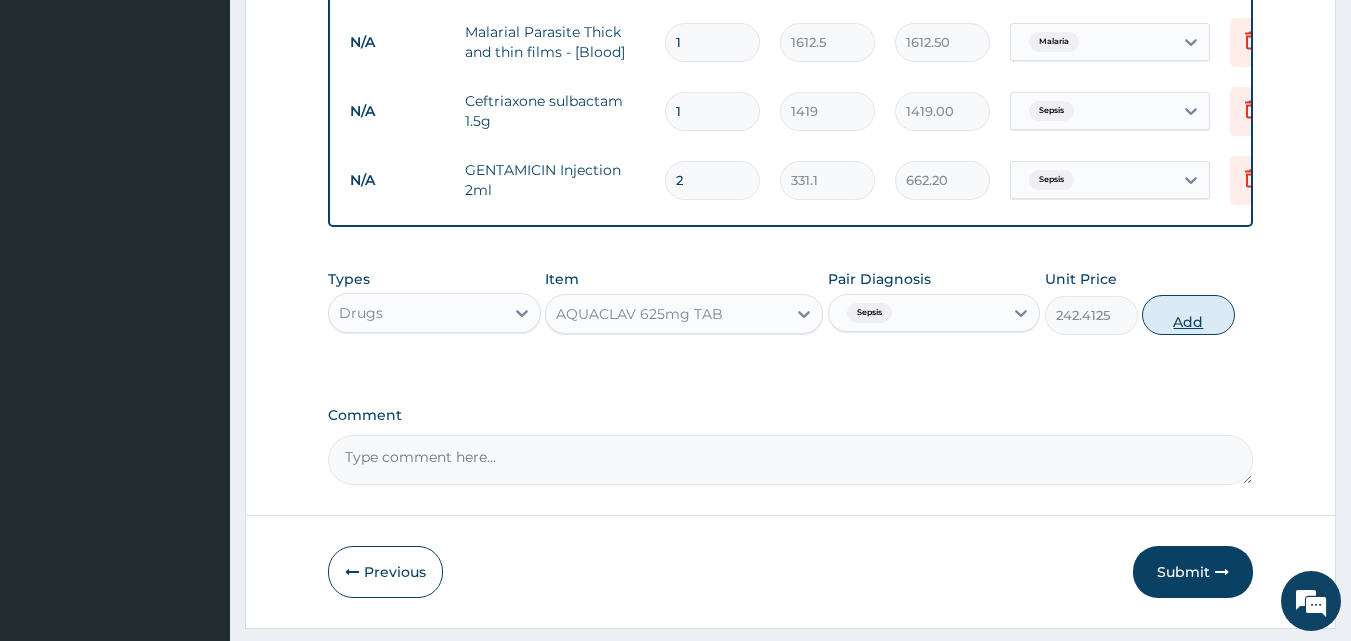 click on "Add" at bounding box center (1188, 315) 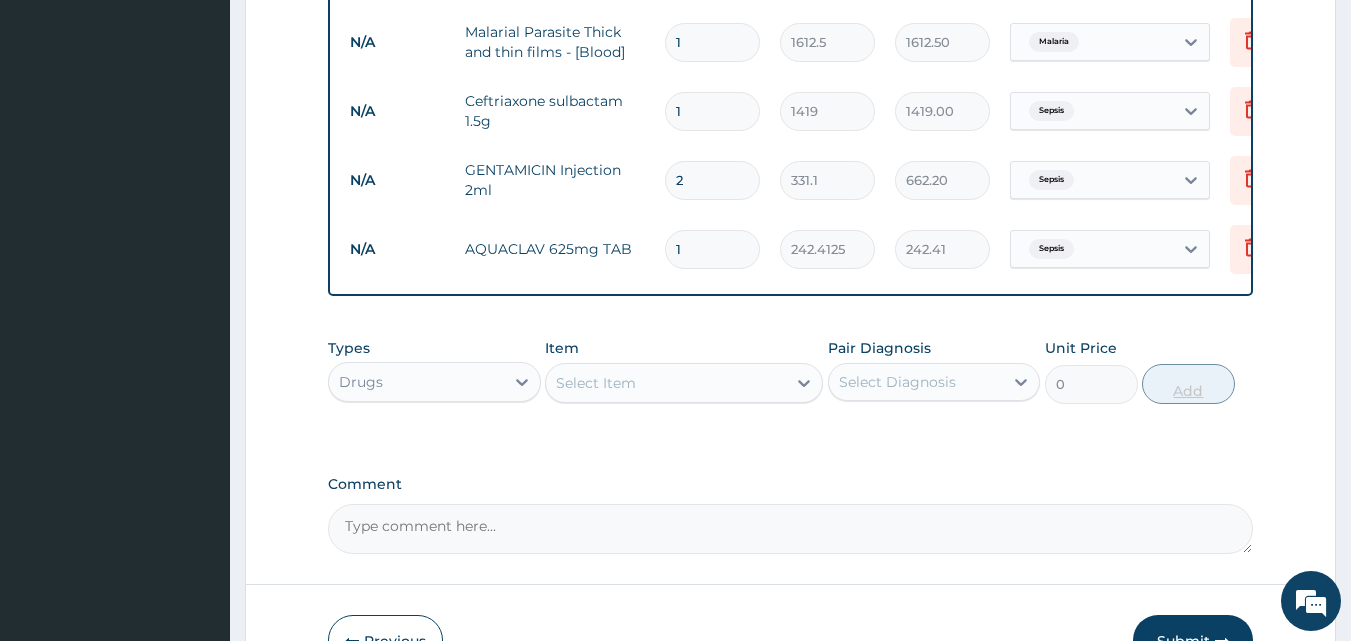 type on "14" 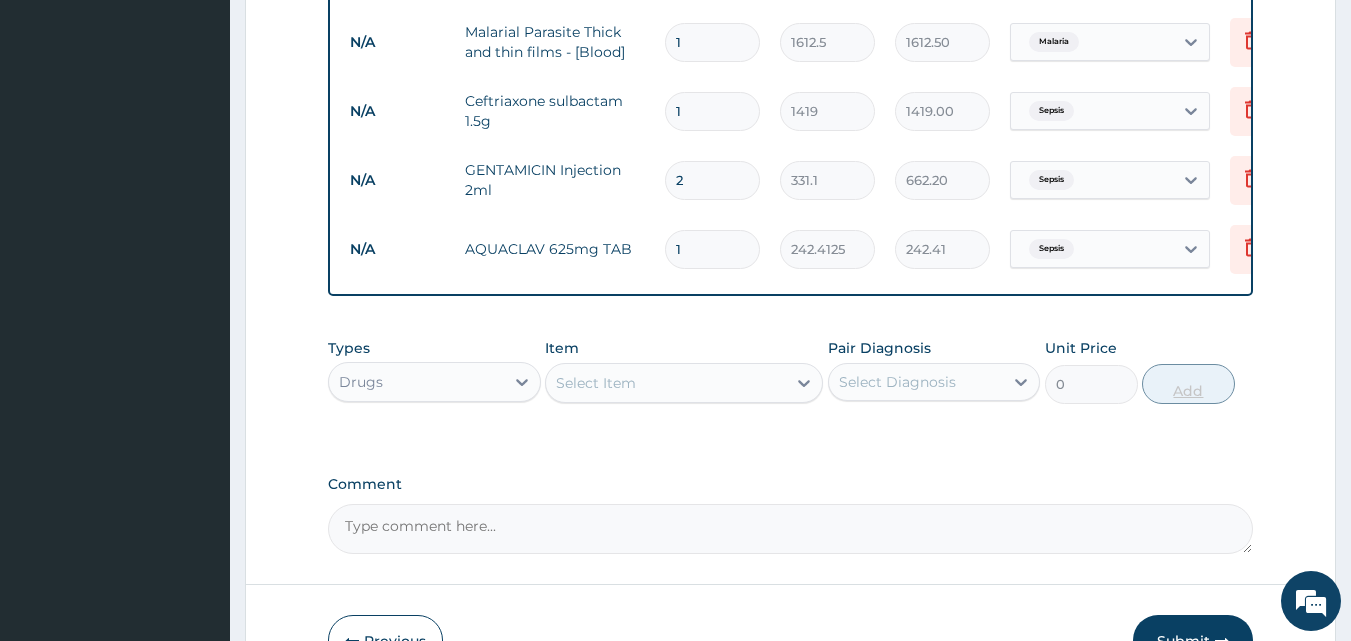 type on "3393.78" 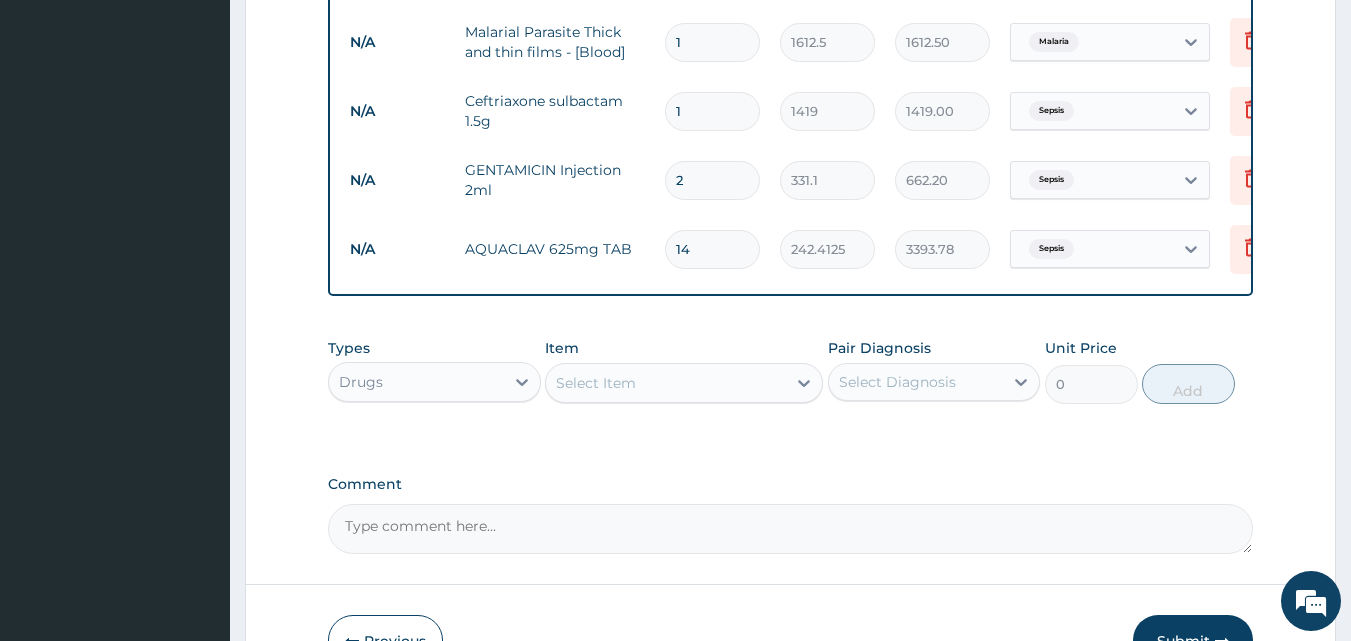 type on "14" 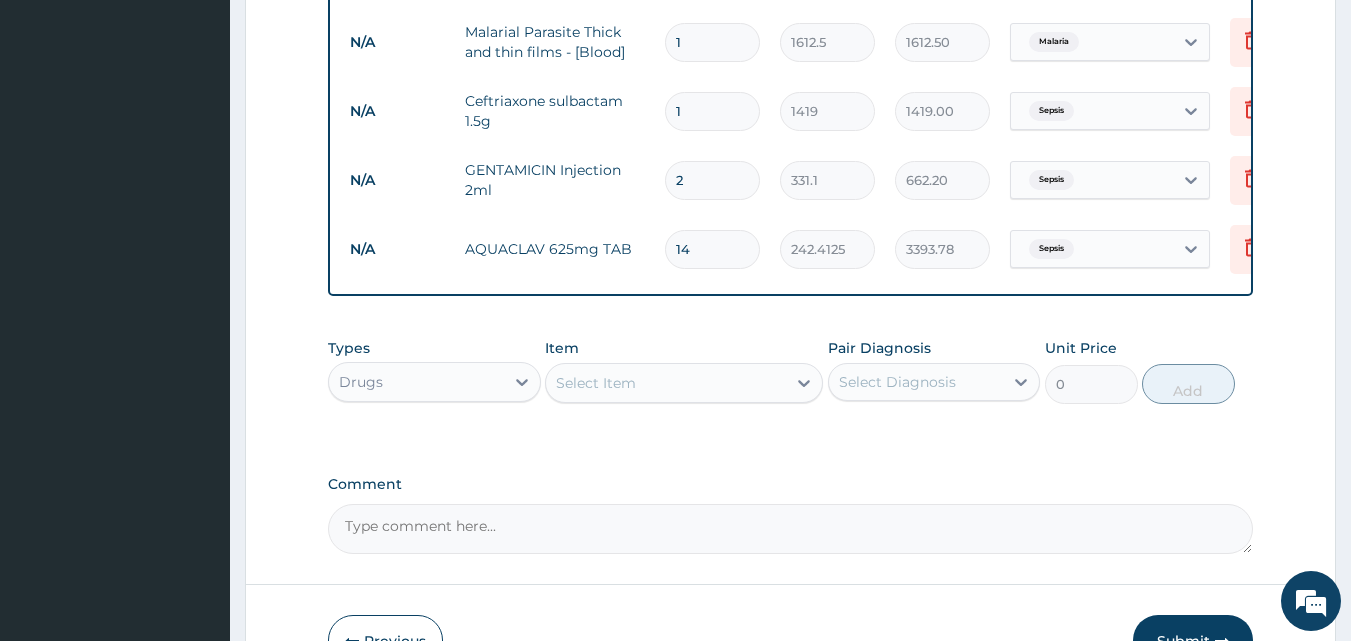 click on "Select Item" at bounding box center (666, 383) 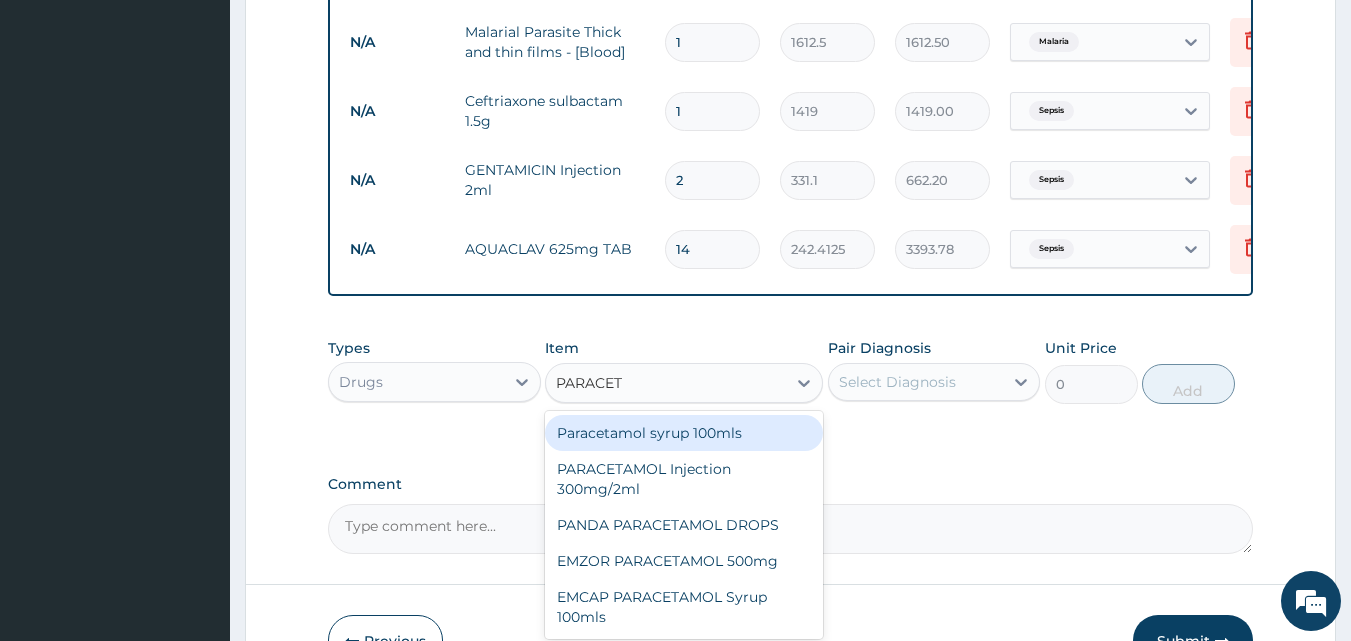 type on "PARACETA" 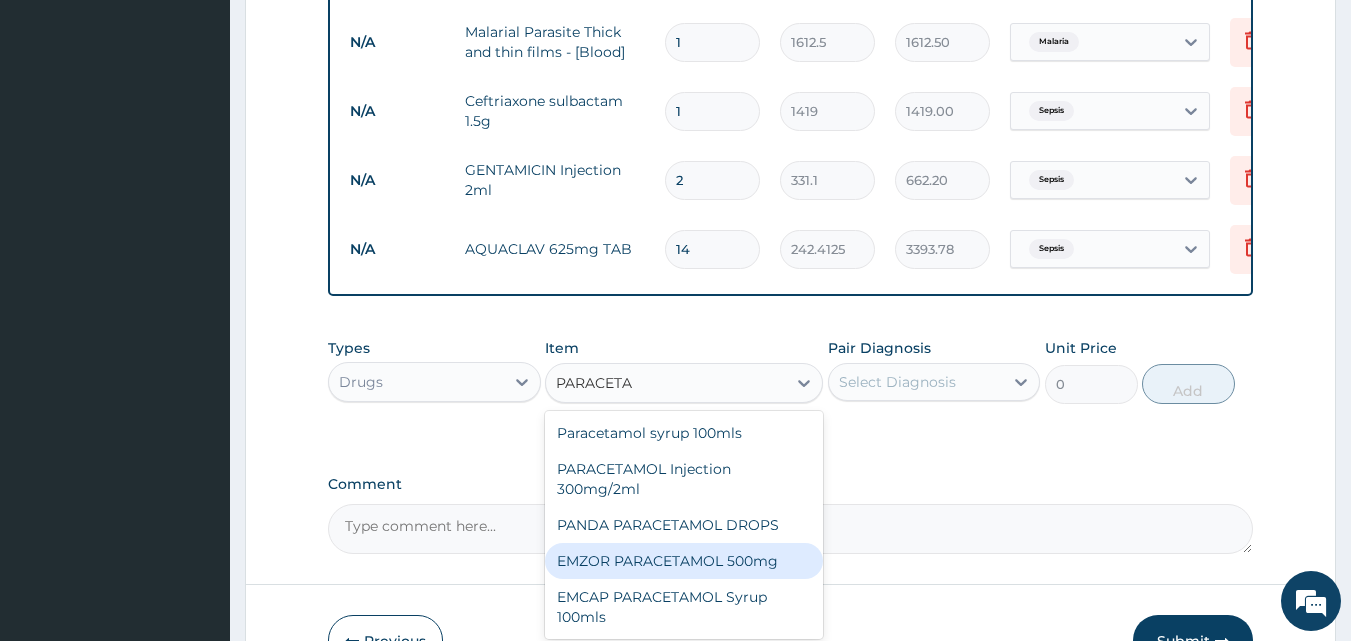 click on "EMZOR PARACETAMOL 500mg" at bounding box center (684, 561) 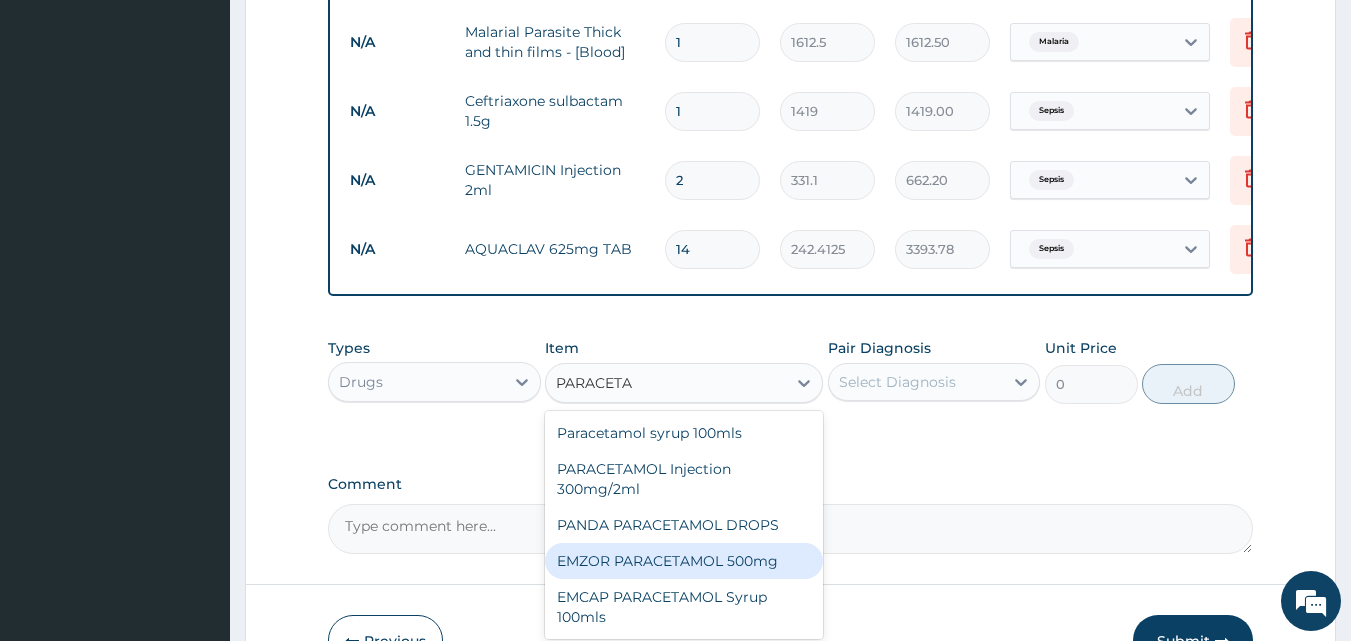 type 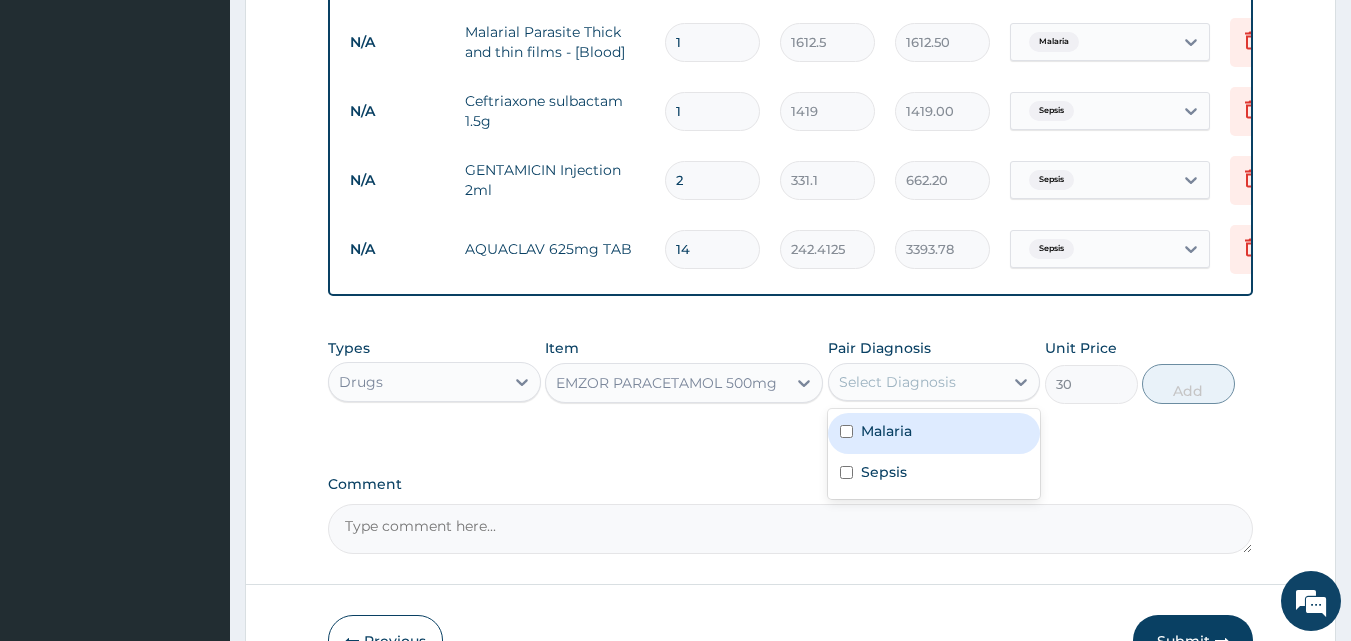 click on "Select Diagnosis" at bounding box center (897, 382) 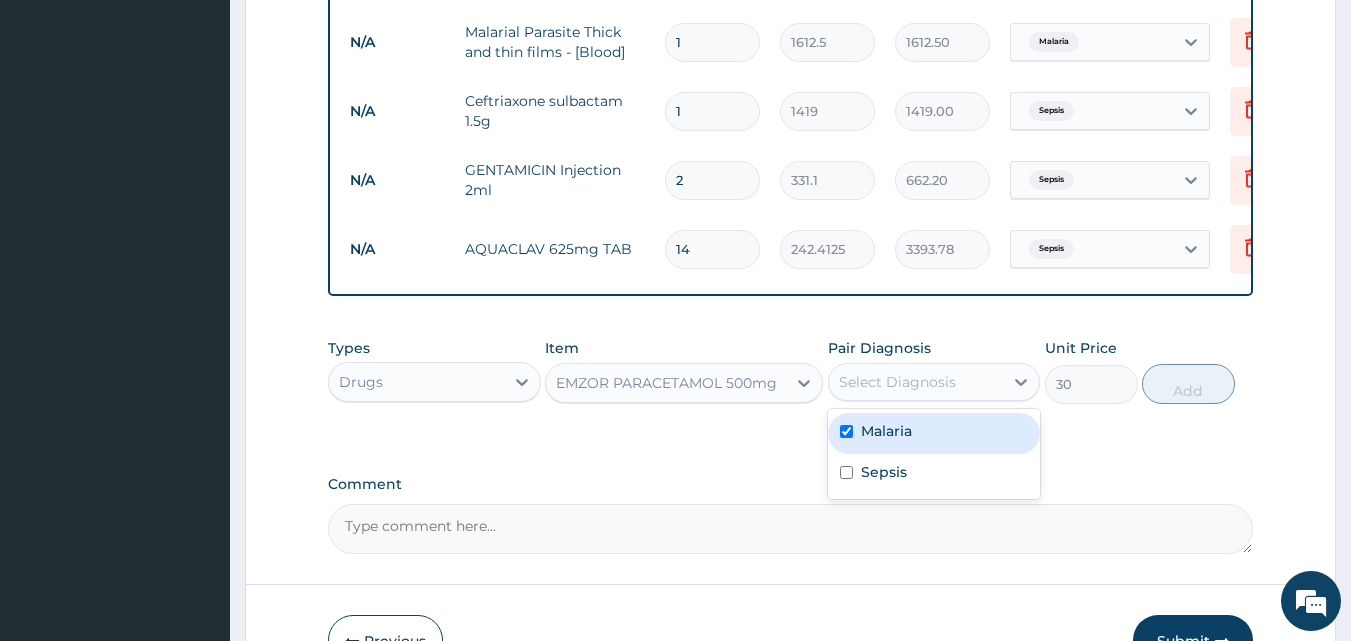 checkbox on "true" 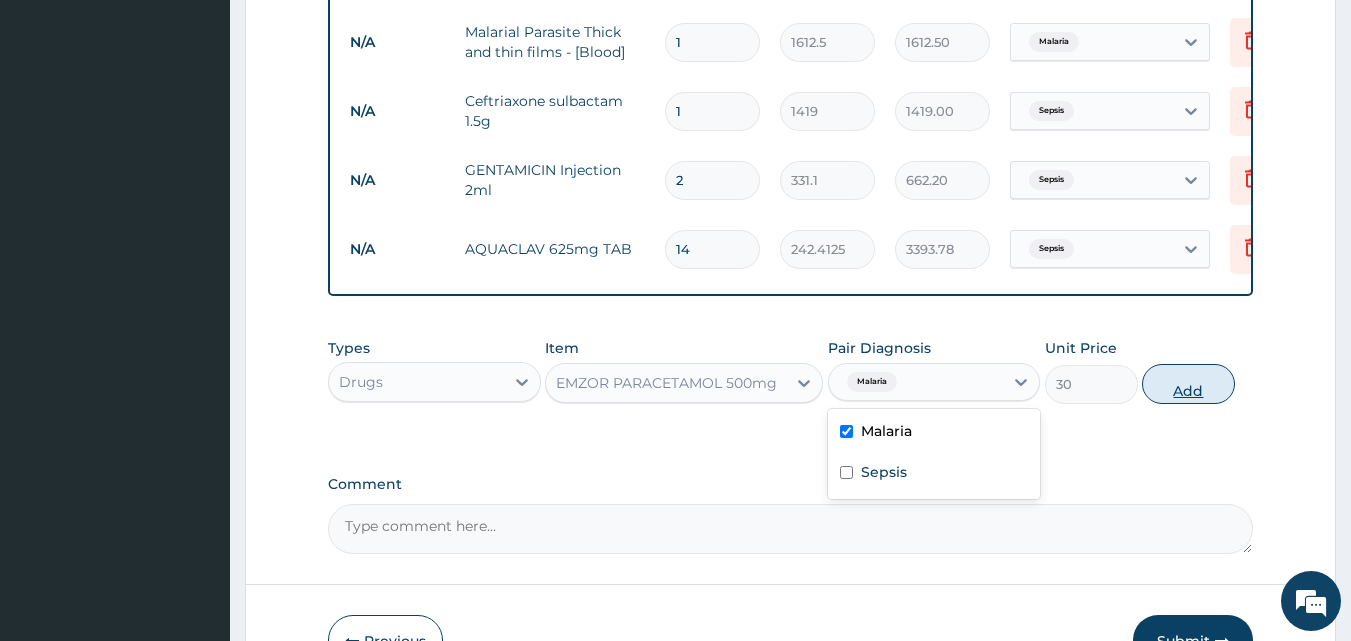 click on "Add" at bounding box center (1188, 384) 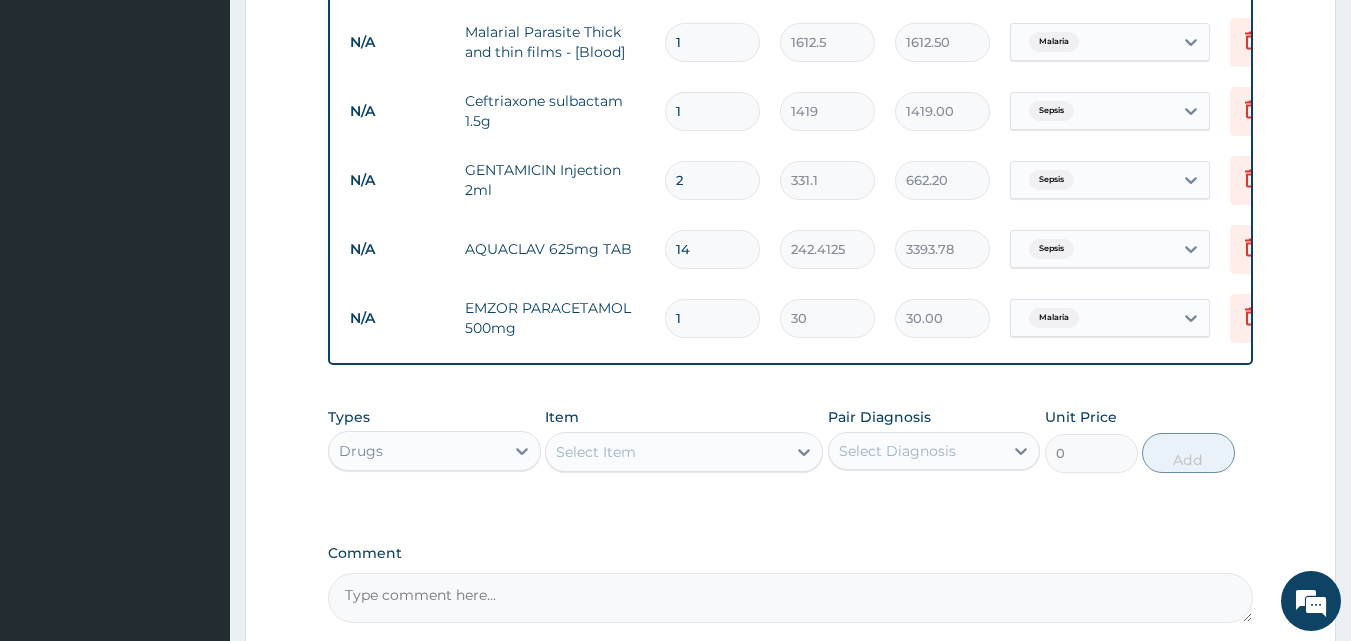 type on "18" 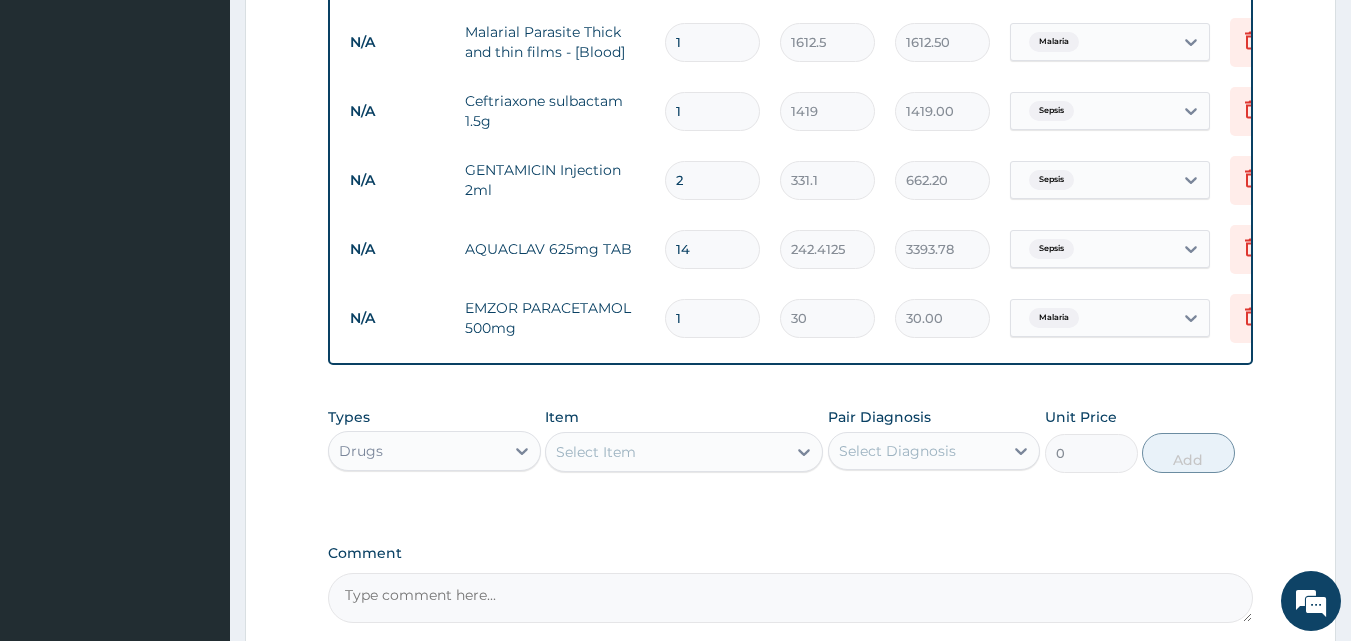 type on "540.00" 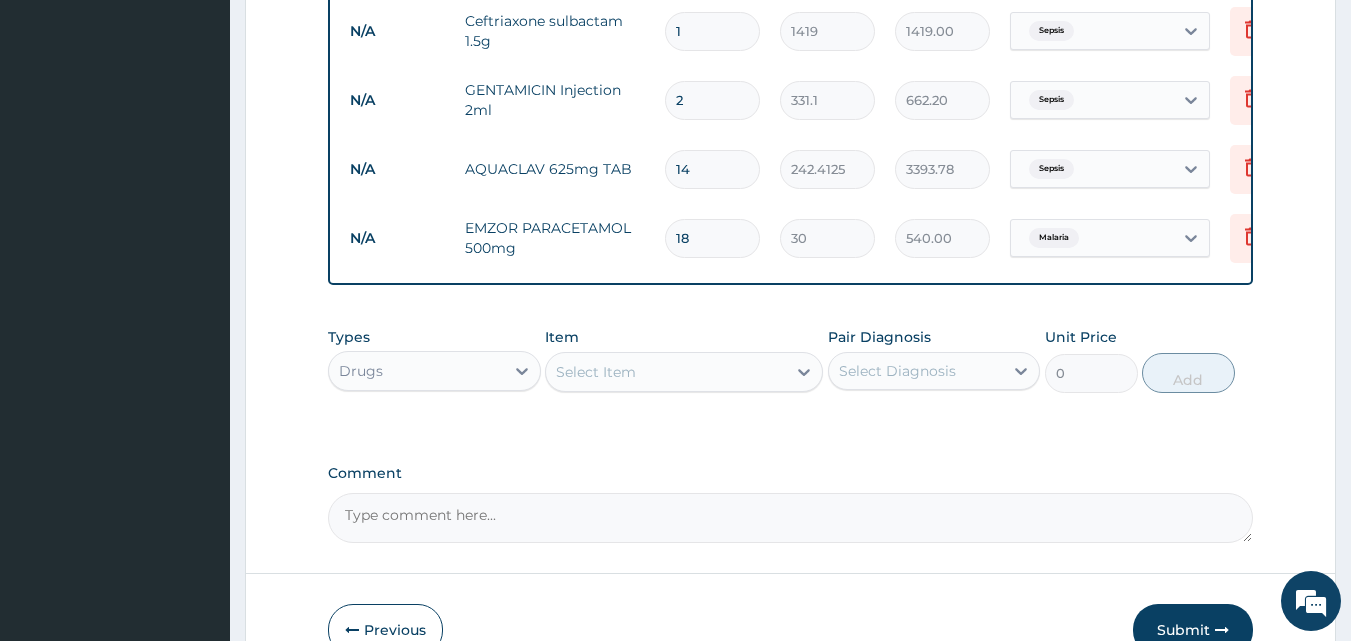 scroll, scrollTop: 1157, scrollLeft: 0, axis: vertical 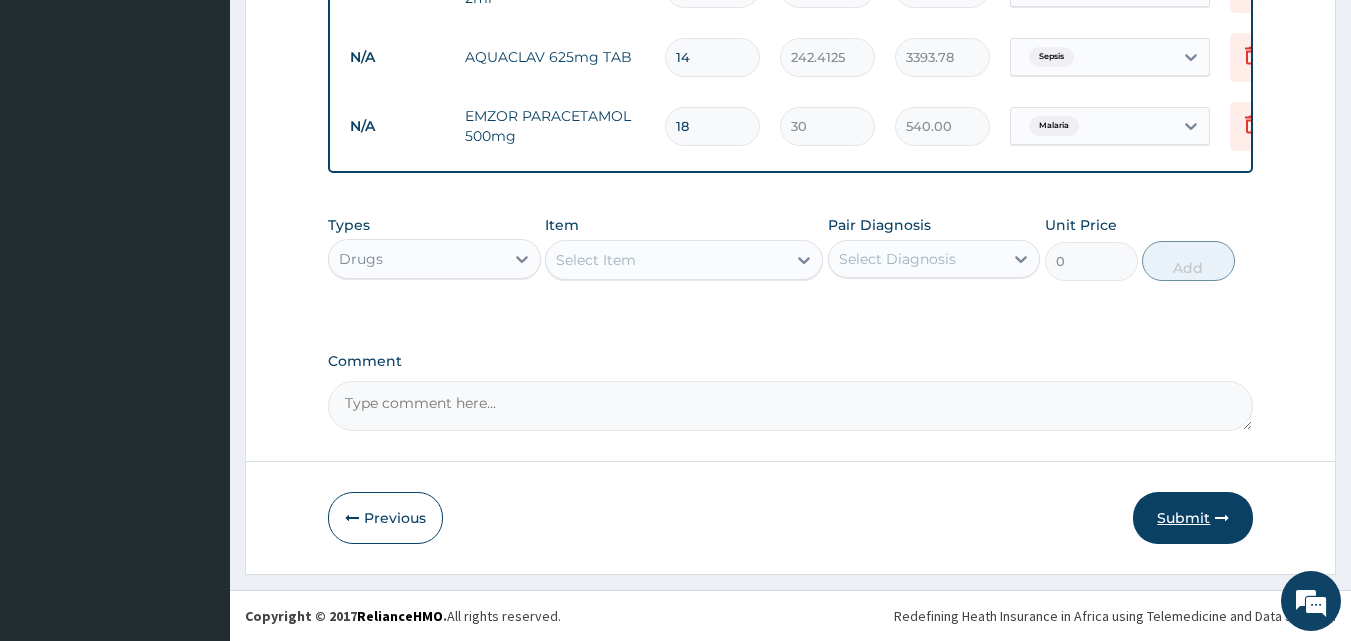 type on "18" 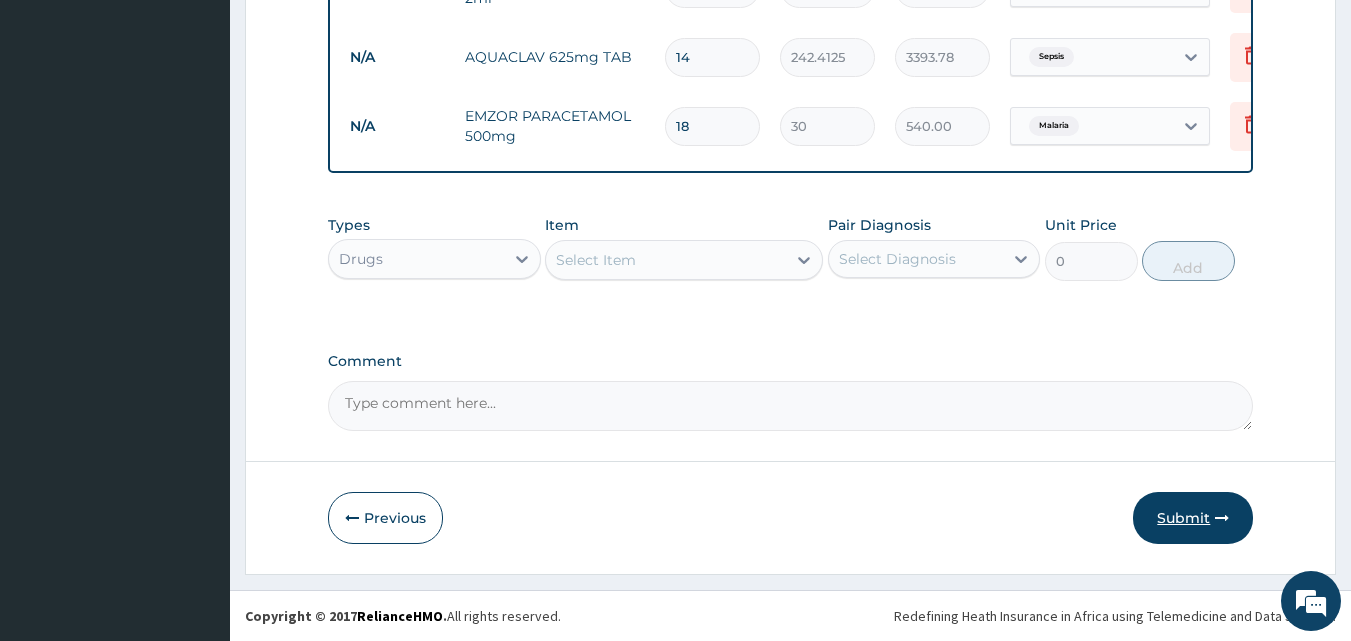 click on "Submit" at bounding box center (1193, 518) 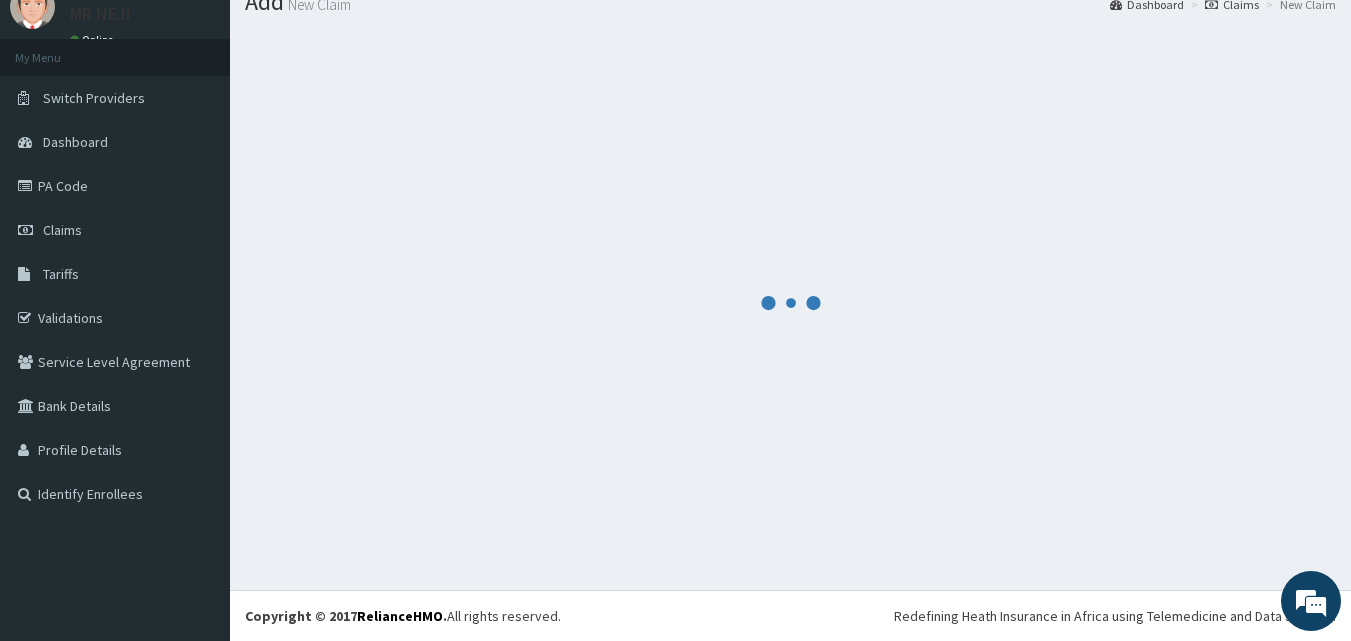 scroll, scrollTop: 1157, scrollLeft: 0, axis: vertical 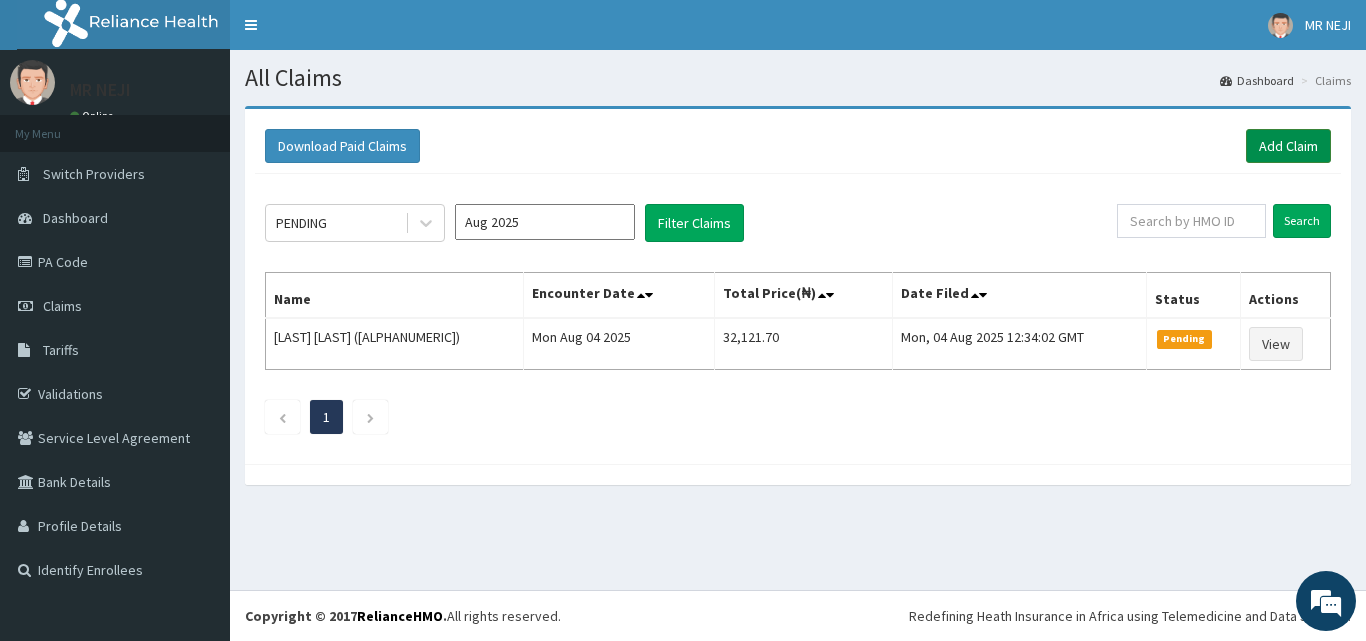 click on "Add Claim" at bounding box center (1288, 146) 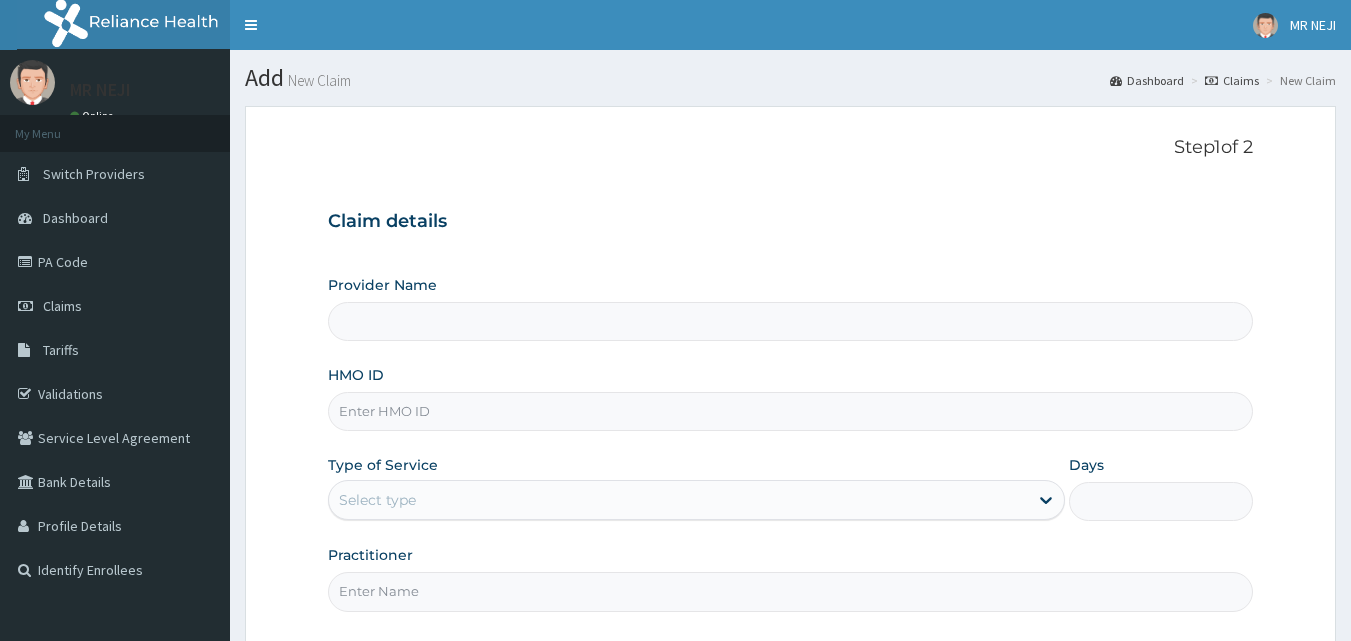scroll, scrollTop: 0, scrollLeft: 0, axis: both 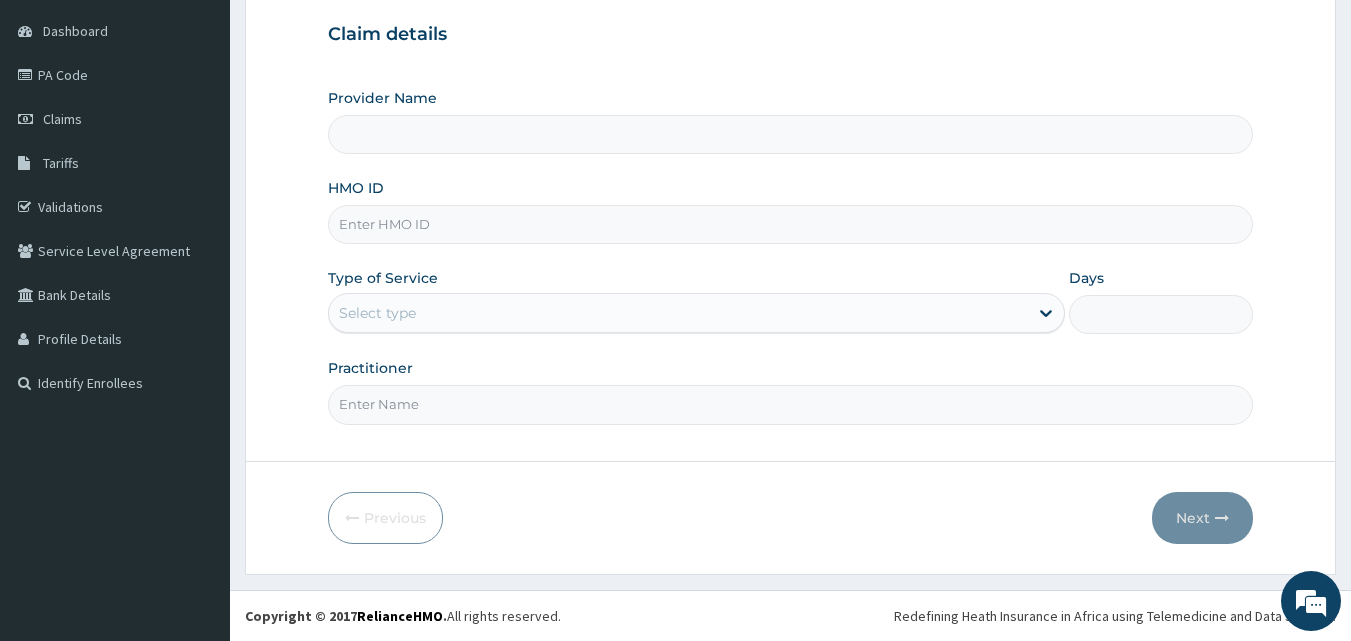 type on "THOMAS DAVID HOSPITAL AND MATERNITY" 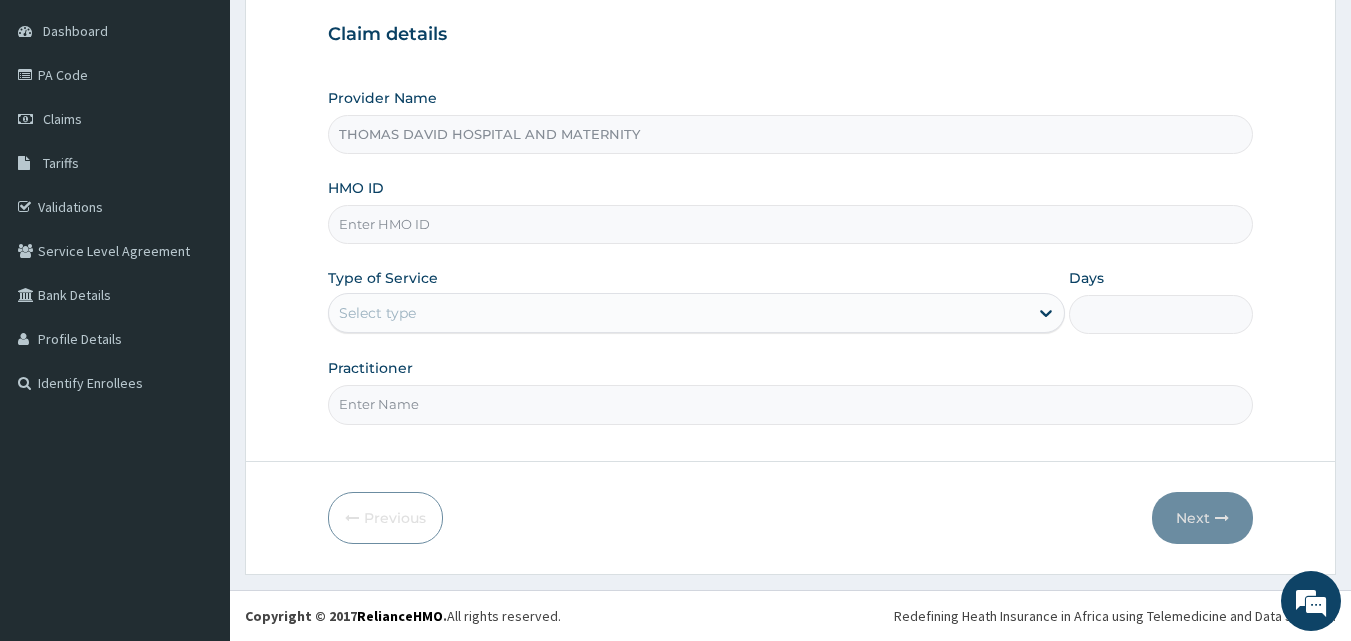 scroll, scrollTop: 0, scrollLeft: 0, axis: both 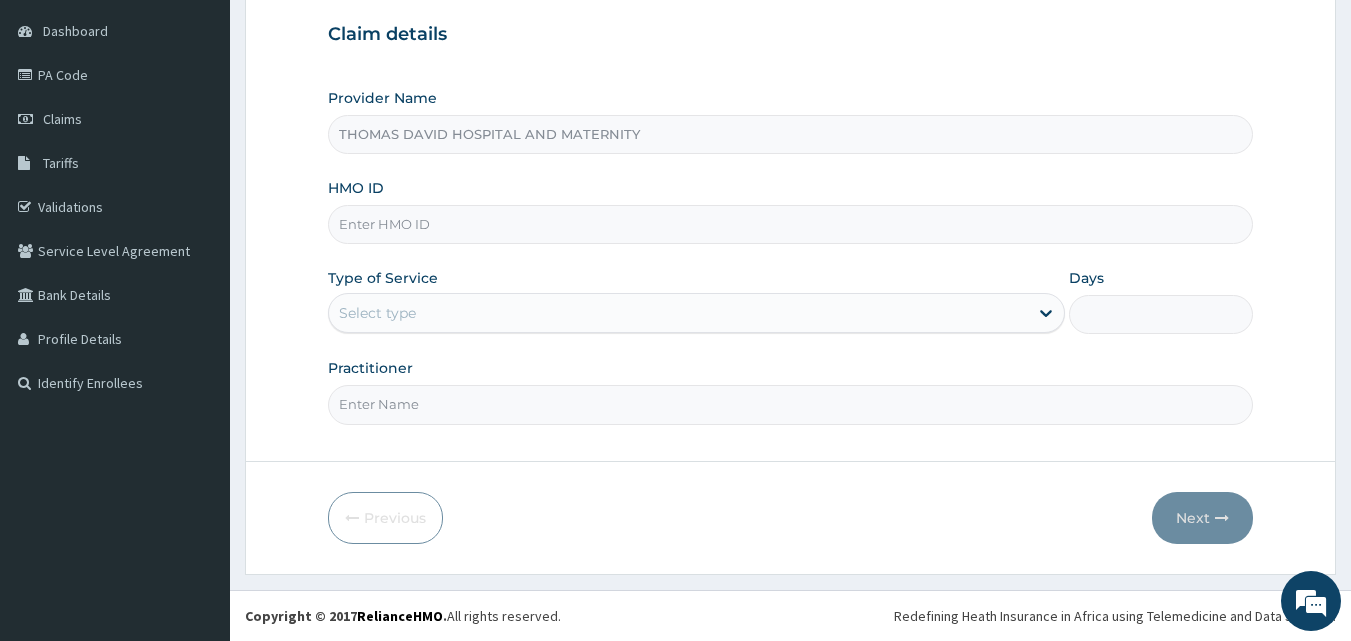click on "HMO ID" at bounding box center (791, 224) 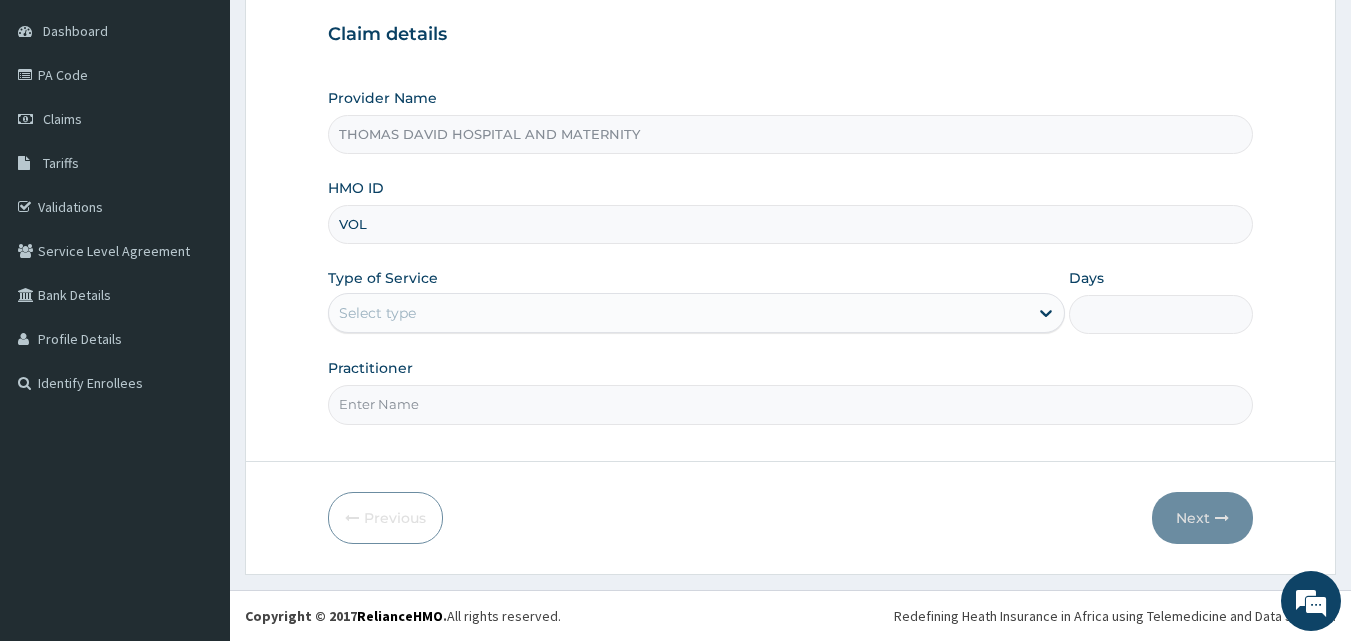 type on "VOL/10061/C" 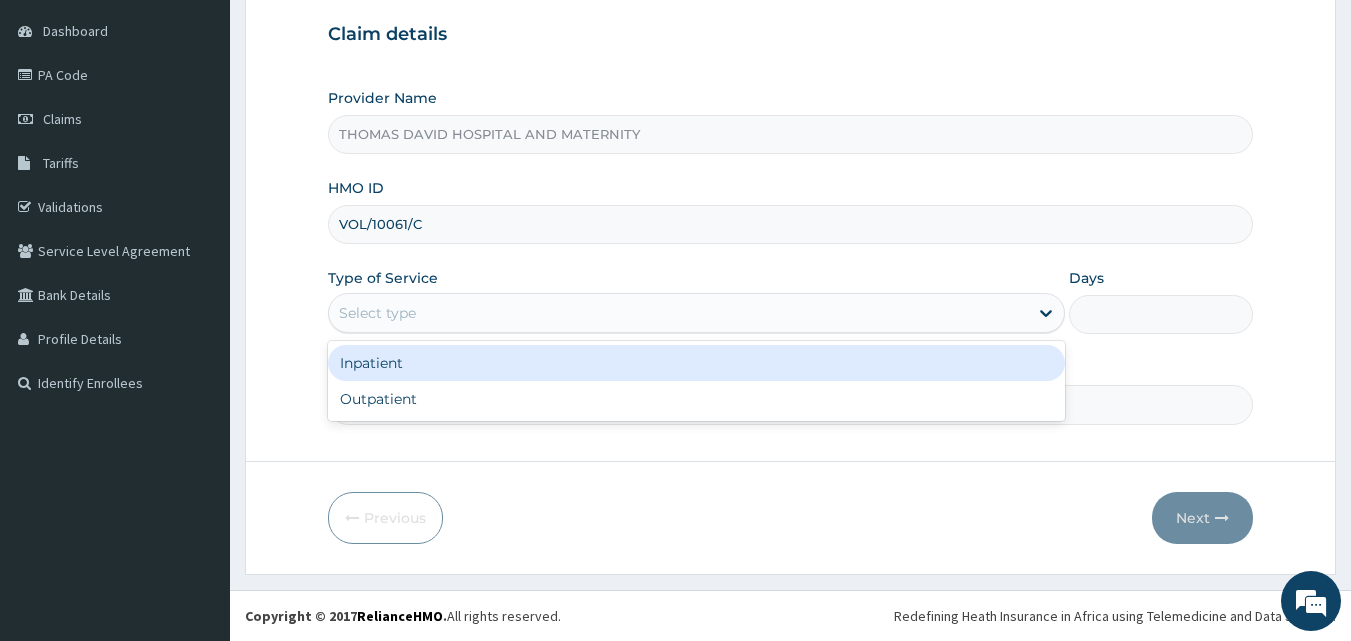 click on "Select type" at bounding box center (678, 313) 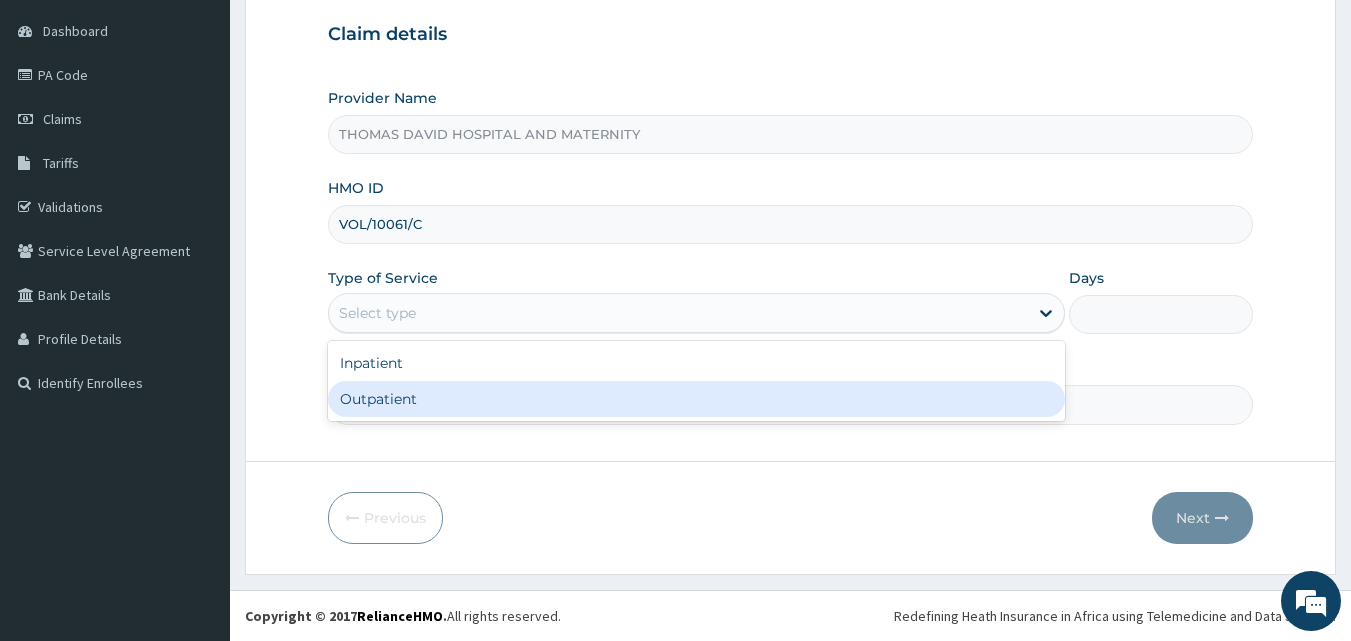click on "Outpatient" at bounding box center (696, 399) 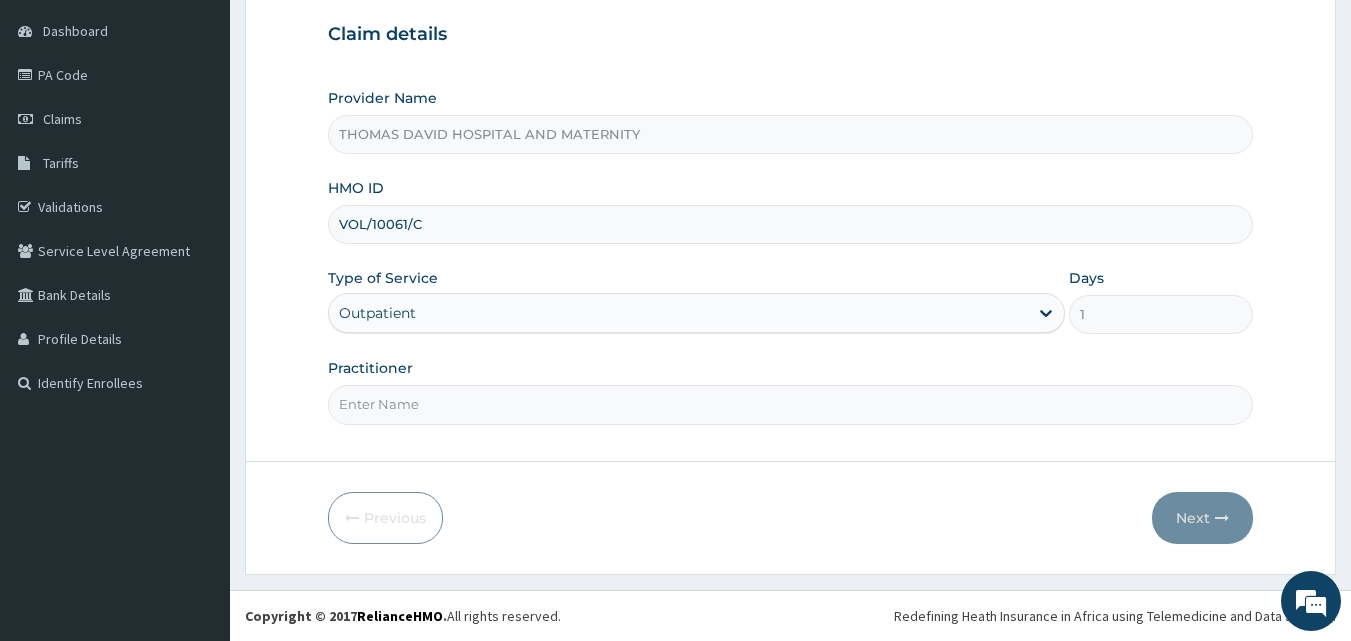 click on "Practitioner" at bounding box center [791, 404] 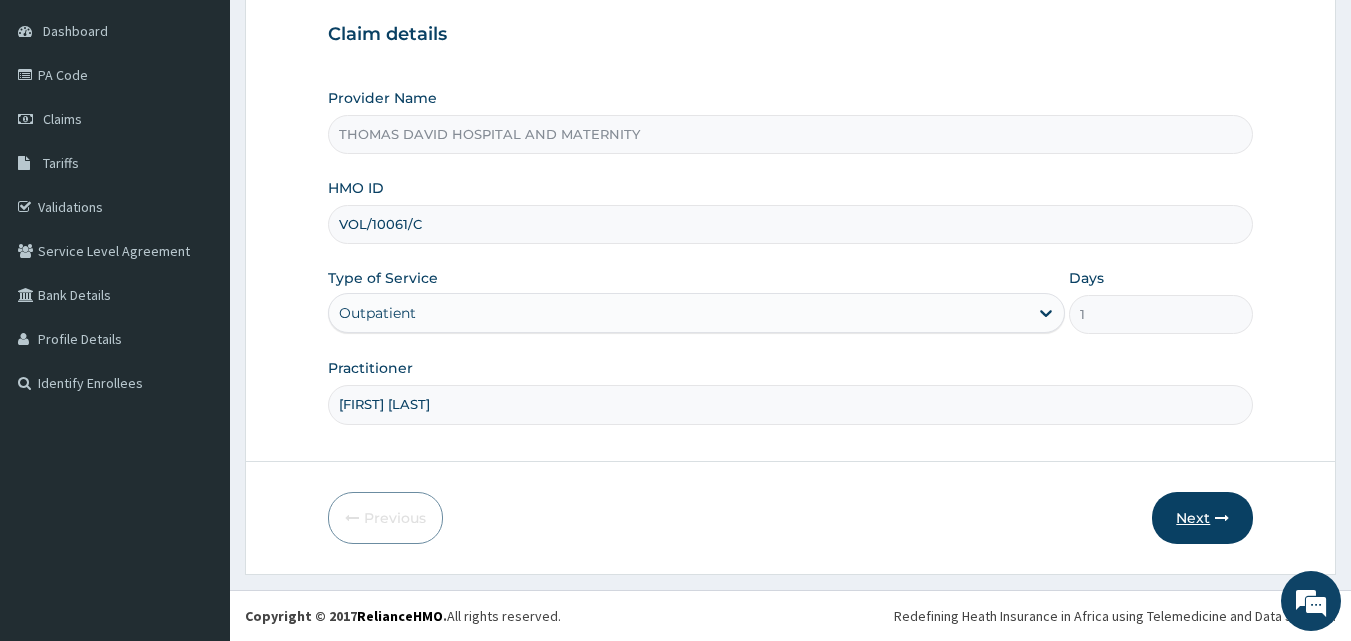 click on "Next" at bounding box center [1202, 518] 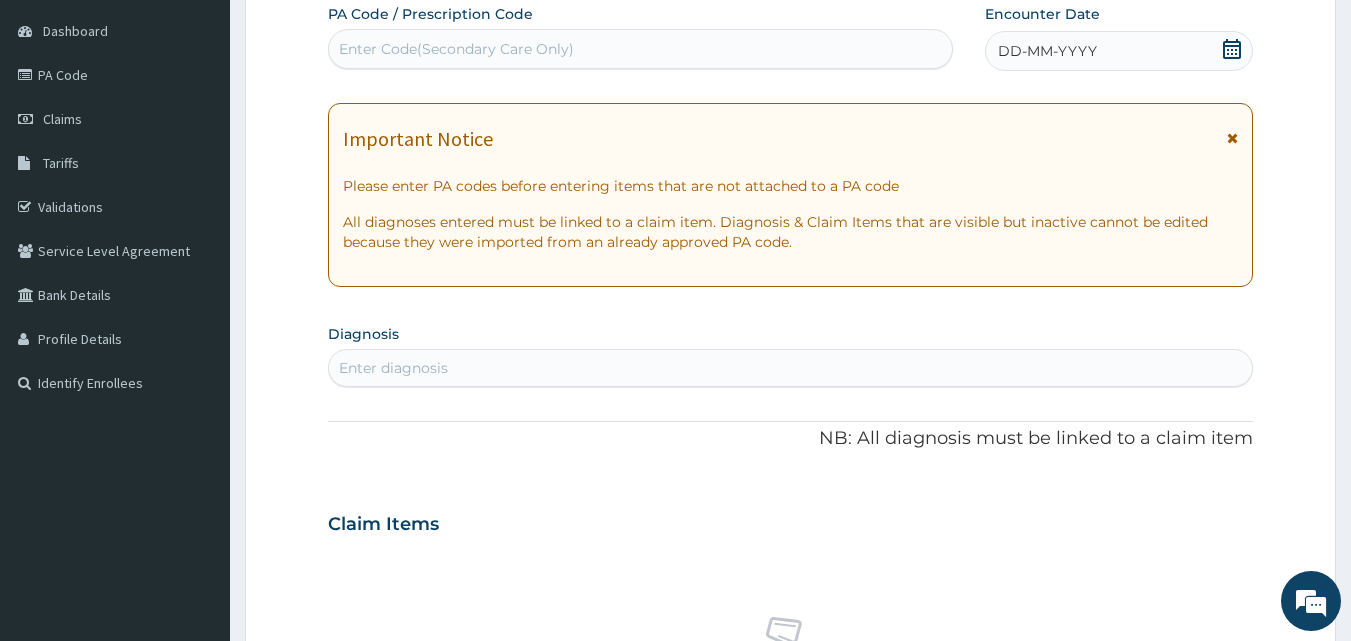 click 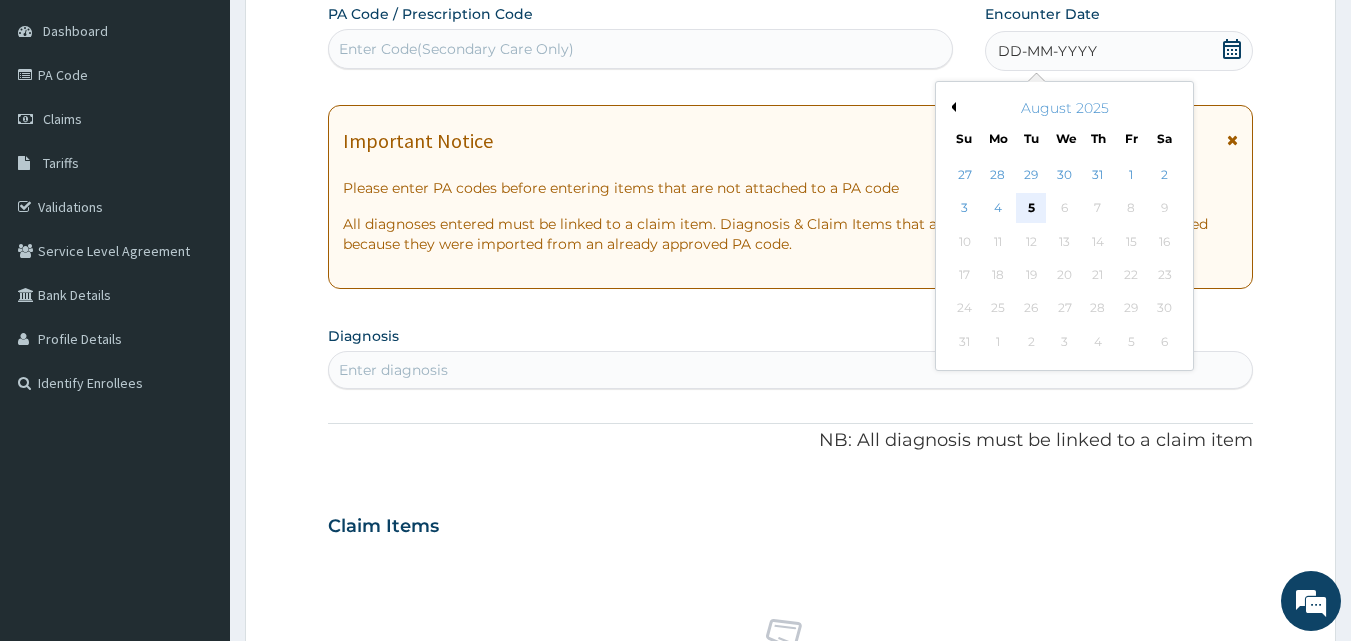 click on "5" at bounding box center (1032, 209) 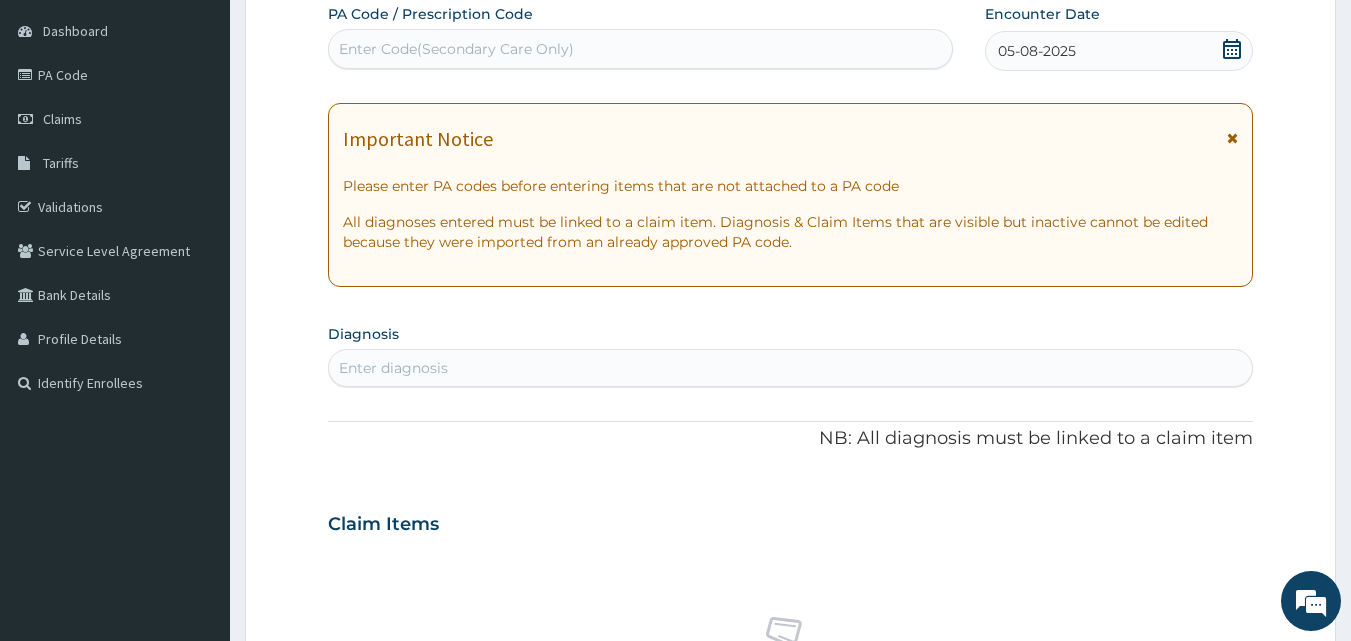 click on "Diagnosis Enter diagnosis" at bounding box center [791, 353] 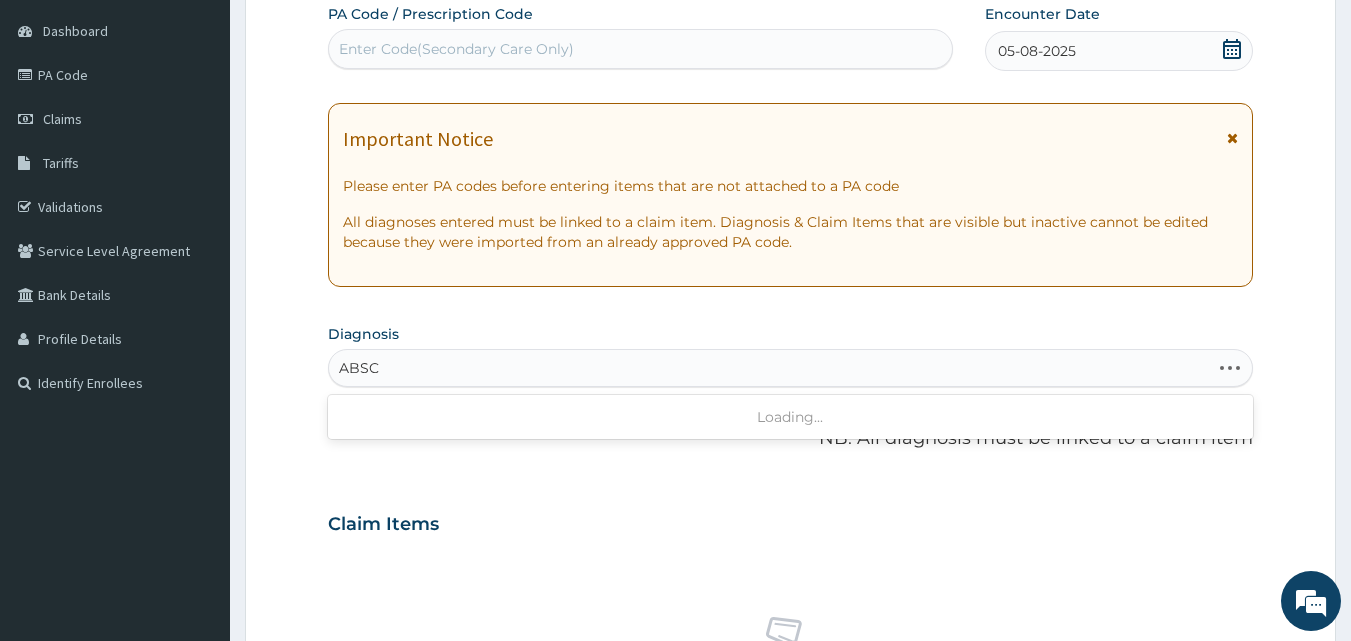 type on "ABSCE" 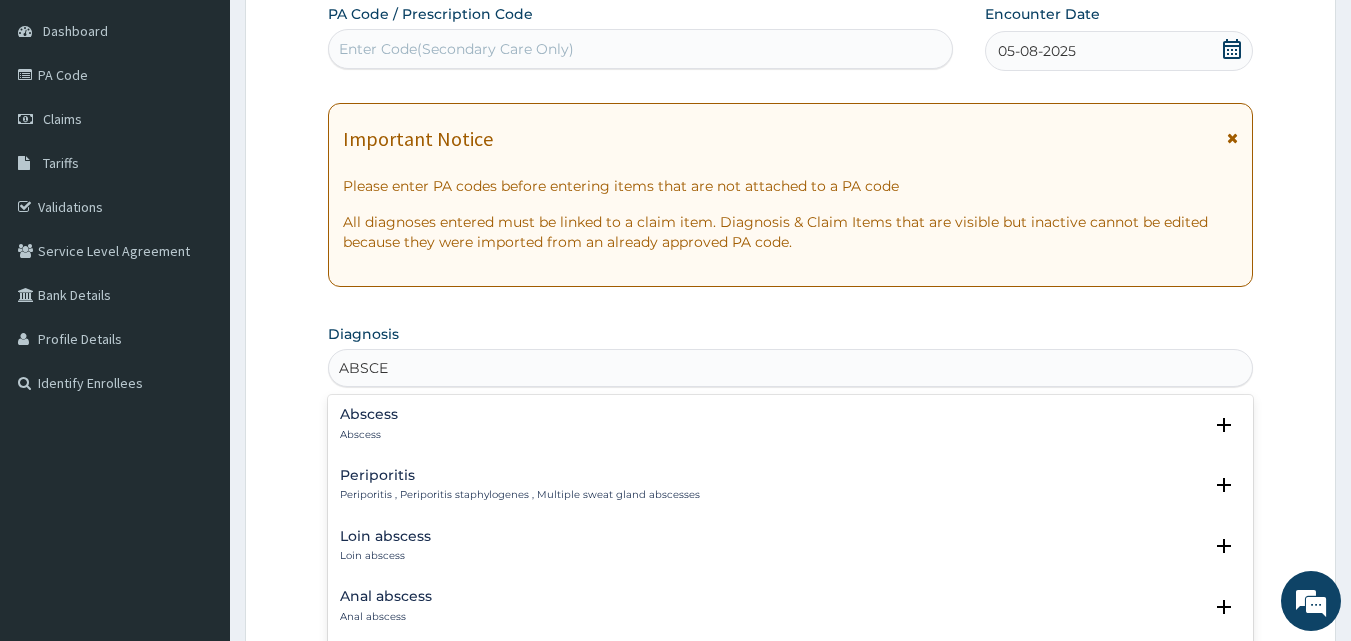 click on "Abscess" at bounding box center (369, 414) 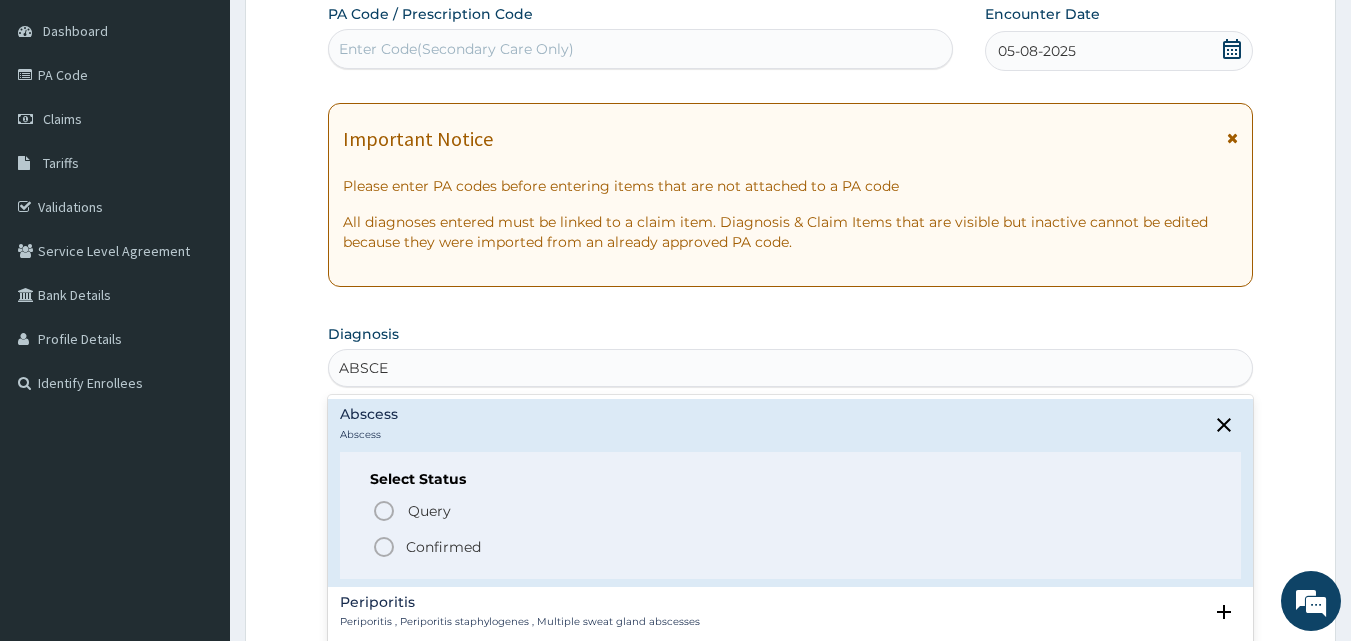 click 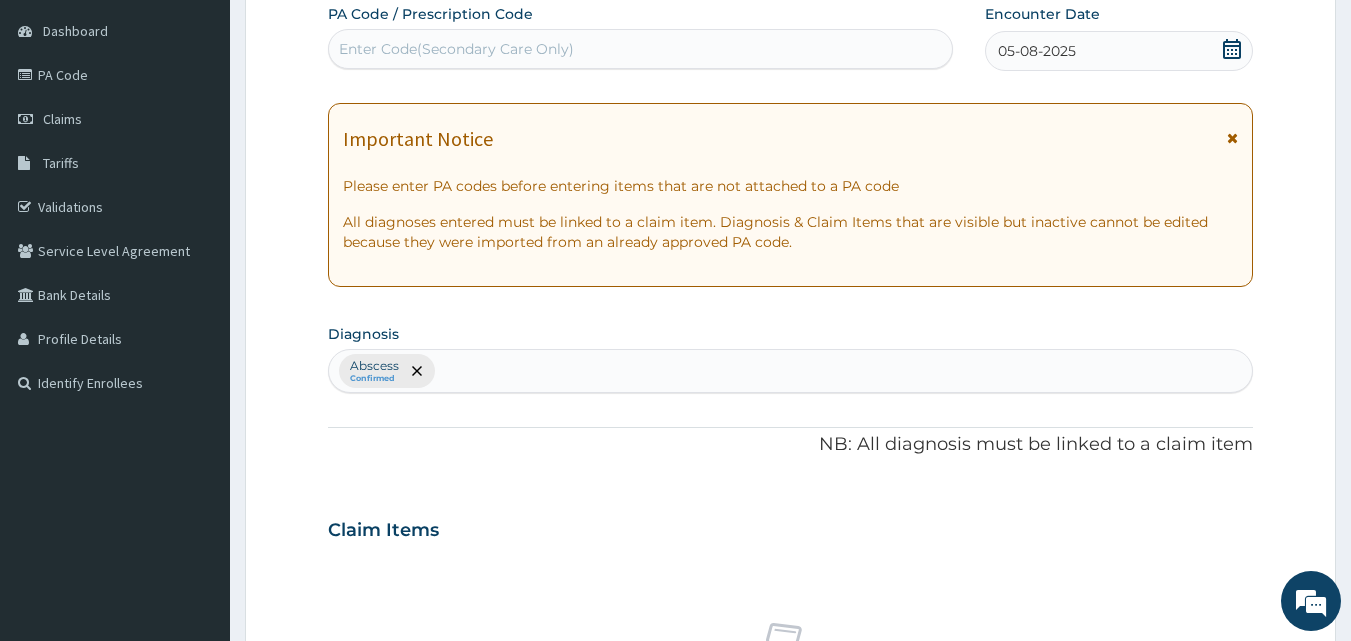 click on "Abscess Confirmed" at bounding box center (791, 371) 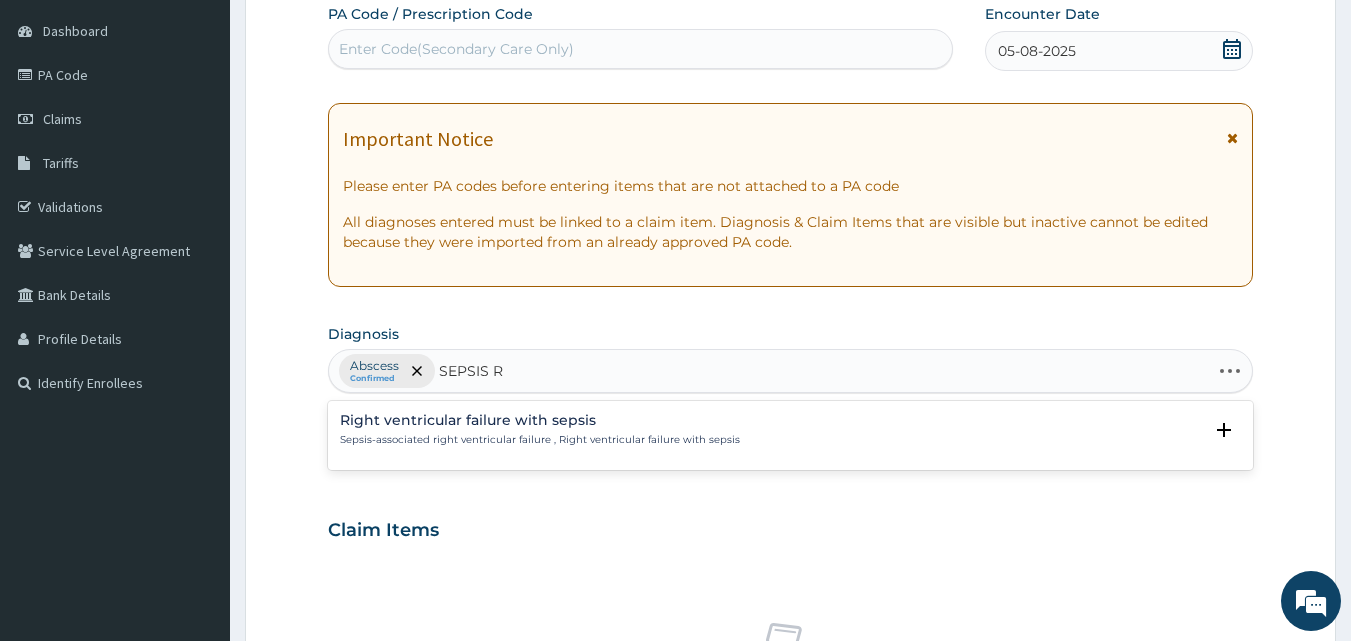 type on "SEPSIS" 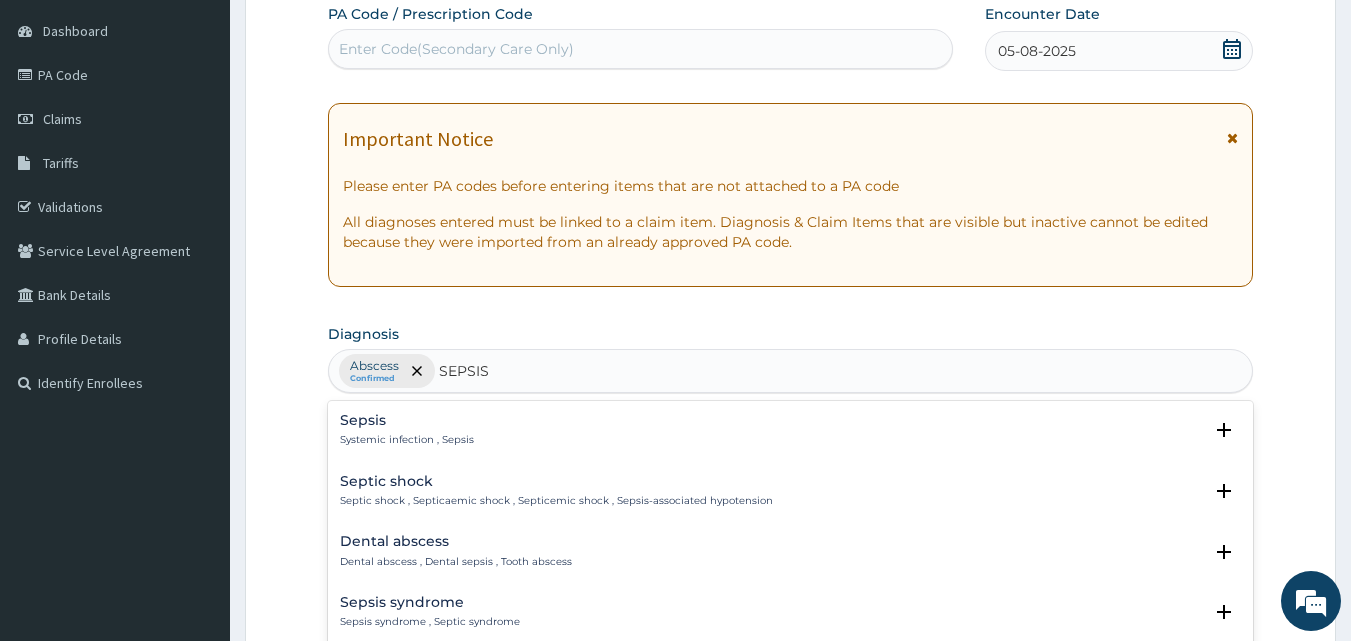 click on "Sepsis" at bounding box center (407, 420) 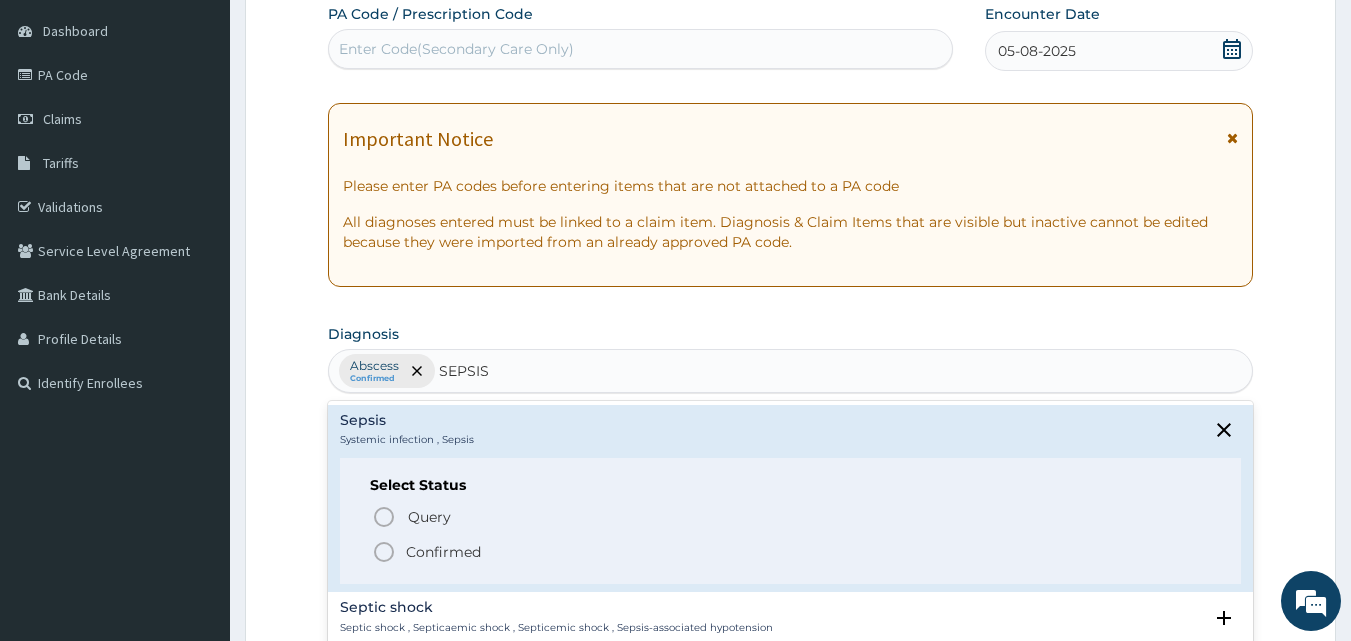 click 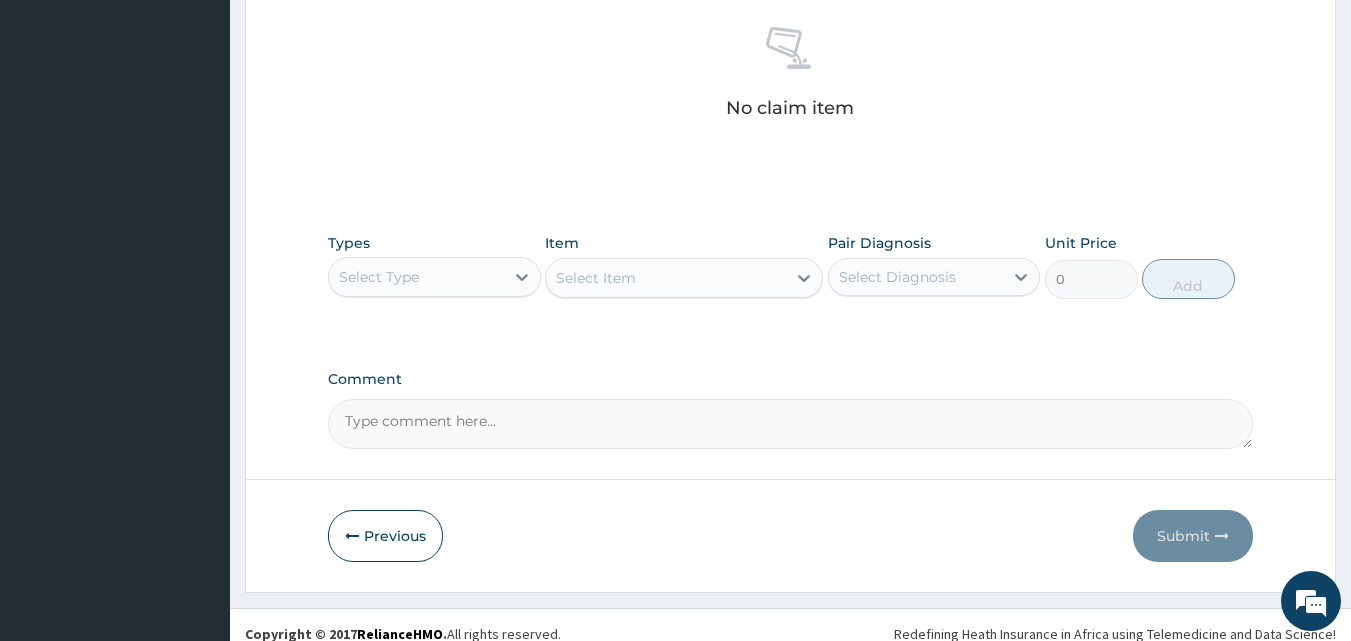 scroll, scrollTop: 801, scrollLeft: 0, axis: vertical 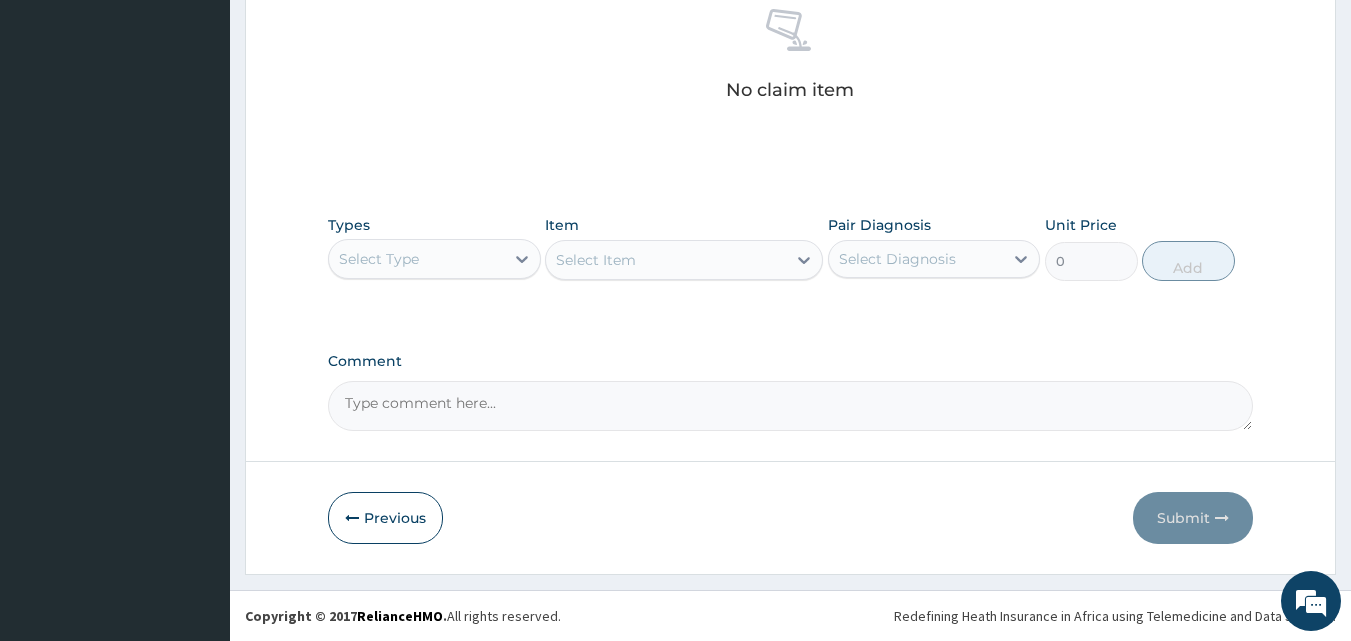 click on "Select Type" at bounding box center [416, 259] 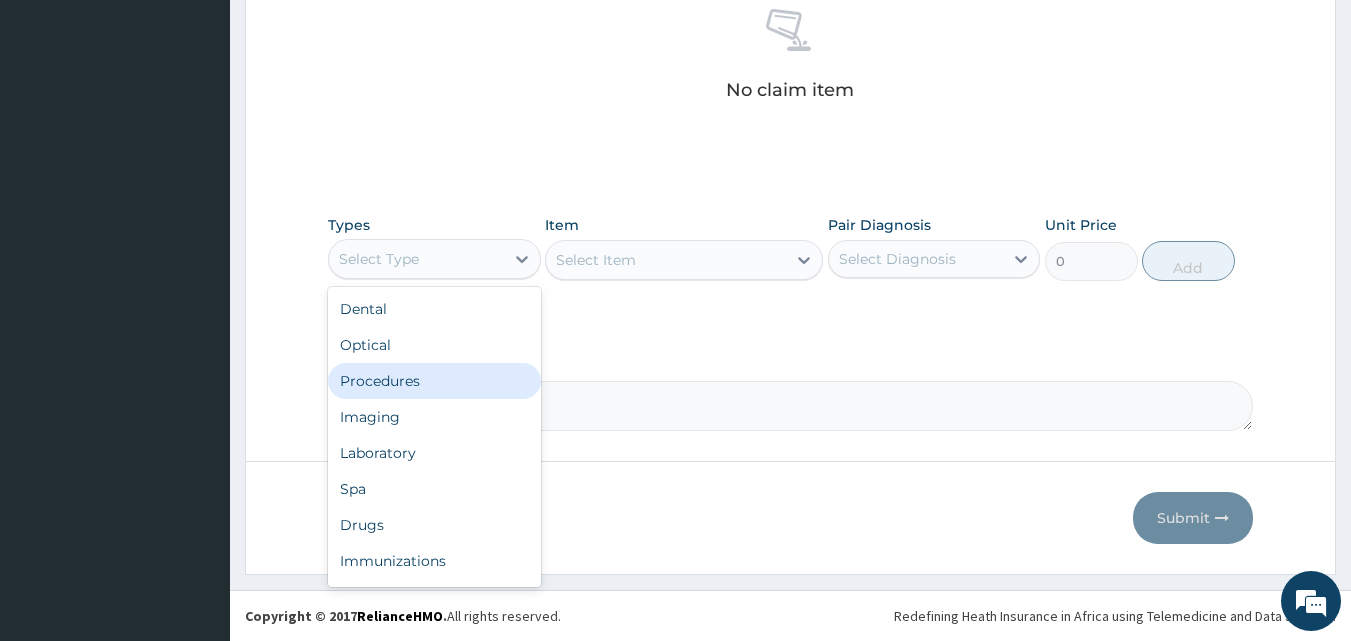 click on "Procedures" at bounding box center [434, 381] 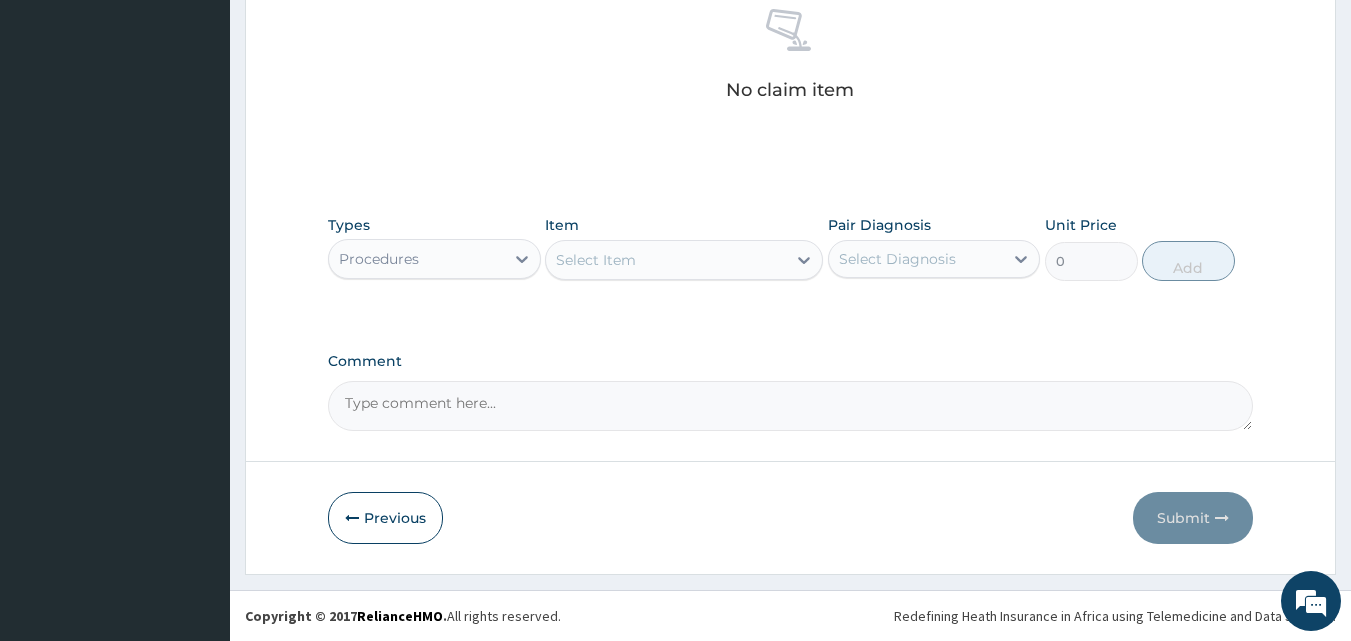 click on "Select Item" at bounding box center [666, 260] 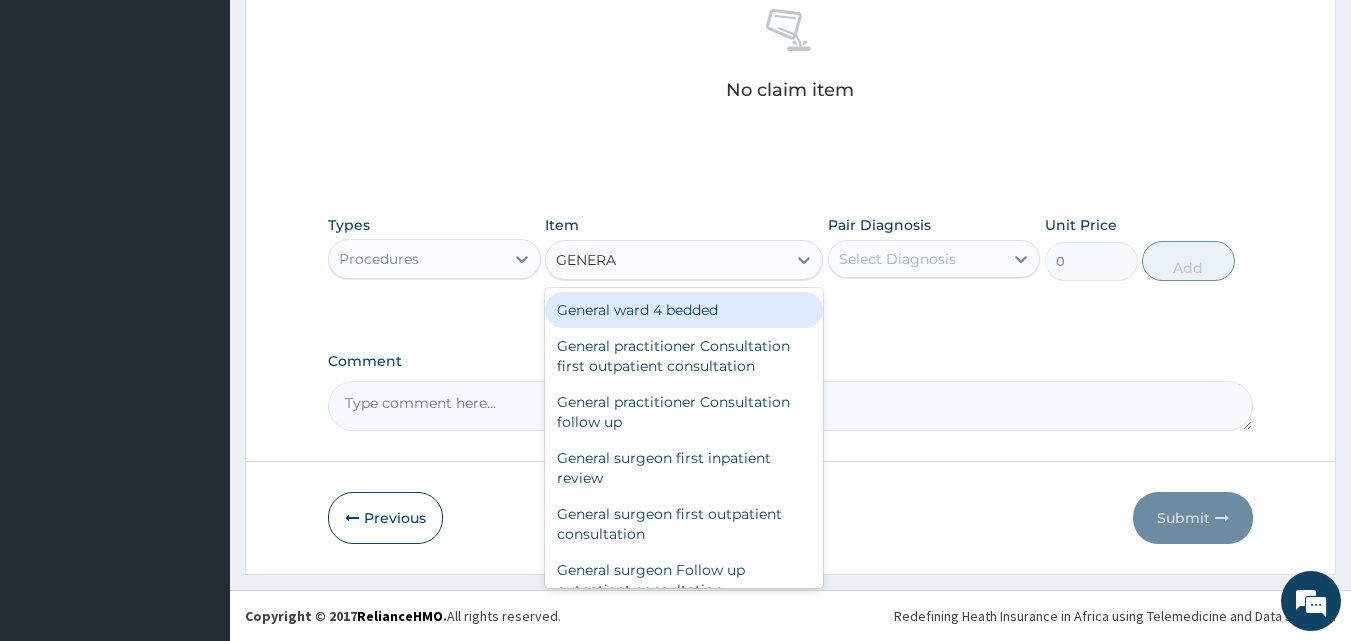 type on "GENERAL" 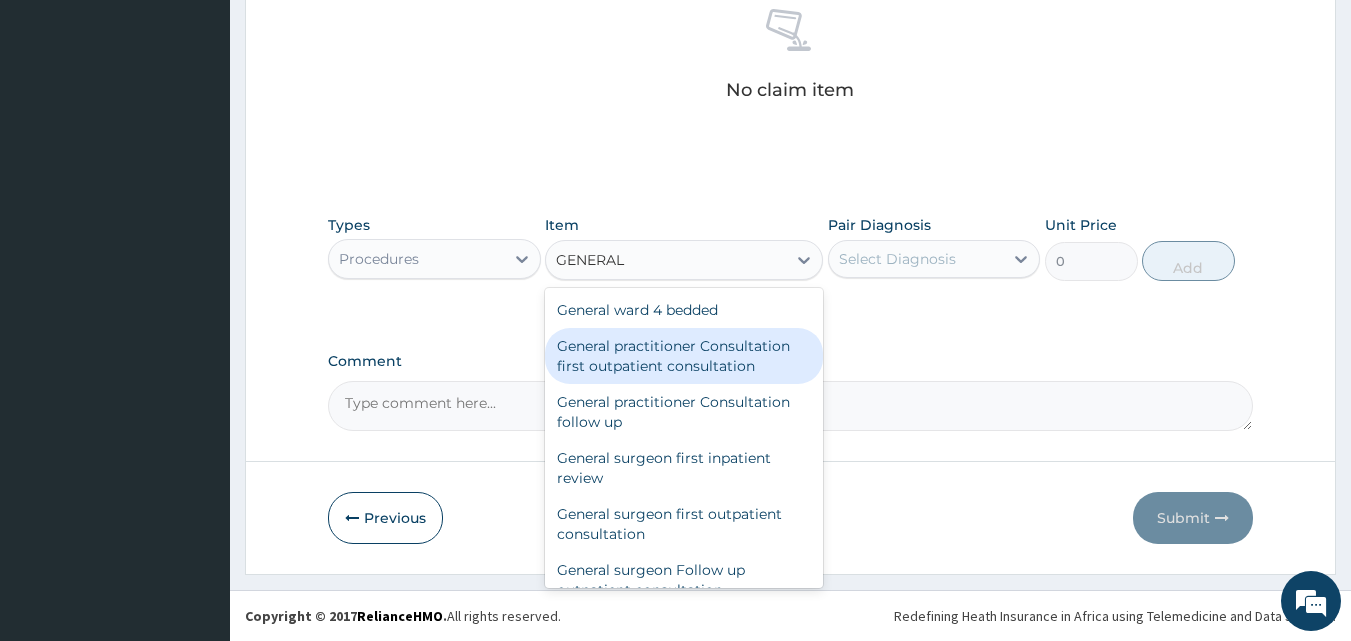 click on "General practitioner Consultation first outpatient consultation" at bounding box center [684, 356] 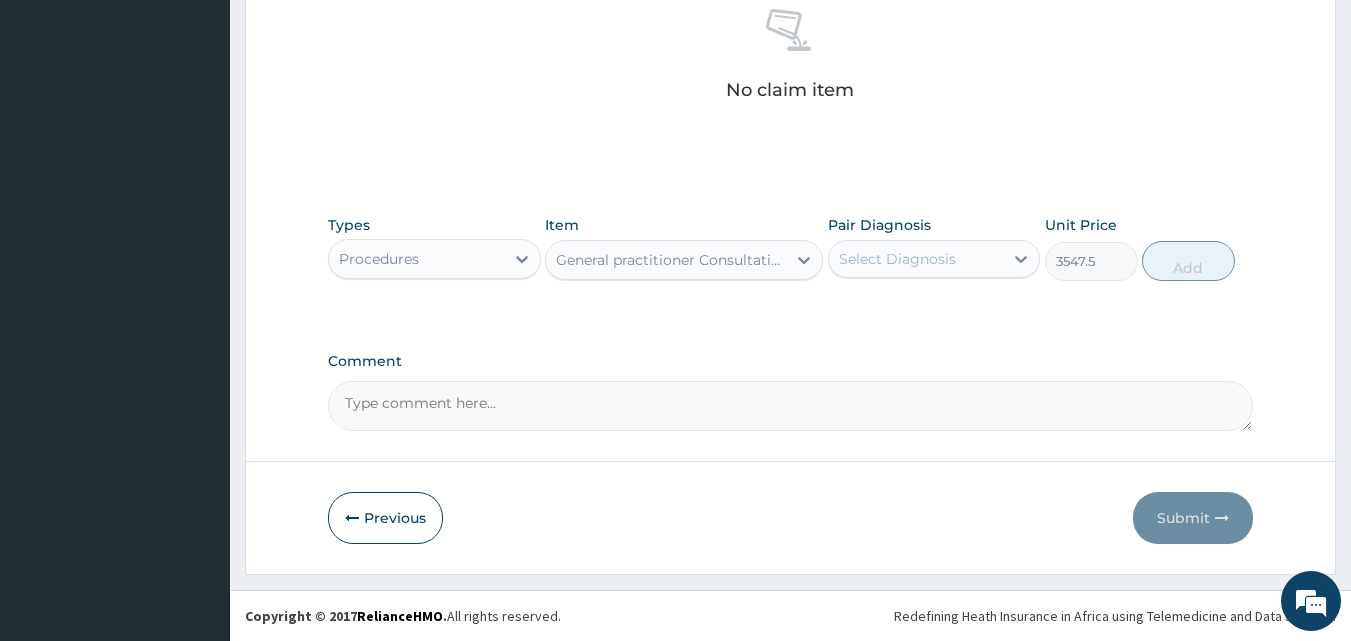 click on "Select Diagnosis" at bounding box center [897, 259] 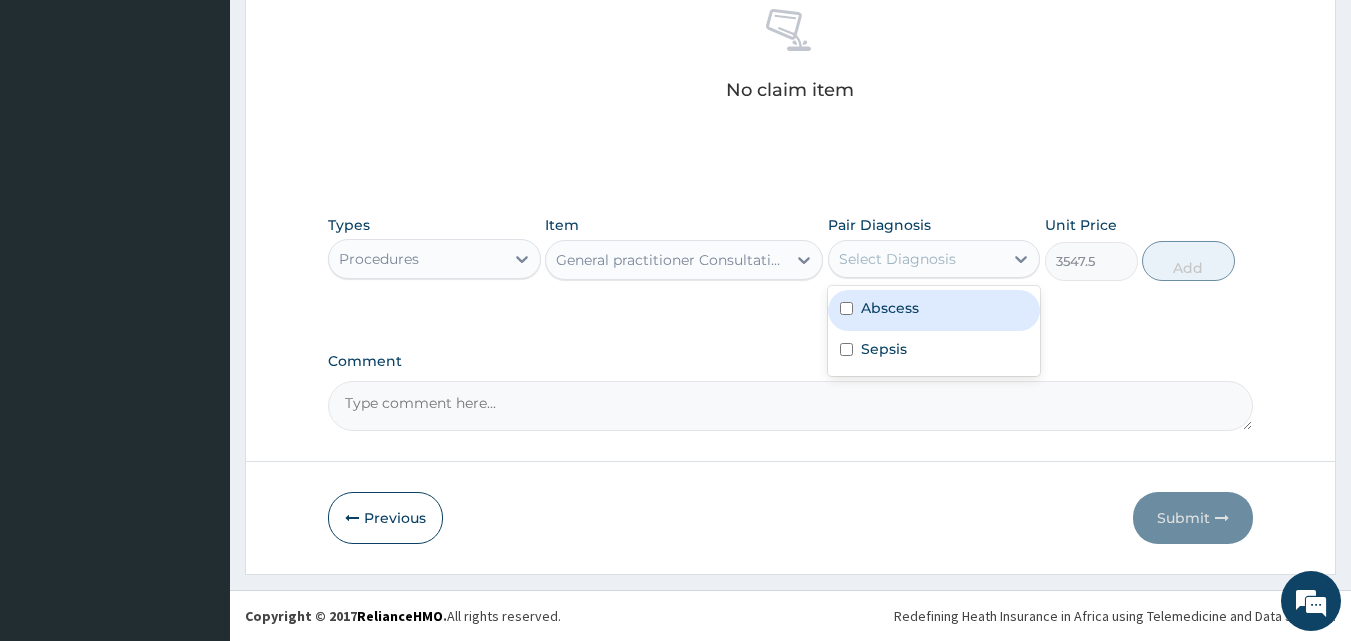 click on "Abscess" at bounding box center [934, 310] 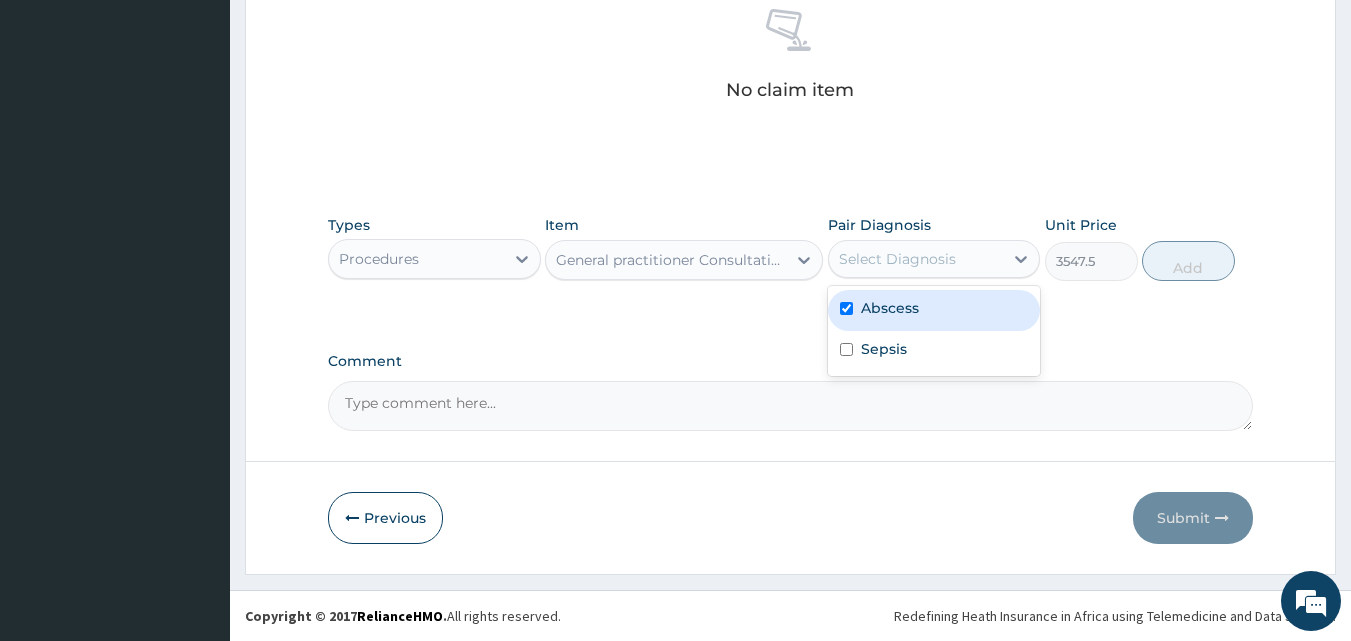 checkbox on "true" 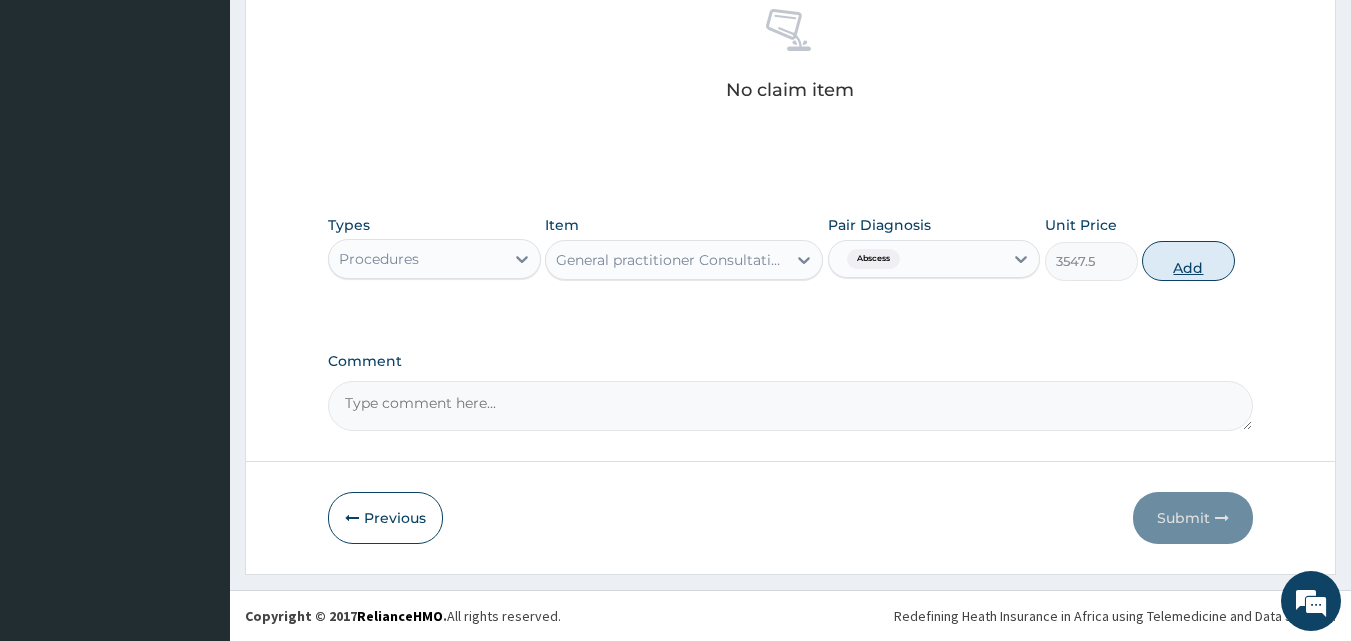 click on "Add" at bounding box center (1188, 261) 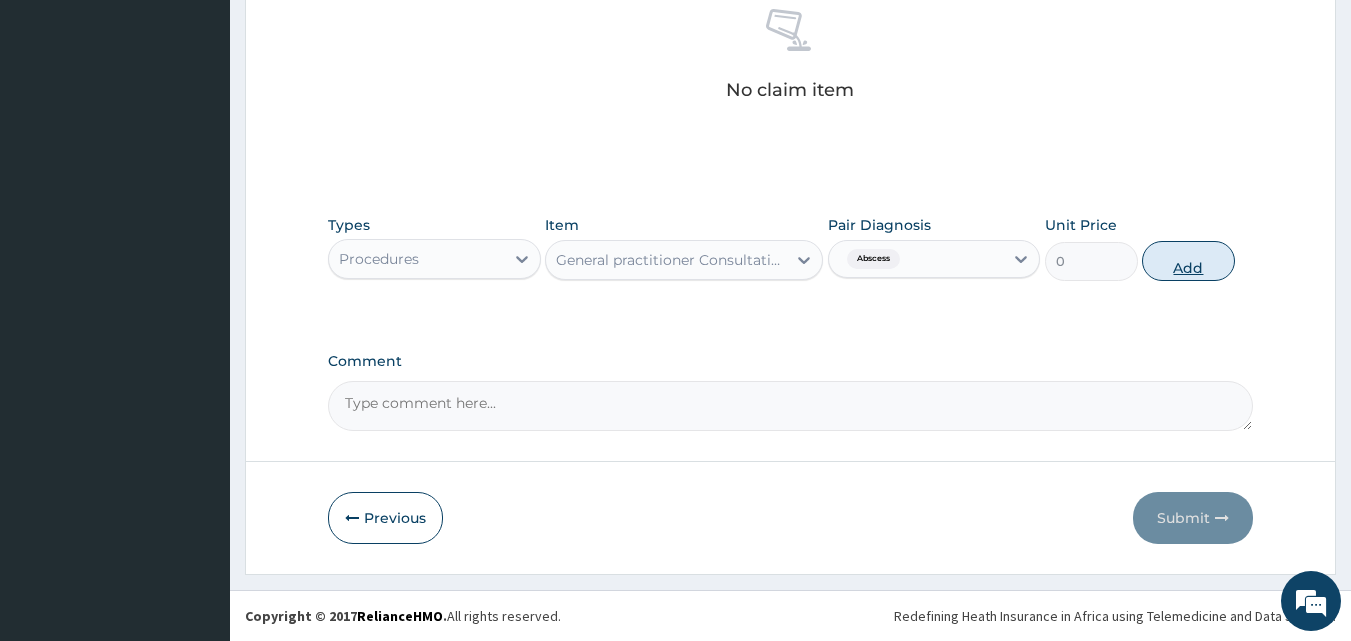 scroll, scrollTop: 732, scrollLeft: 0, axis: vertical 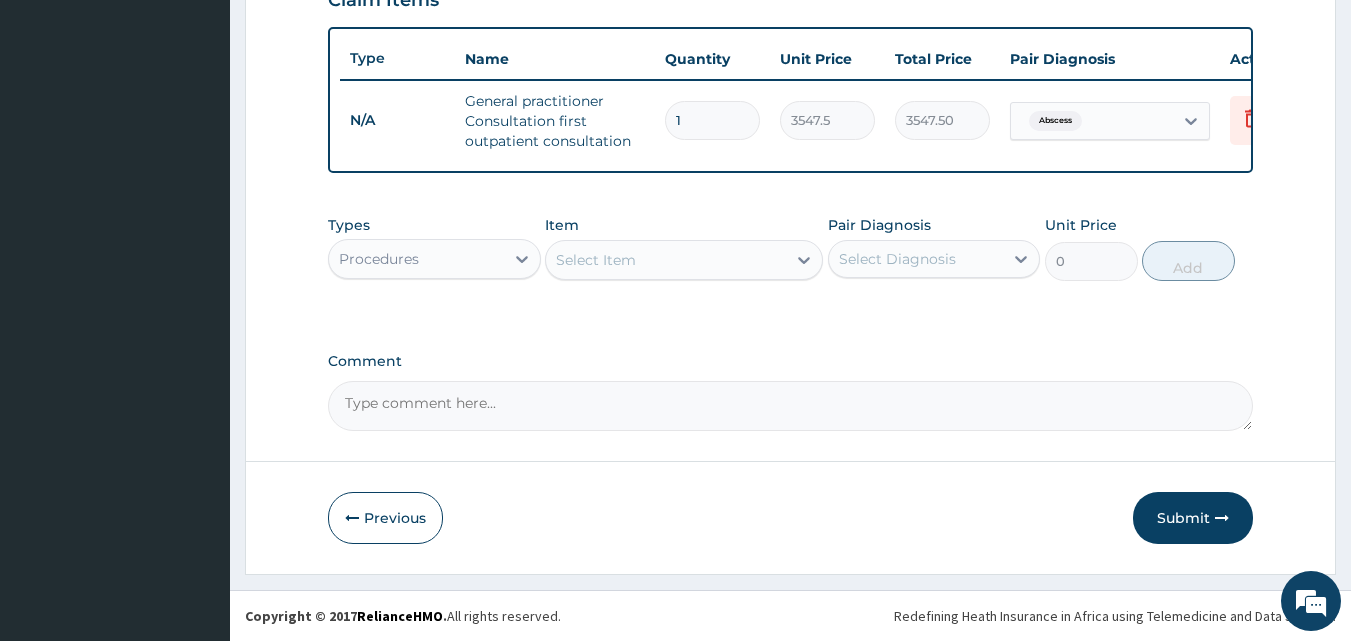 click on "Select Item" at bounding box center (666, 260) 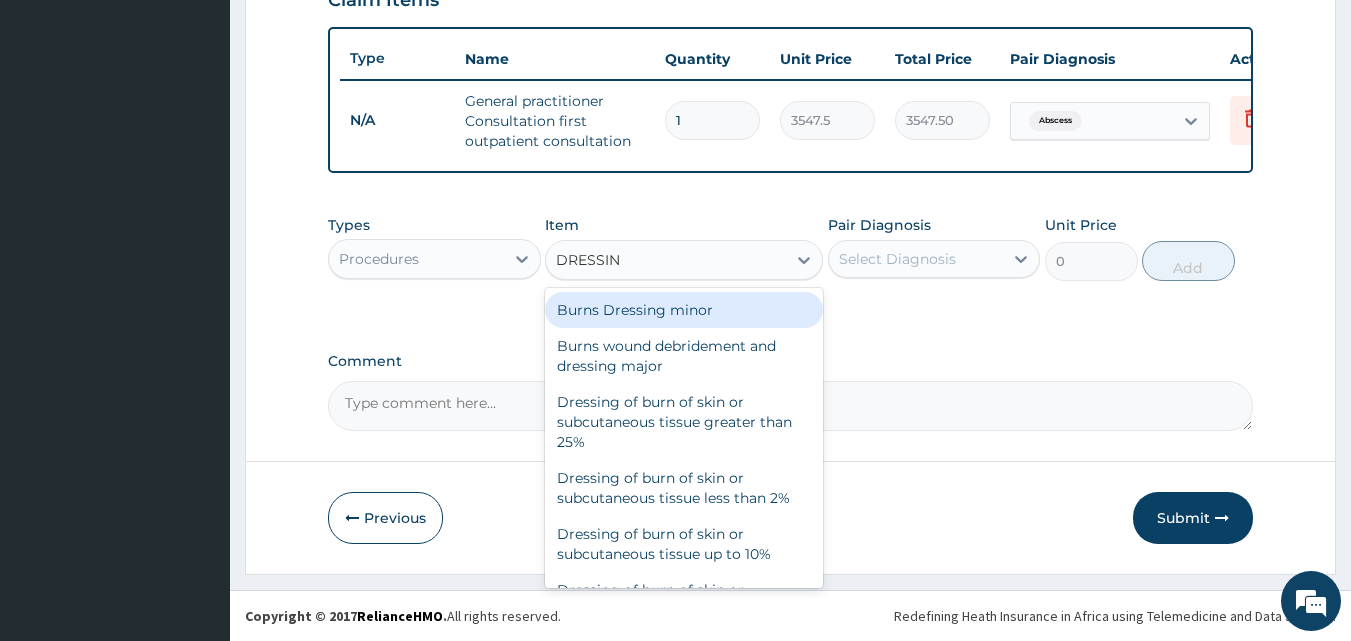 type on "DRESSING" 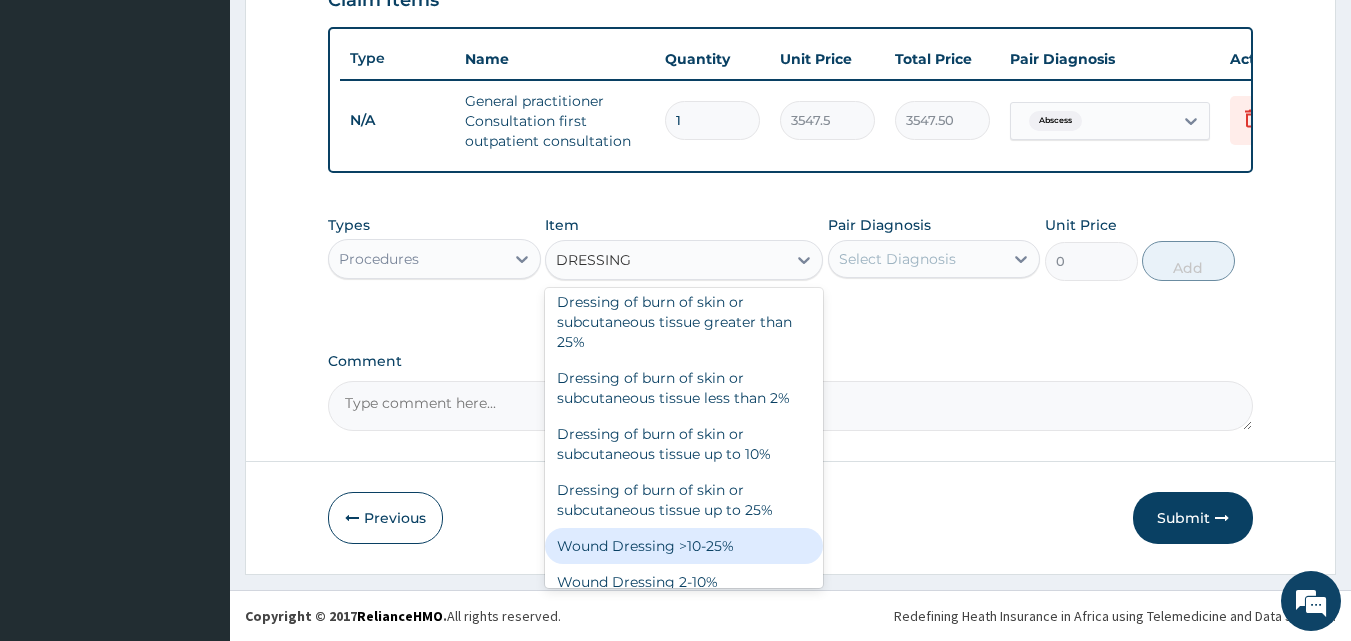 scroll, scrollTop: 152, scrollLeft: 0, axis: vertical 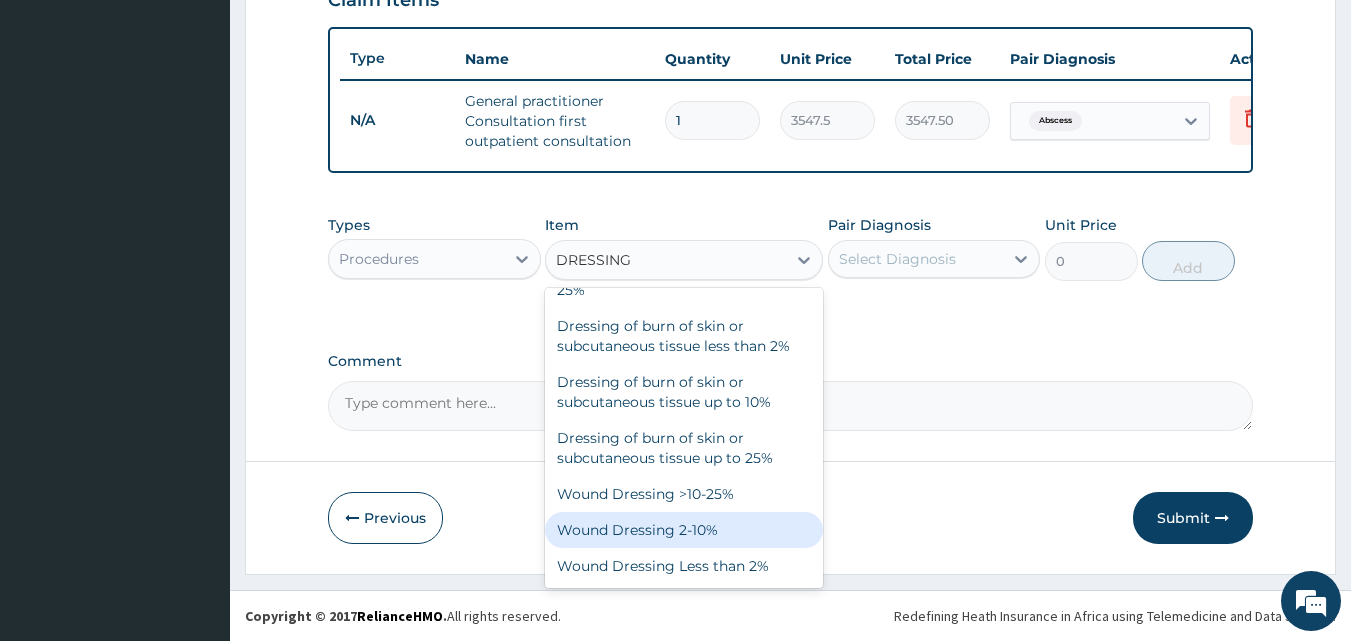 click on "Wound Dressing 2-10%" at bounding box center (684, 530) 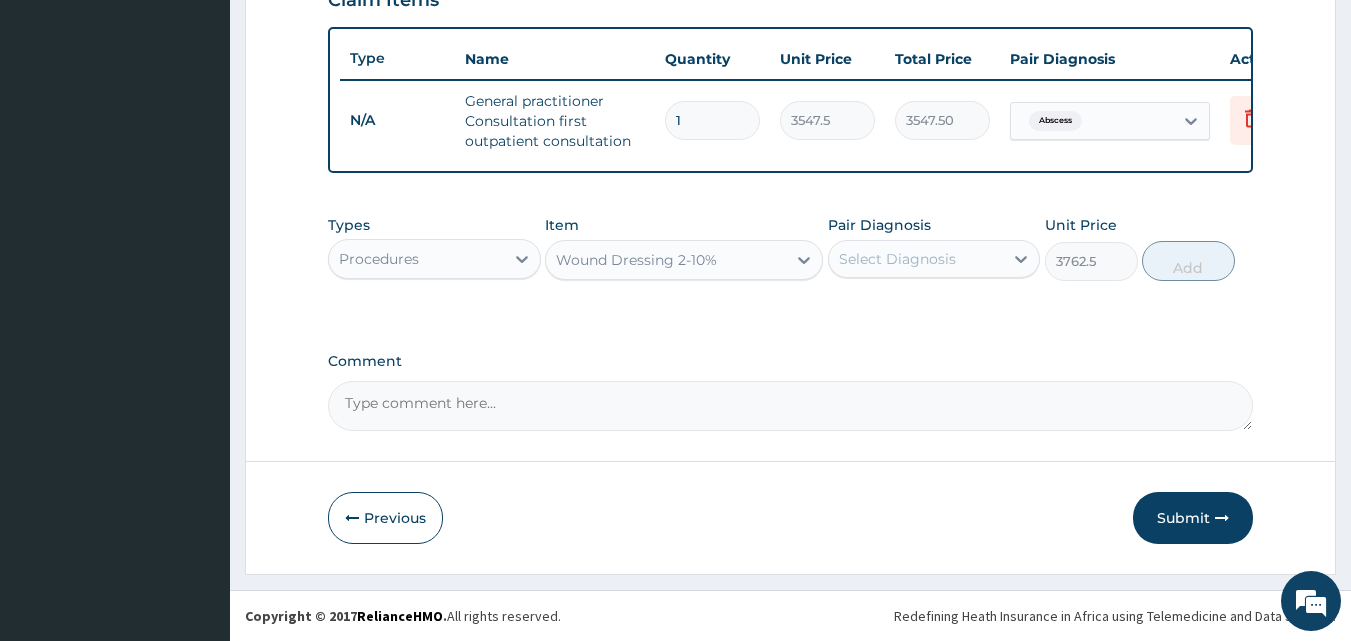 click on "Select Diagnosis" at bounding box center (897, 259) 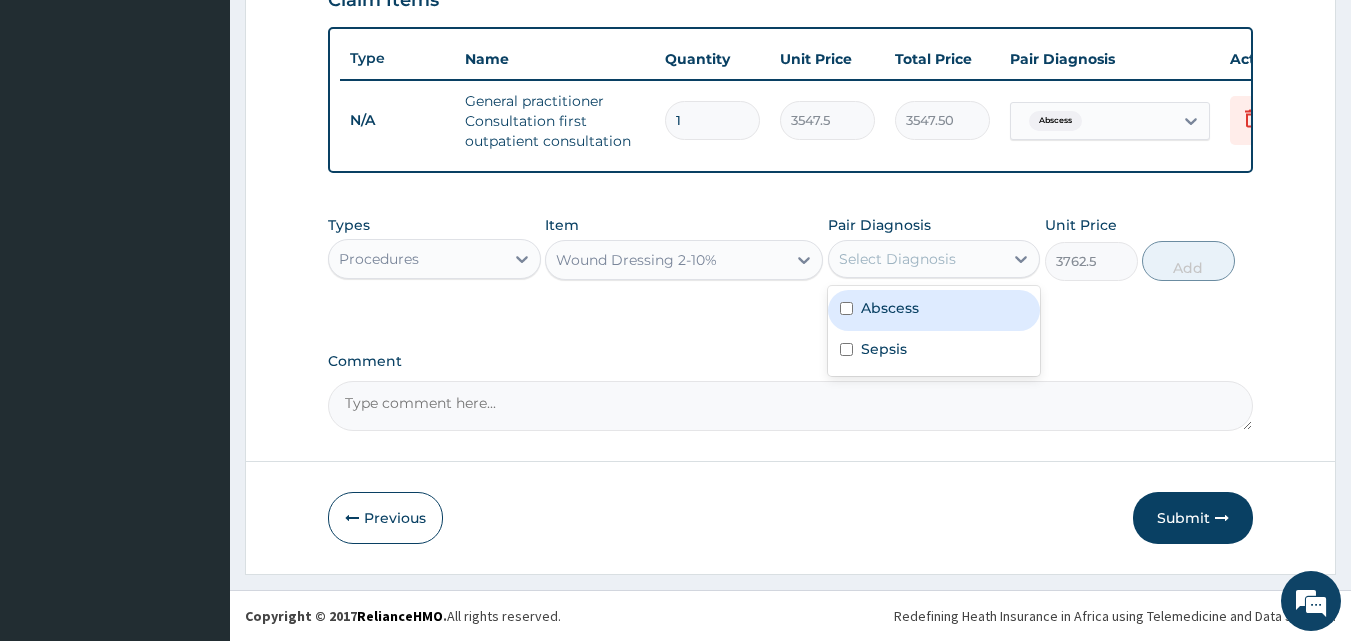click on "Abscess" at bounding box center (934, 310) 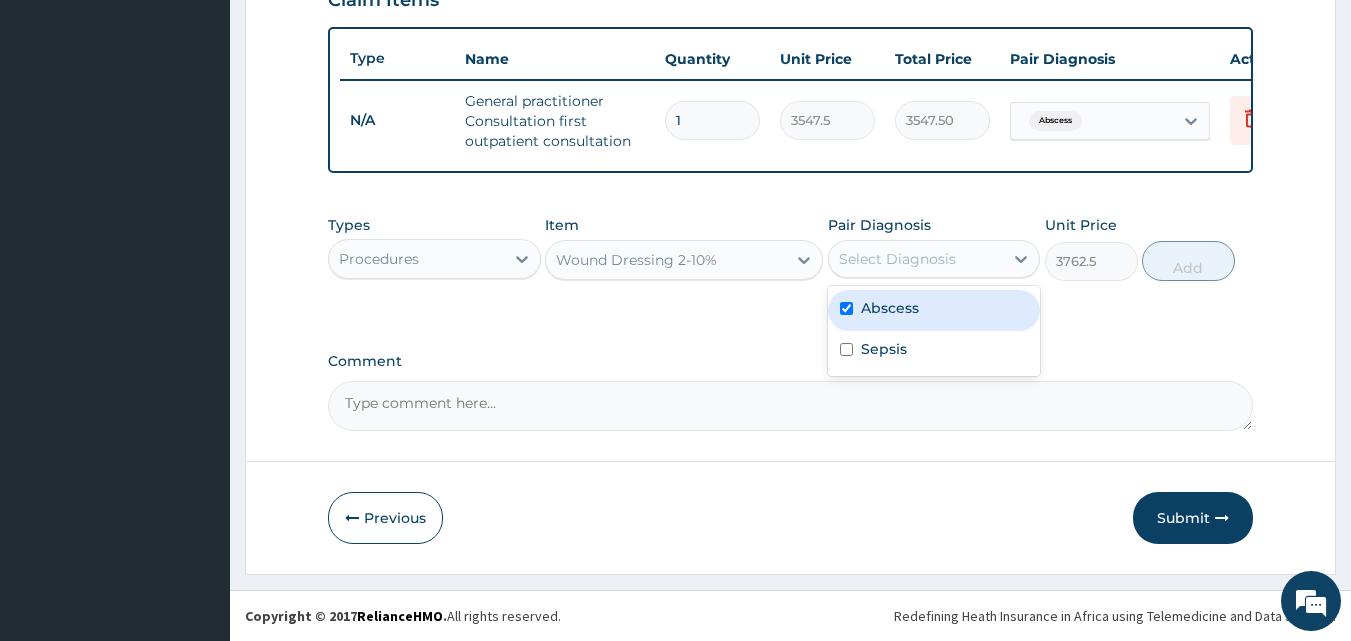checkbox on "true" 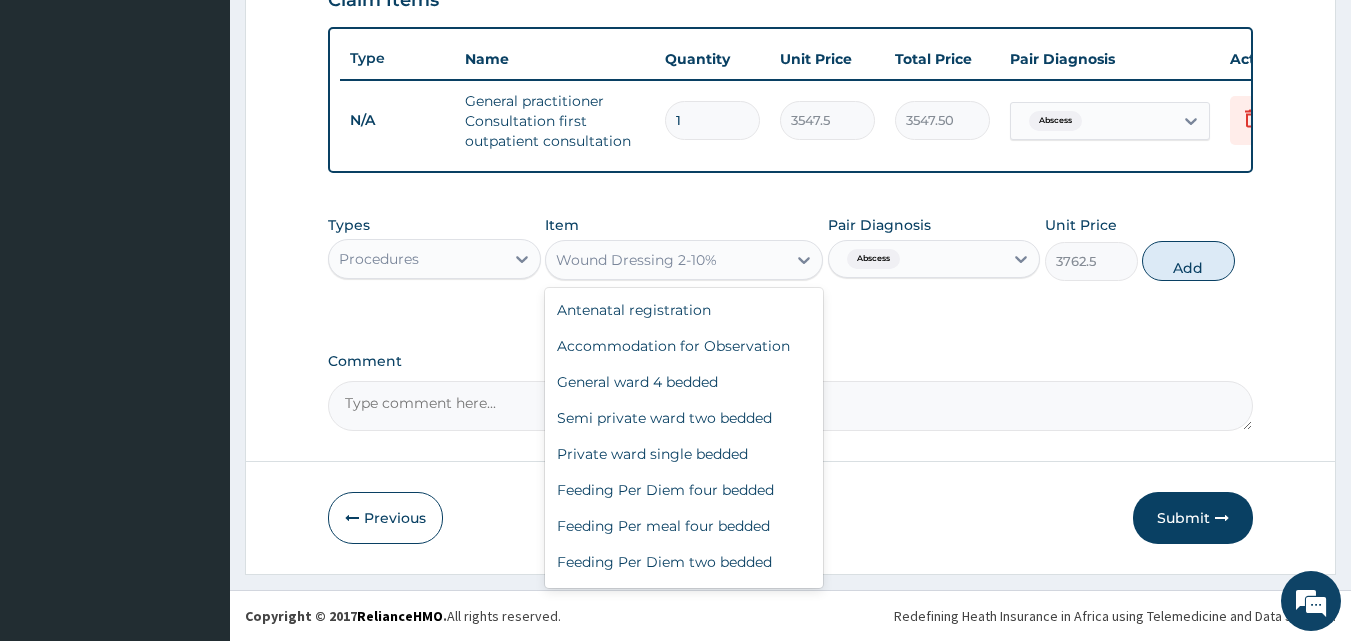 click on "Wound Dressing 2-10%" at bounding box center (666, 260) 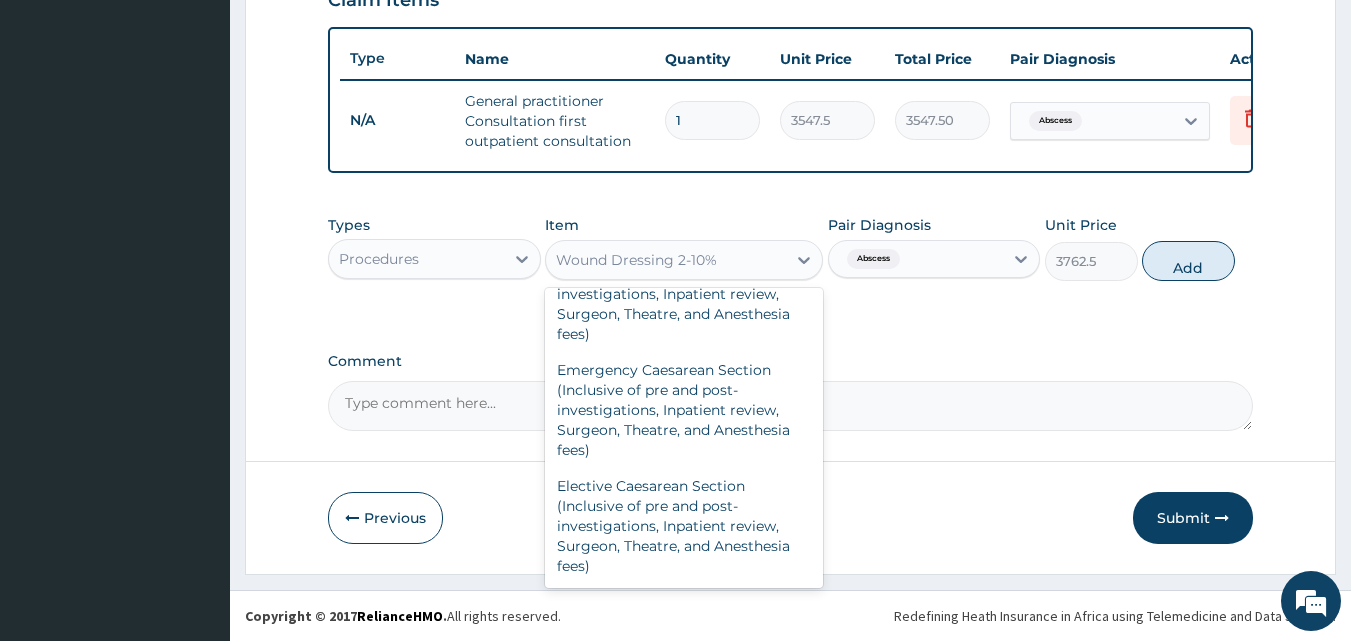 scroll, scrollTop: 30252, scrollLeft: 0, axis: vertical 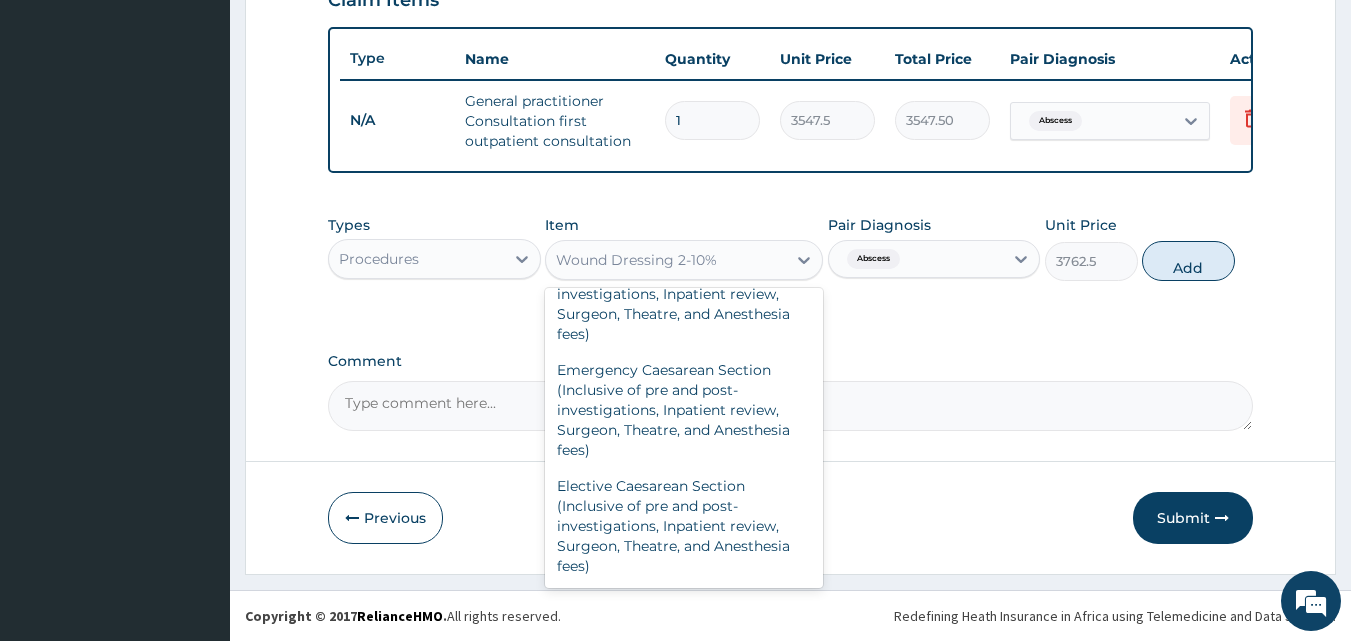 click on "Wound Dressing Less than 2%" at bounding box center (684, -38) 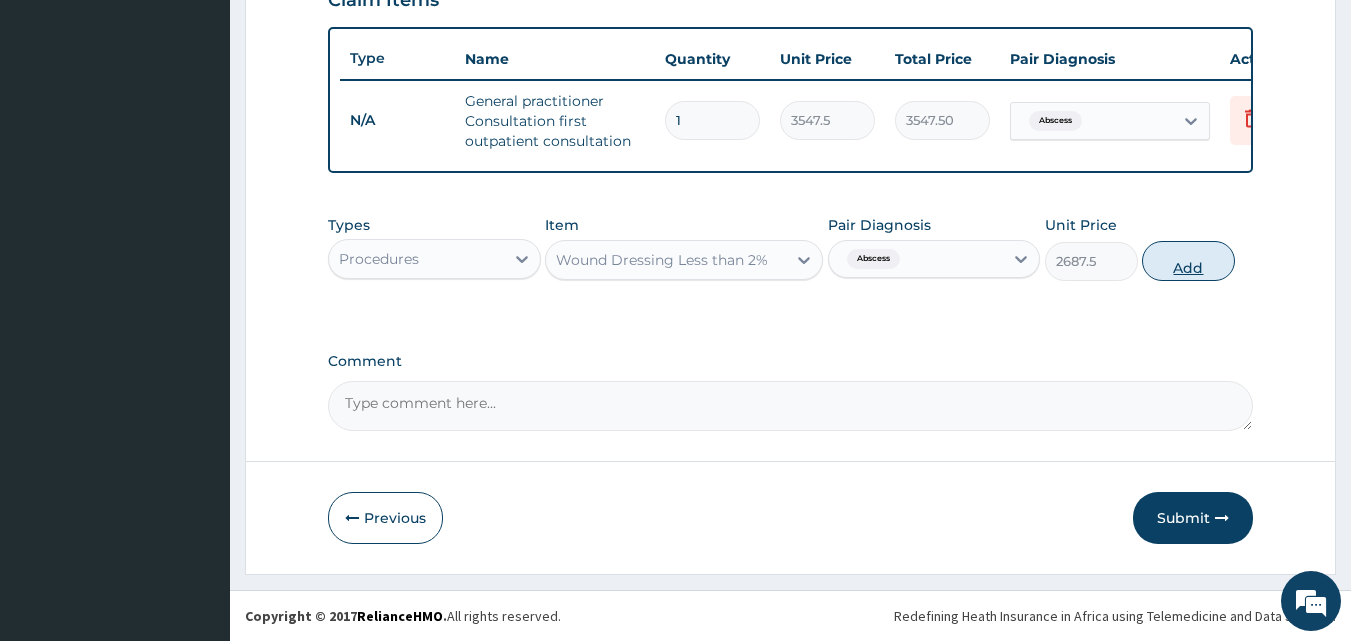 click on "Add" at bounding box center (1188, 261) 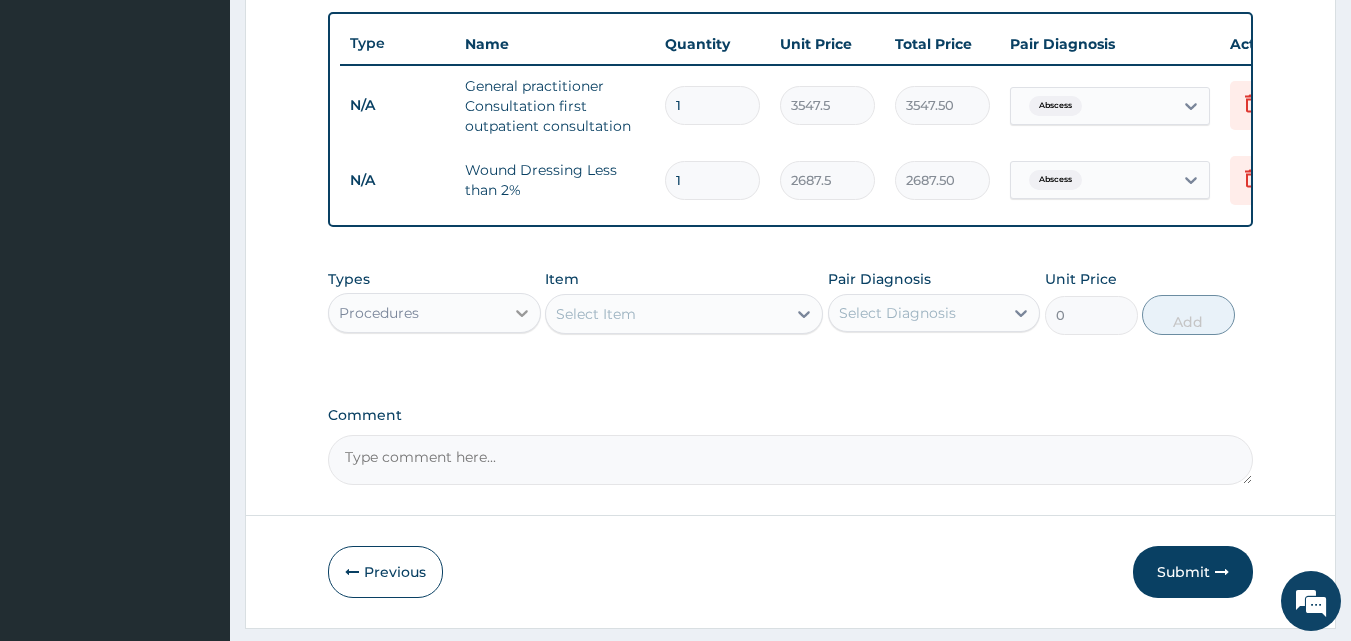 click 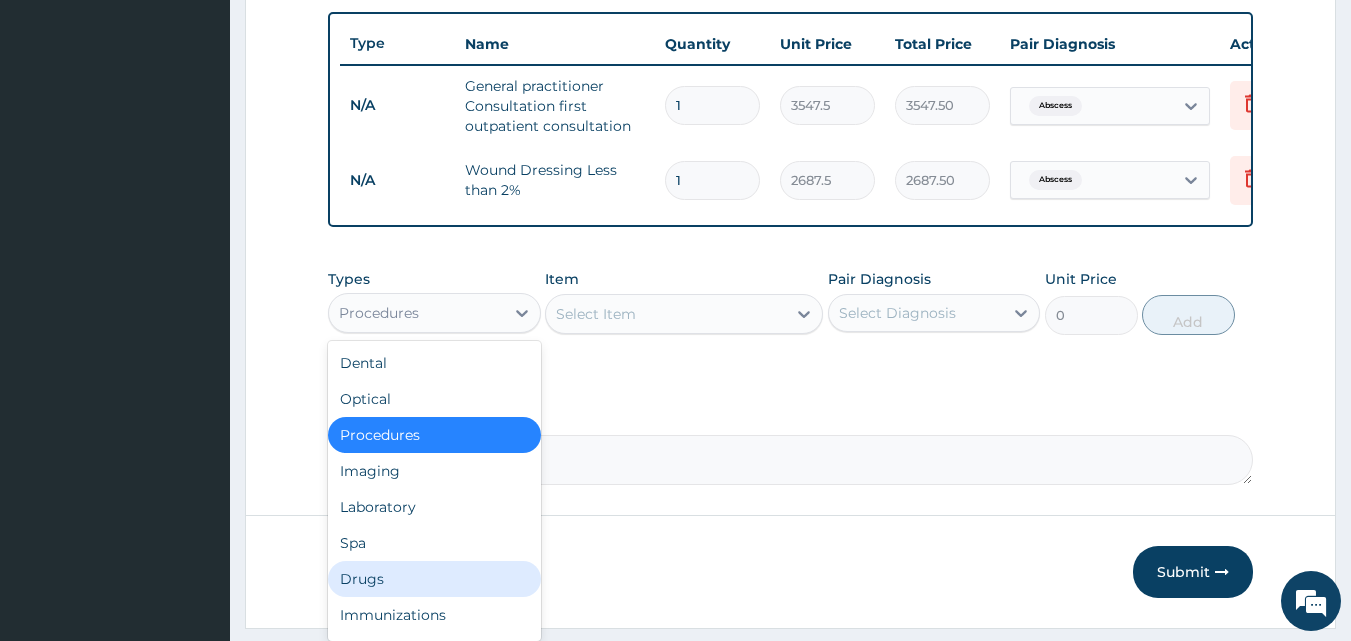 click on "Drugs" at bounding box center [434, 579] 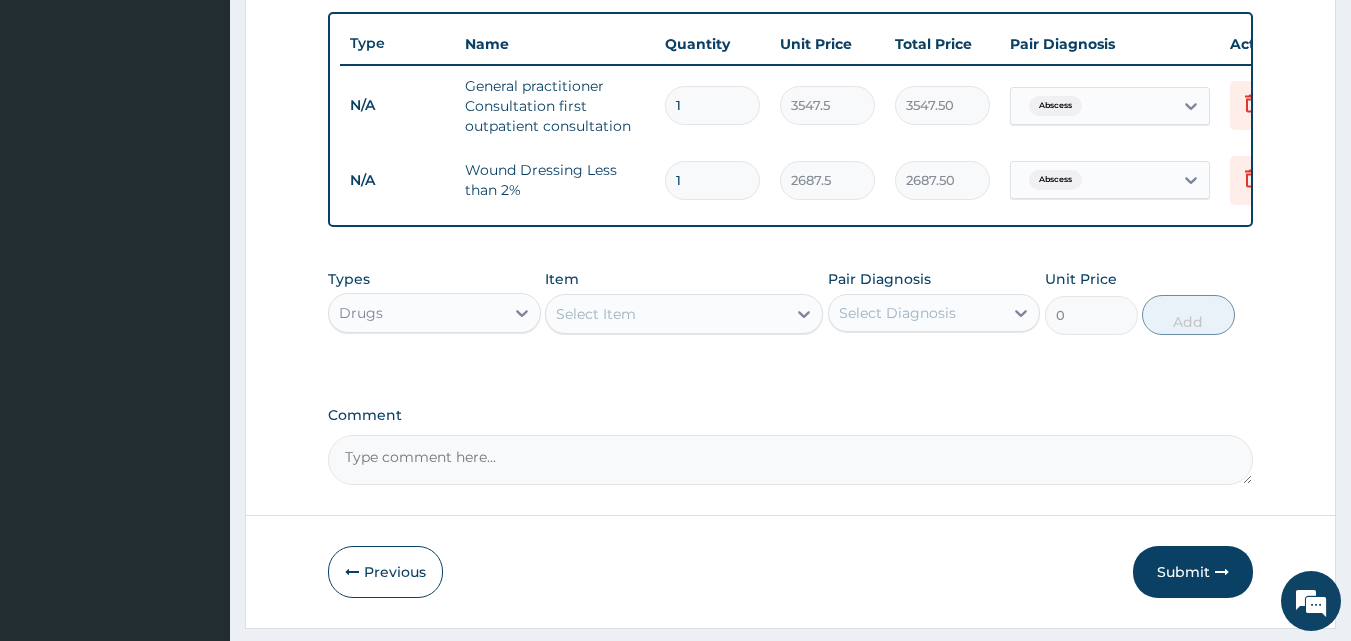 click on "Select Item" at bounding box center (666, 314) 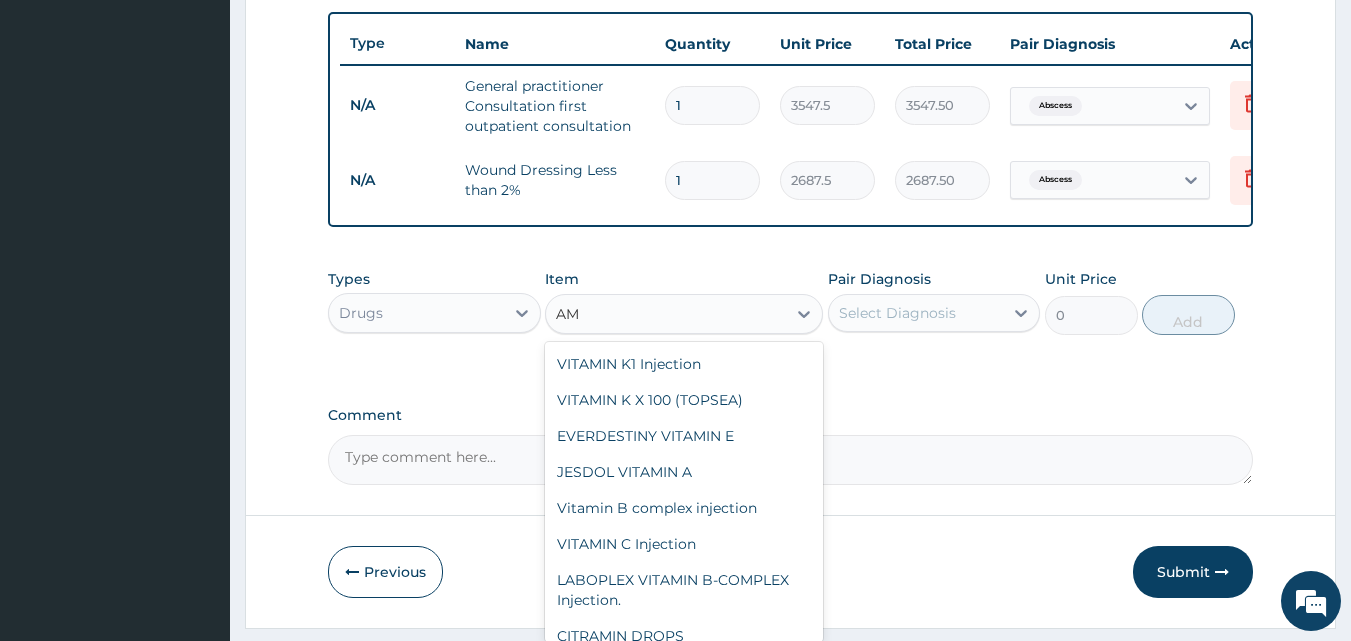 type on "A" 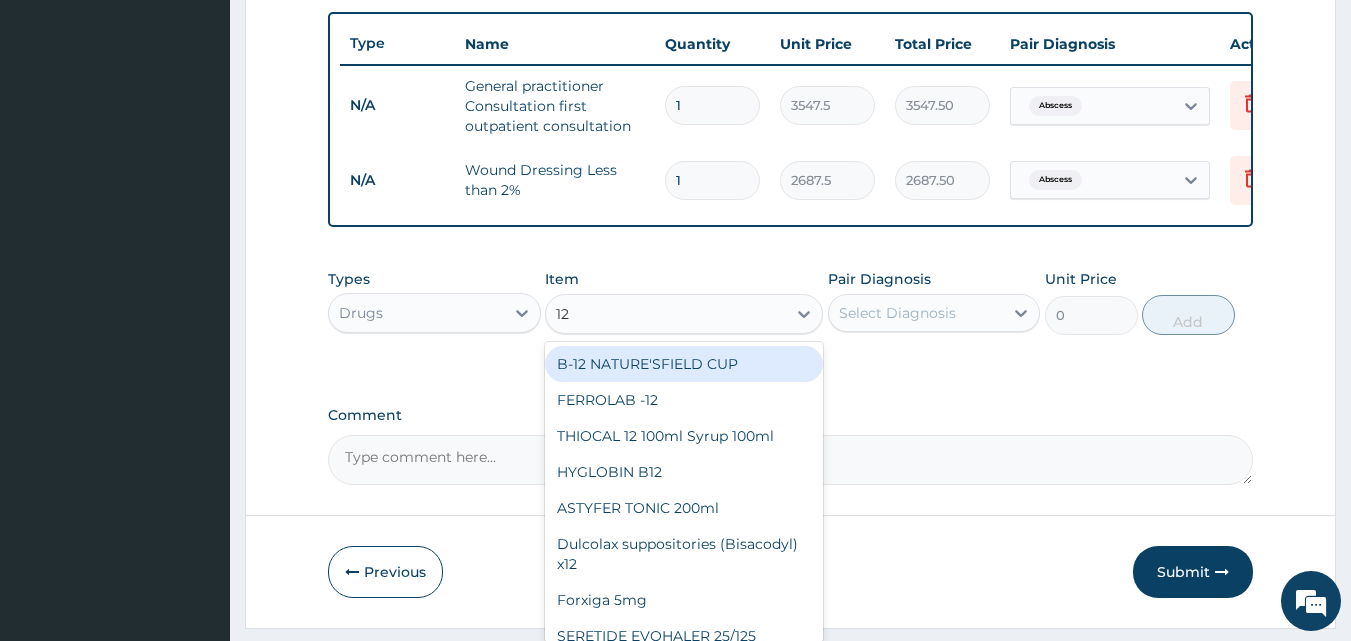 type on "125" 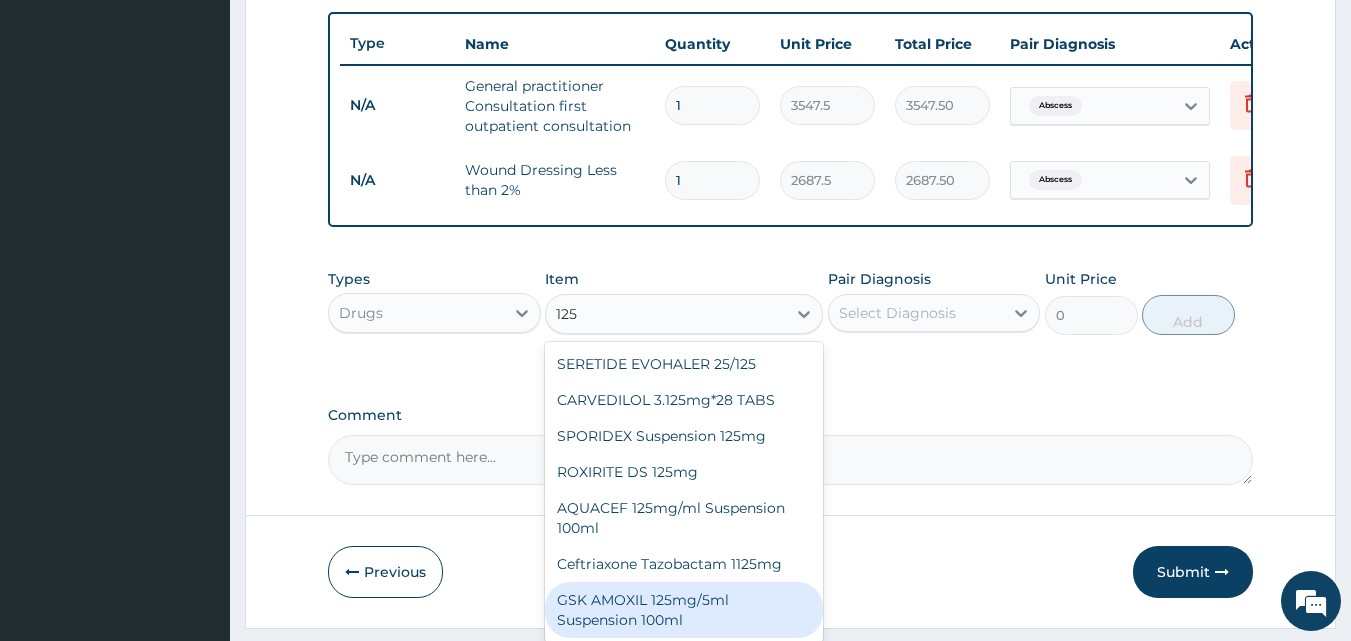 scroll, scrollTop: 92, scrollLeft: 0, axis: vertical 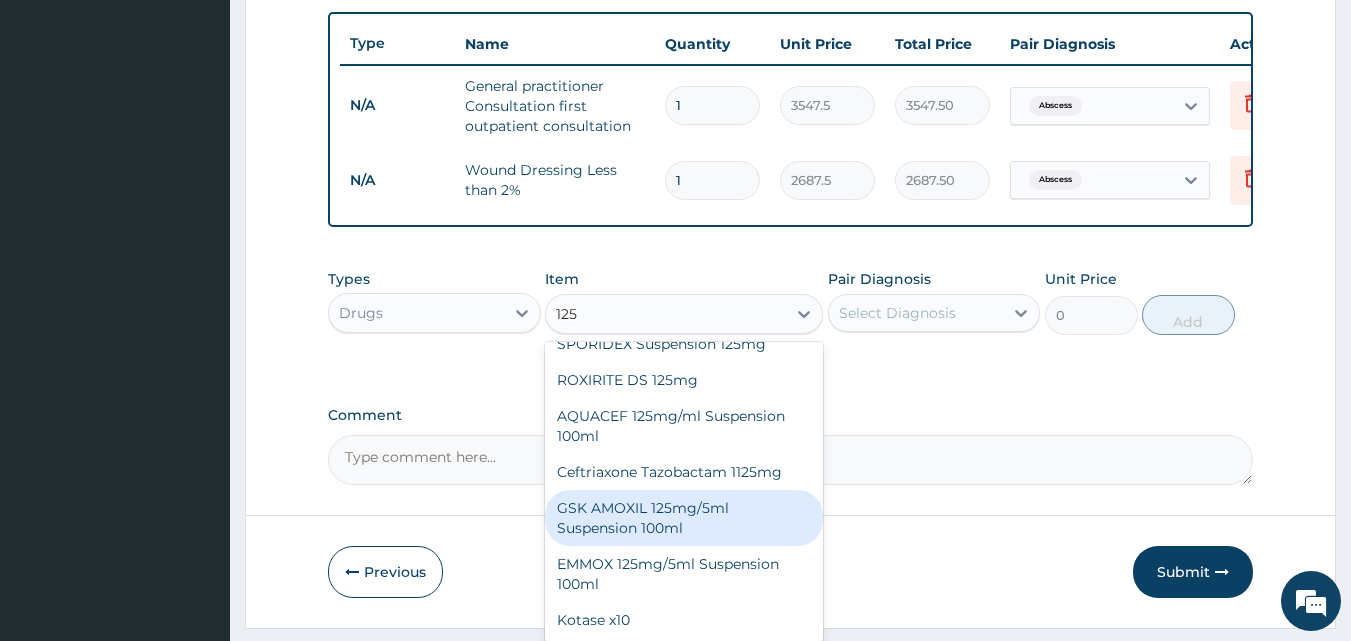 click on "GSK AMOXIL 125mg/5ml Suspension 100ml" at bounding box center [684, 518] 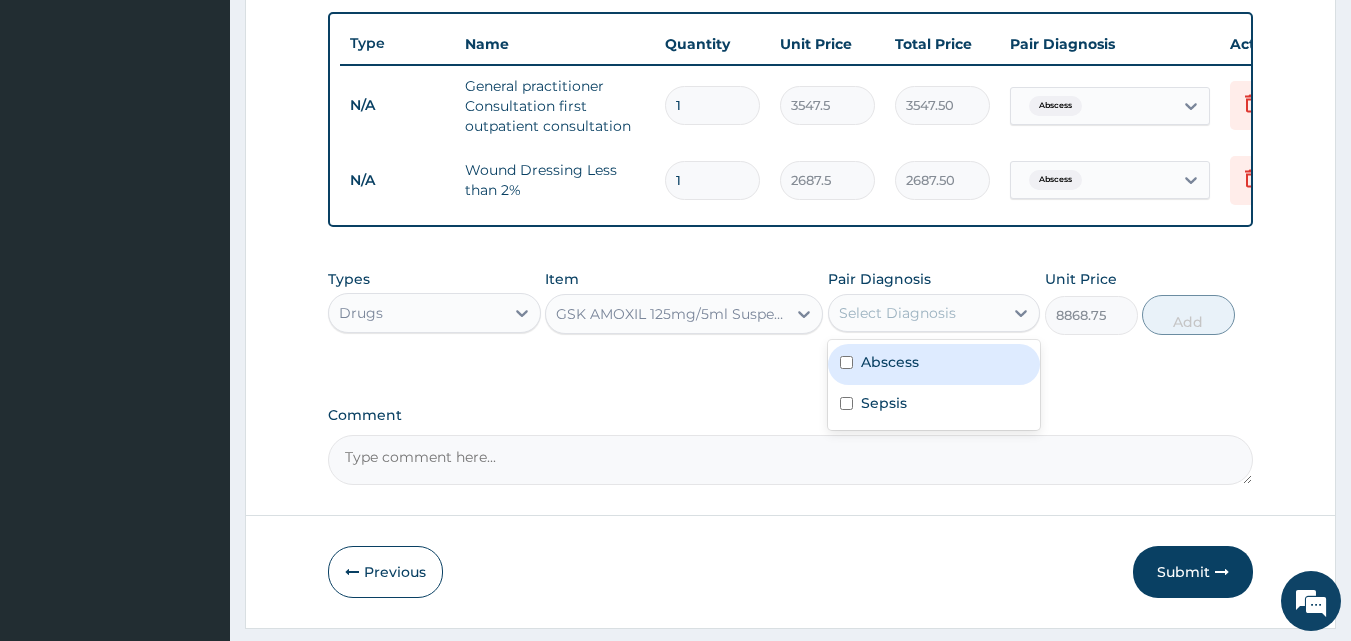click on "Select Diagnosis" at bounding box center (897, 313) 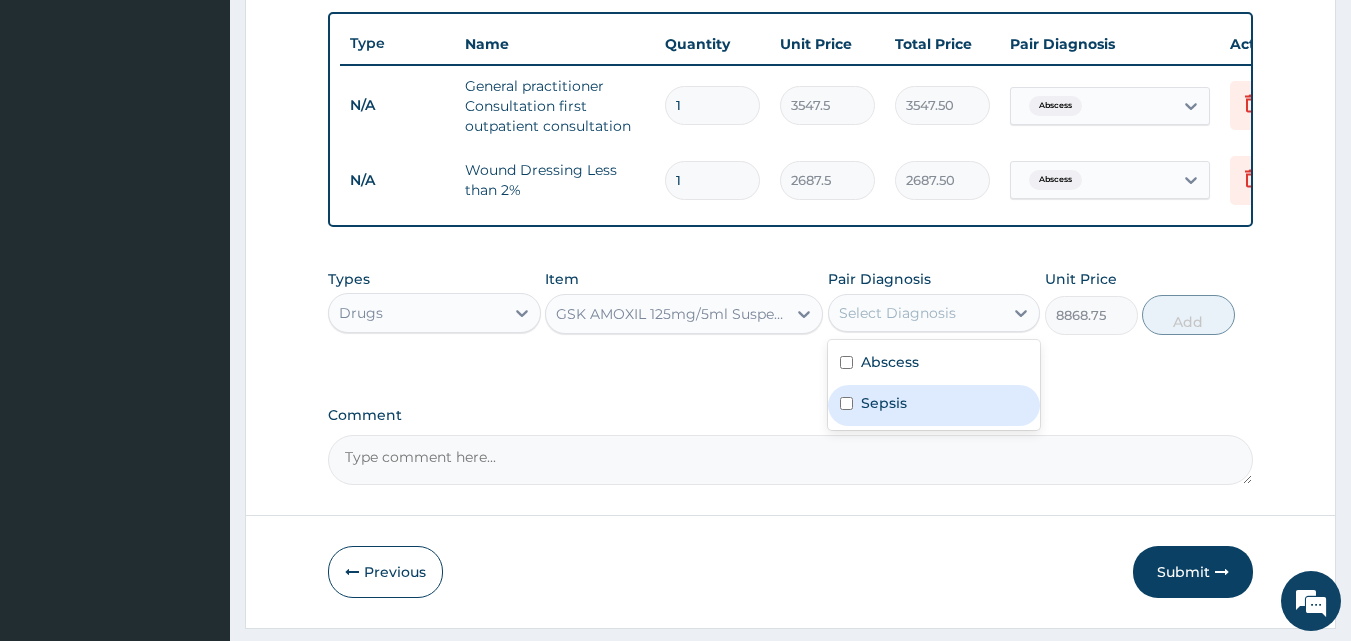 click on "Sepsis" at bounding box center [884, 403] 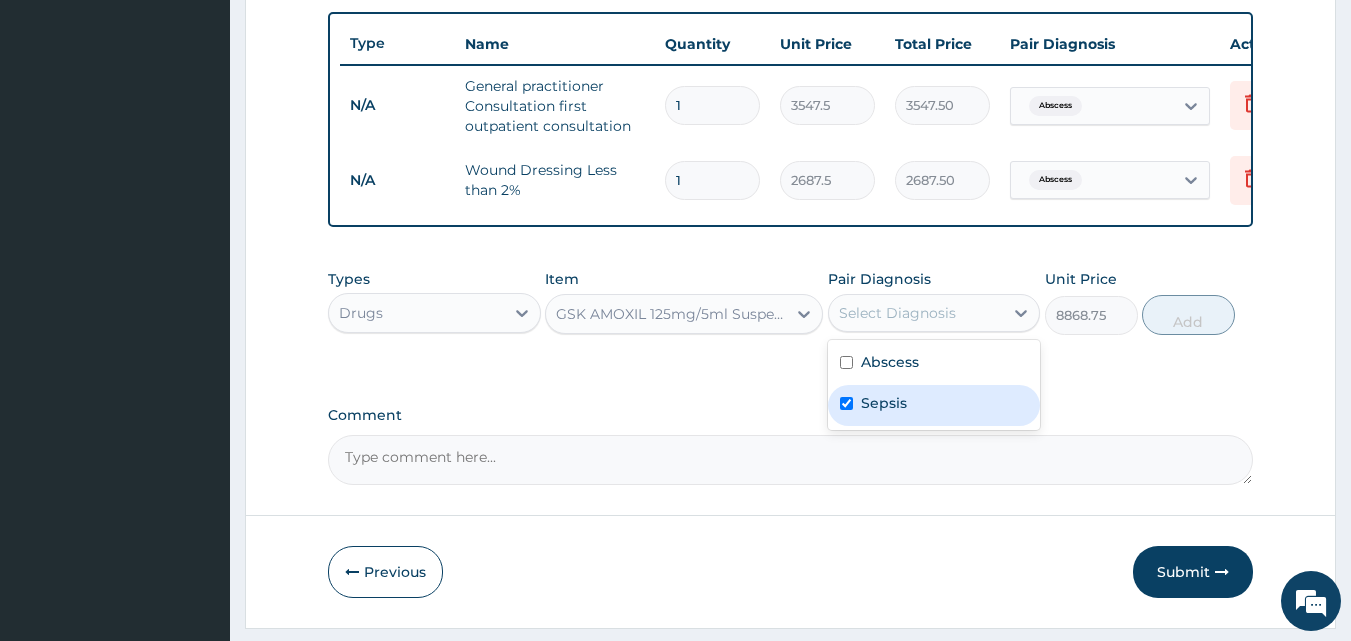 checkbox on "true" 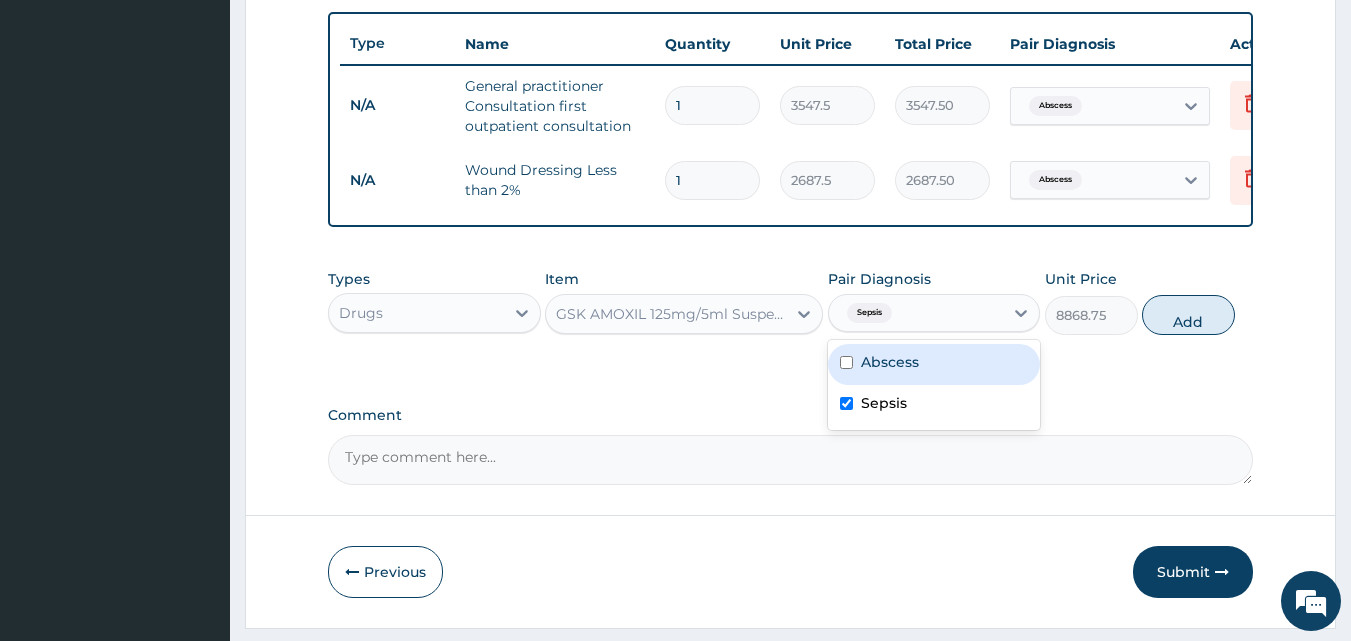 click on "Abscess" at bounding box center (890, 362) 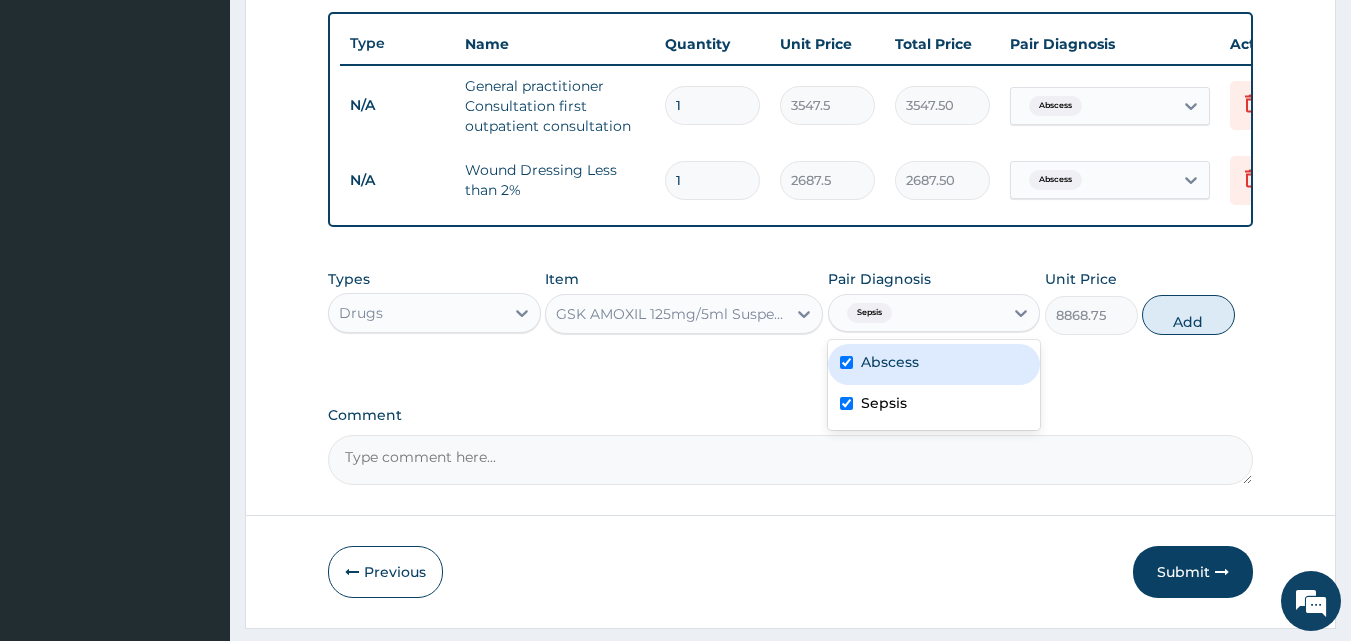 checkbox on "true" 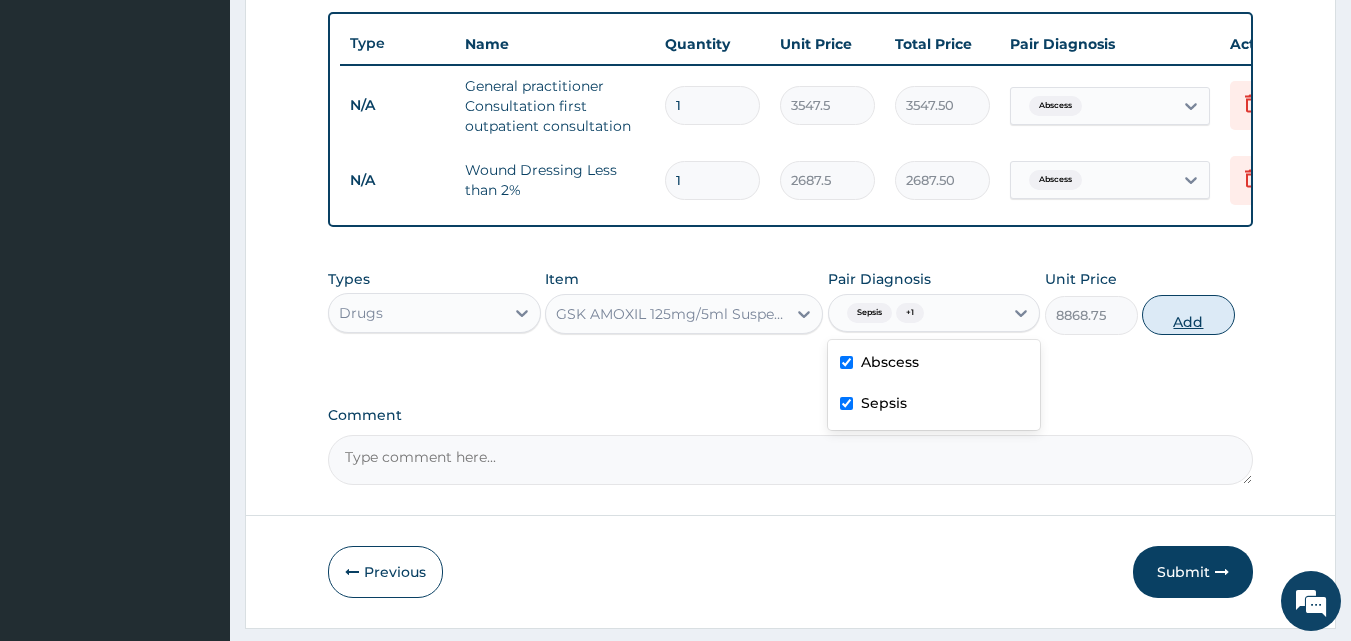 click on "Add" at bounding box center [1188, 315] 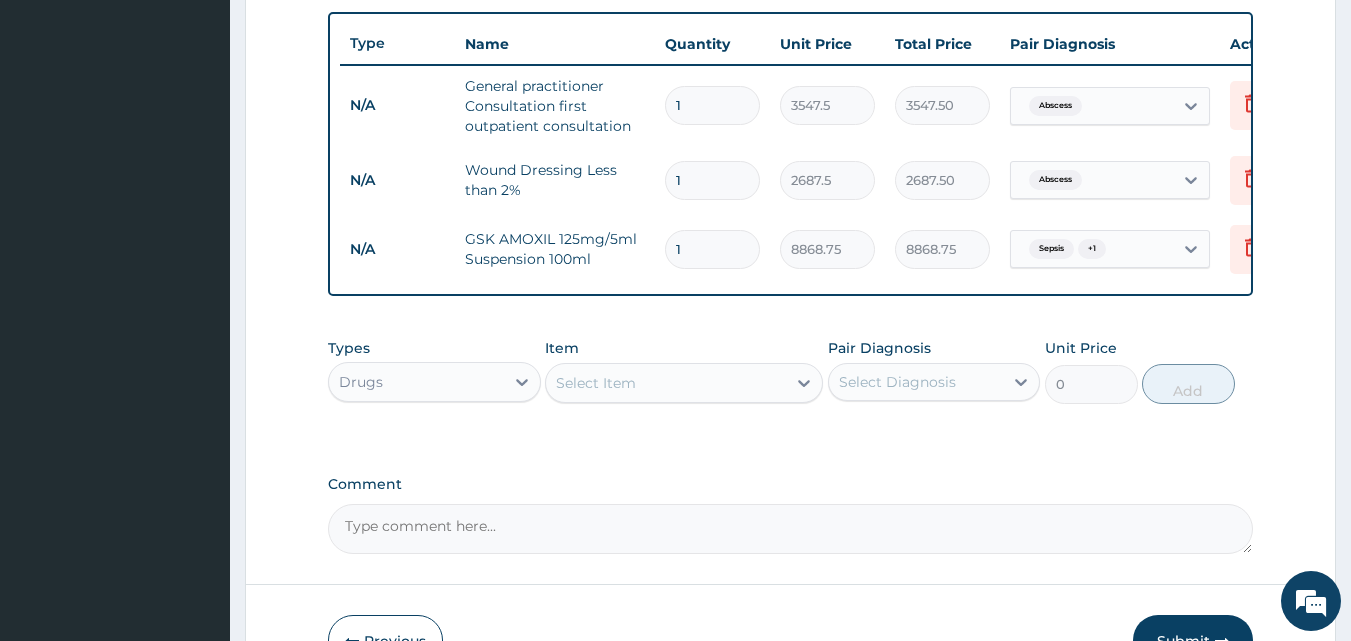 click on "Select Item" at bounding box center [666, 383] 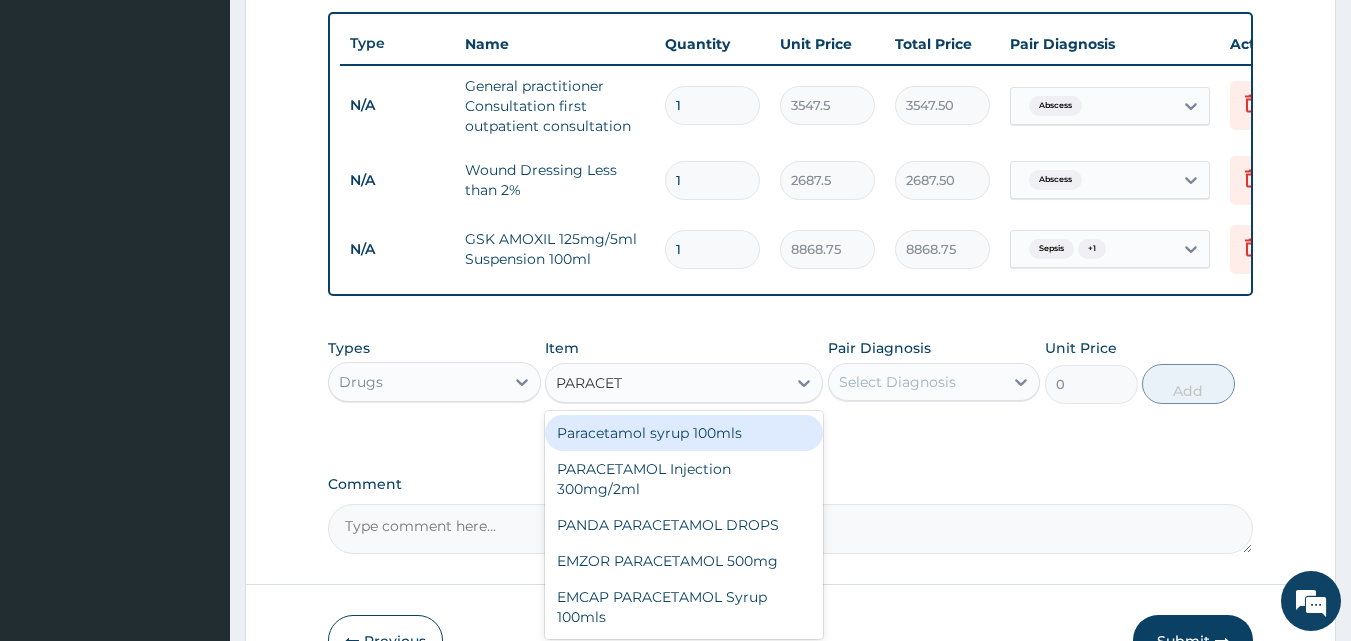type on "PARACETA" 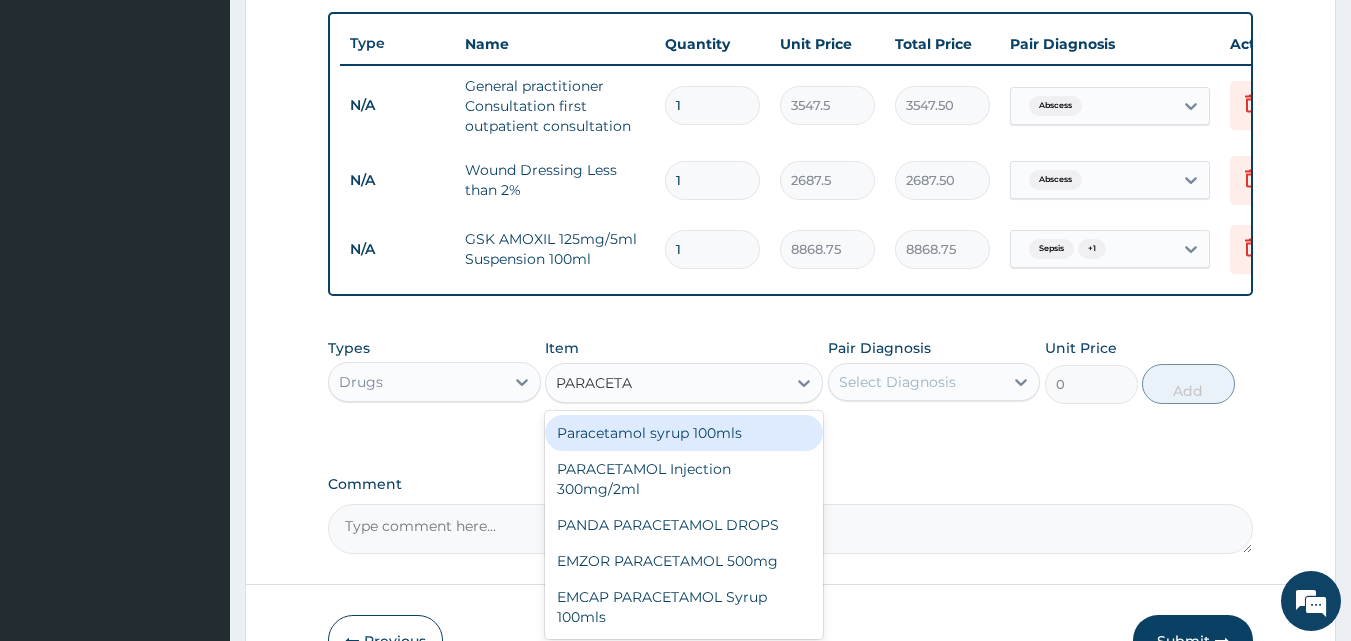 click on "Paracetamol syrup 100mls" at bounding box center (684, 433) 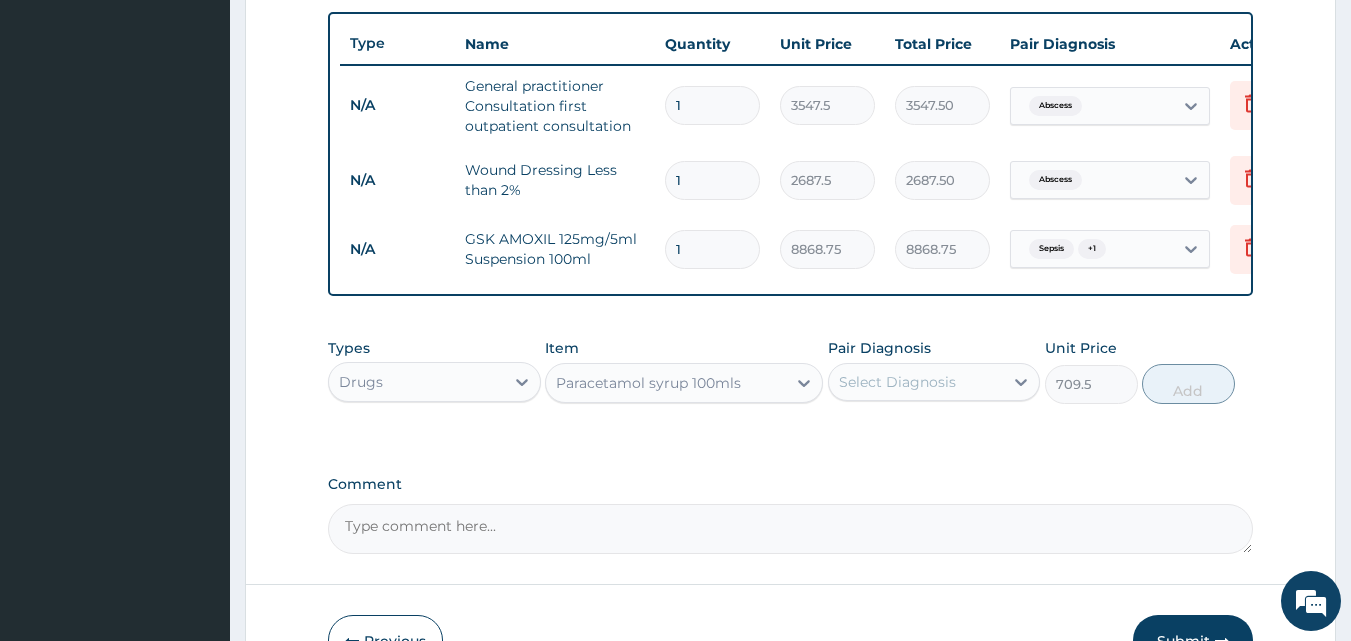 click on "Select Diagnosis" at bounding box center (916, 382) 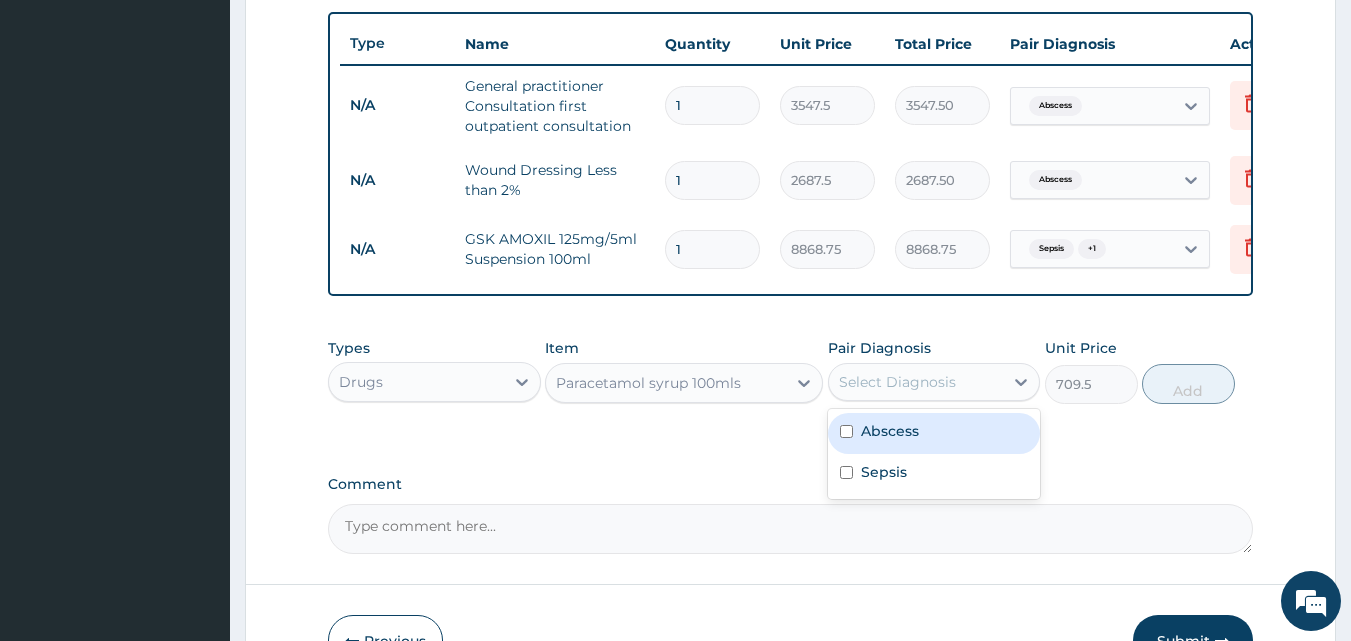 click on "Abscess" at bounding box center [934, 433] 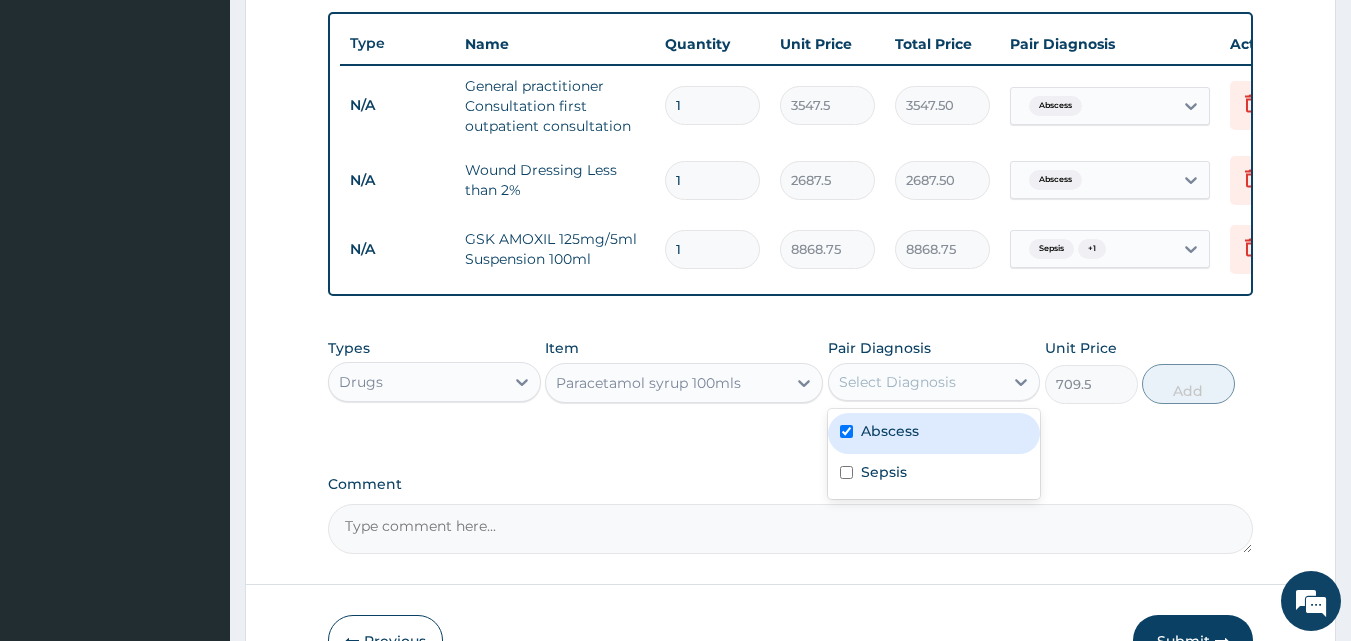 checkbox on "true" 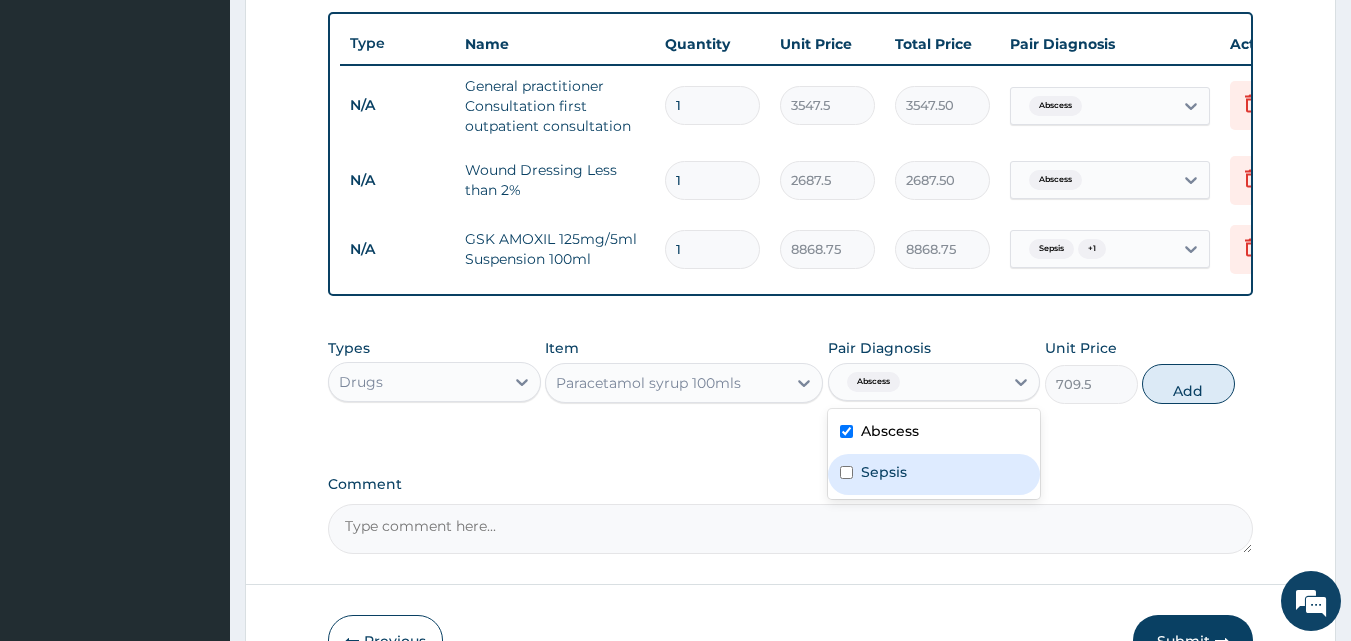 click on "Sepsis" at bounding box center (934, 474) 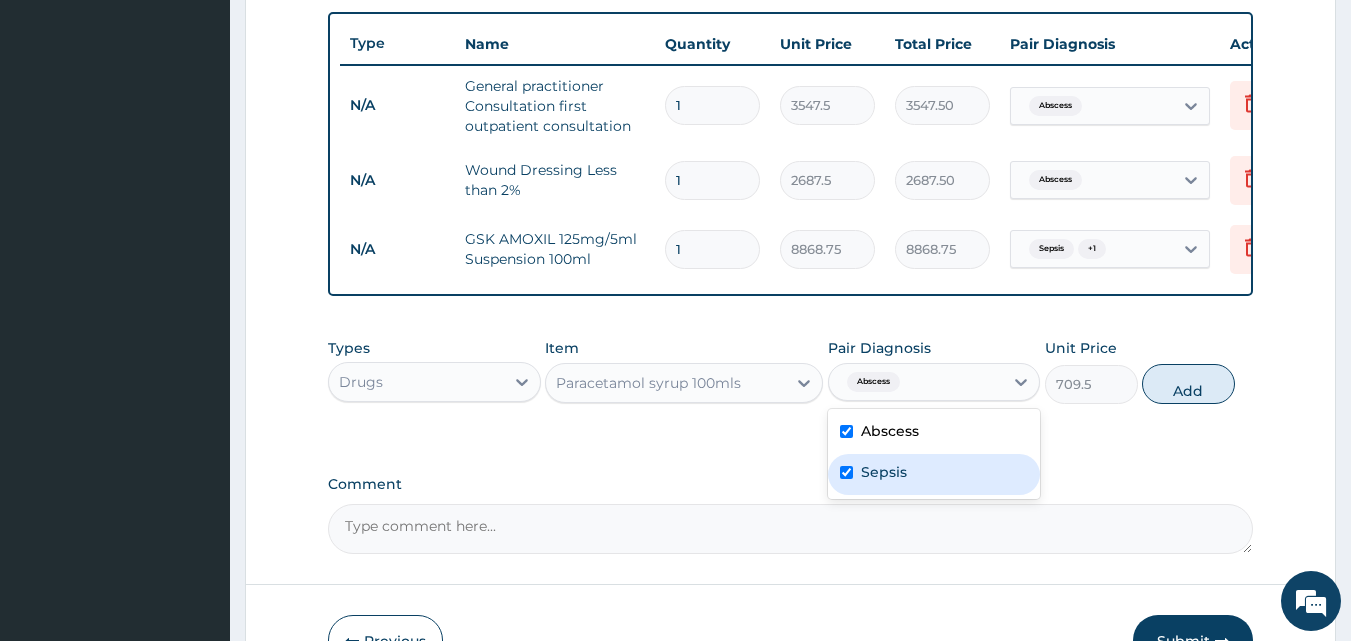 checkbox on "true" 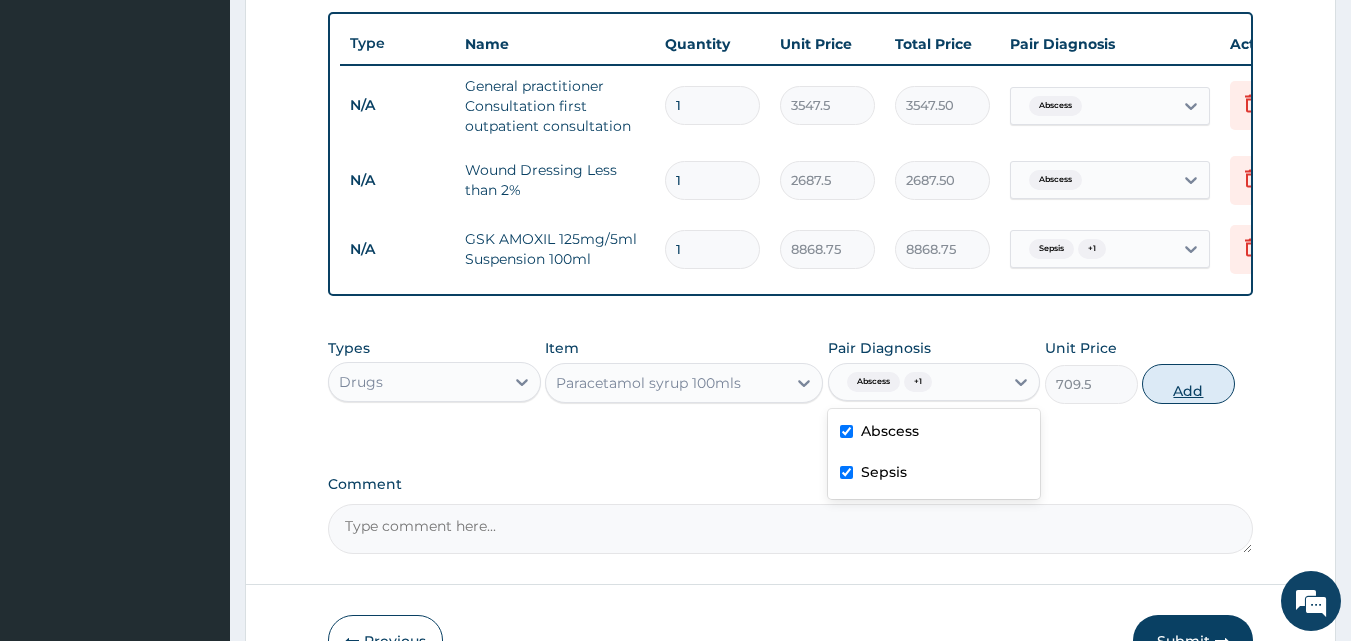 click on "Add" at bounding box center [1188, 384] 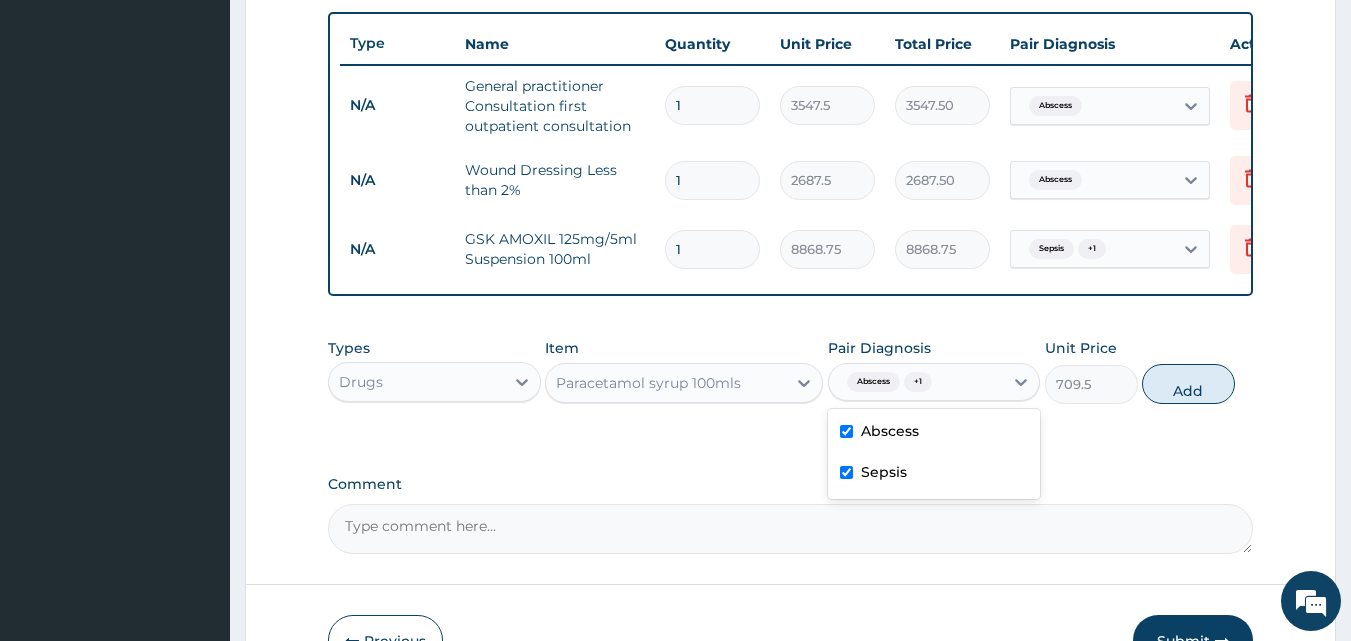 type on "0" 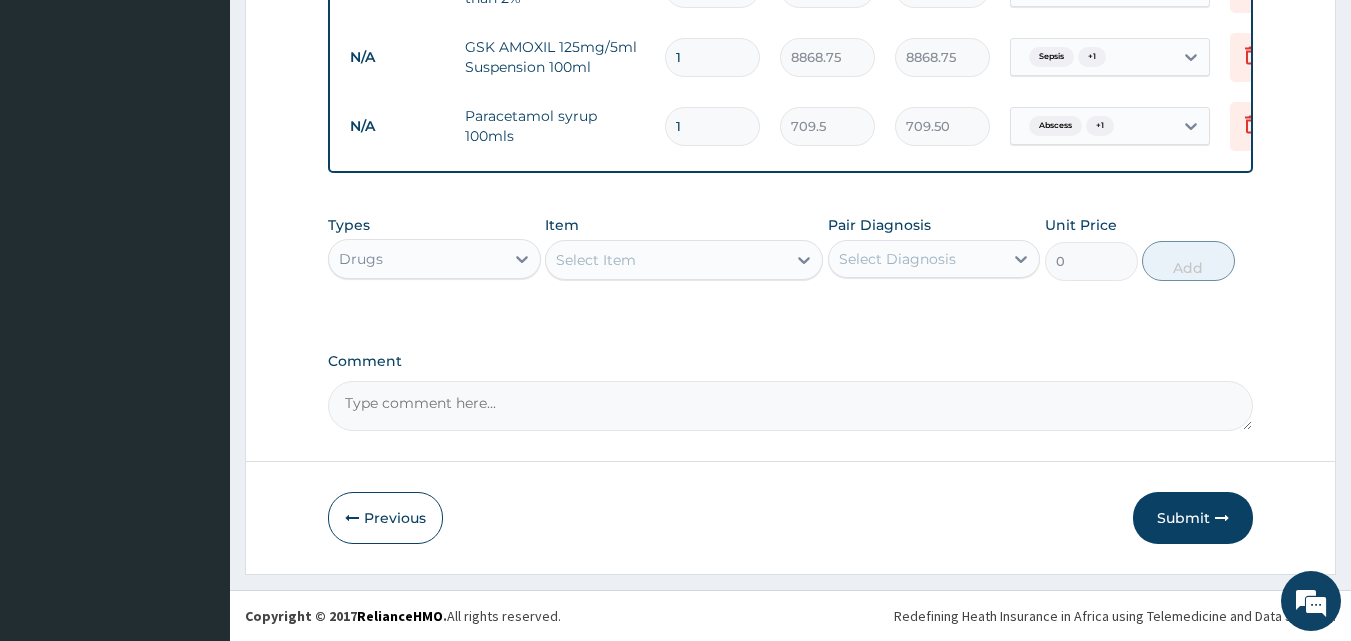 scroll, scrollTop: 939, scrollLeft: 0, axis: vertical 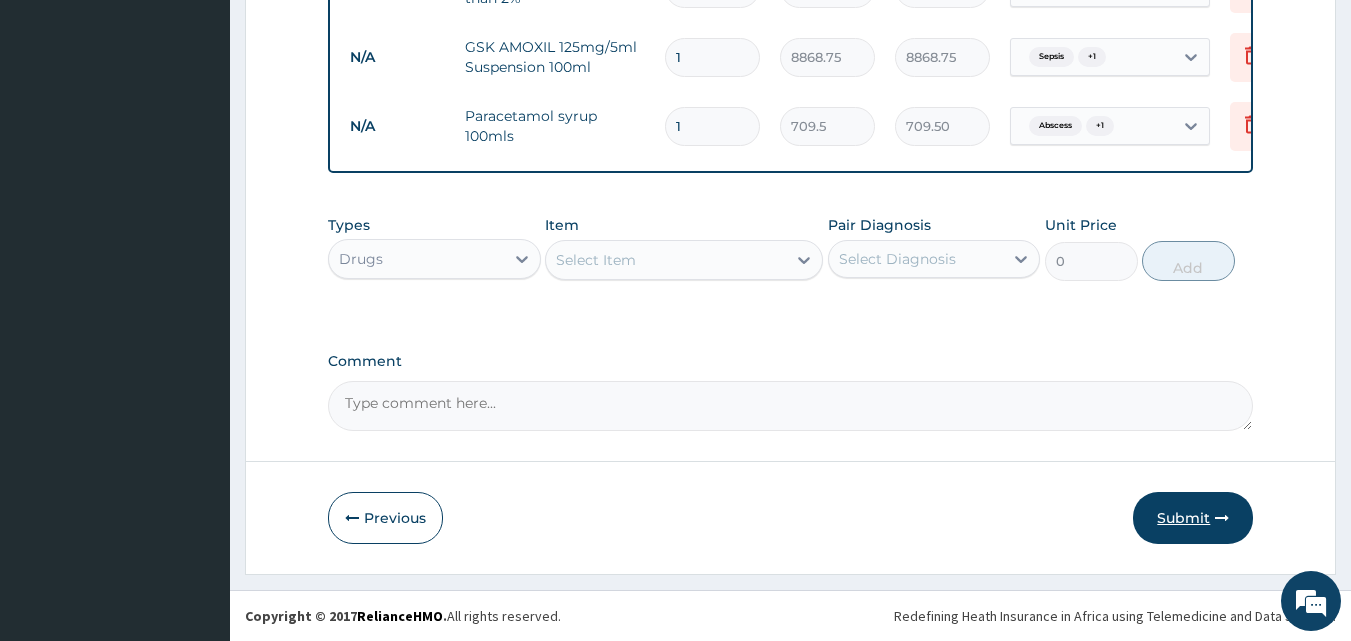 click on "Submit" at bounding box center [1193, 518] 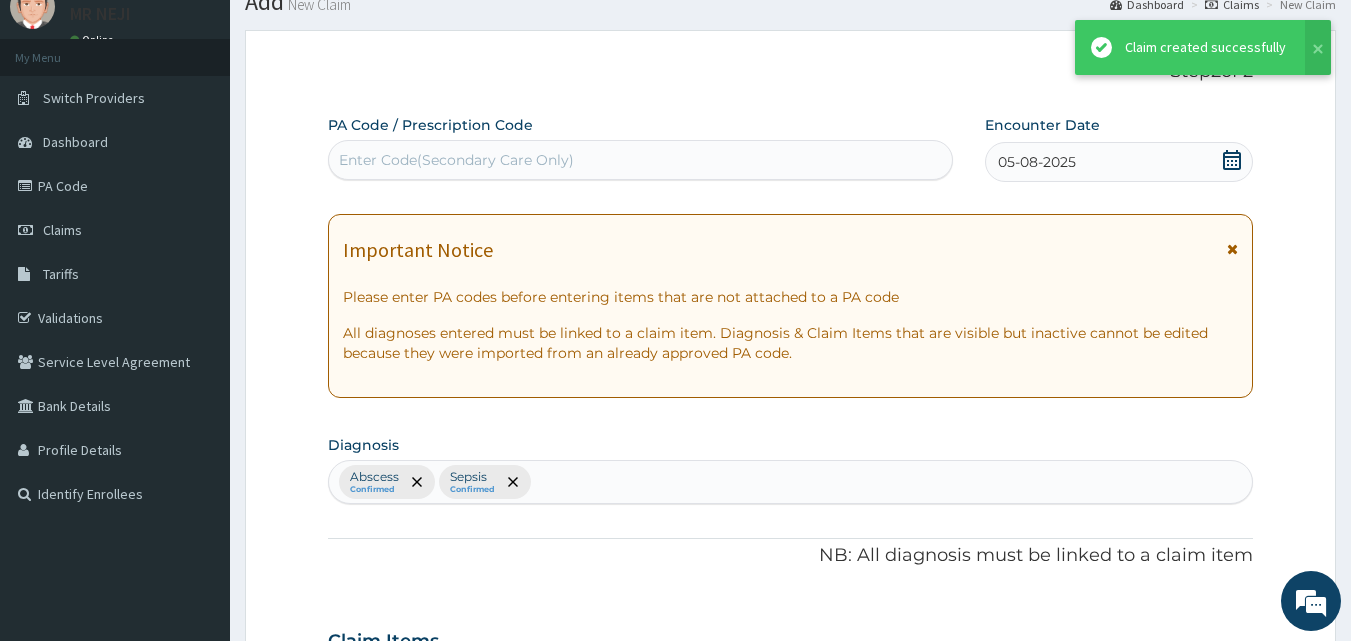 scroll, scrollTop: 939, scrollLeft: 0, axis: vertical 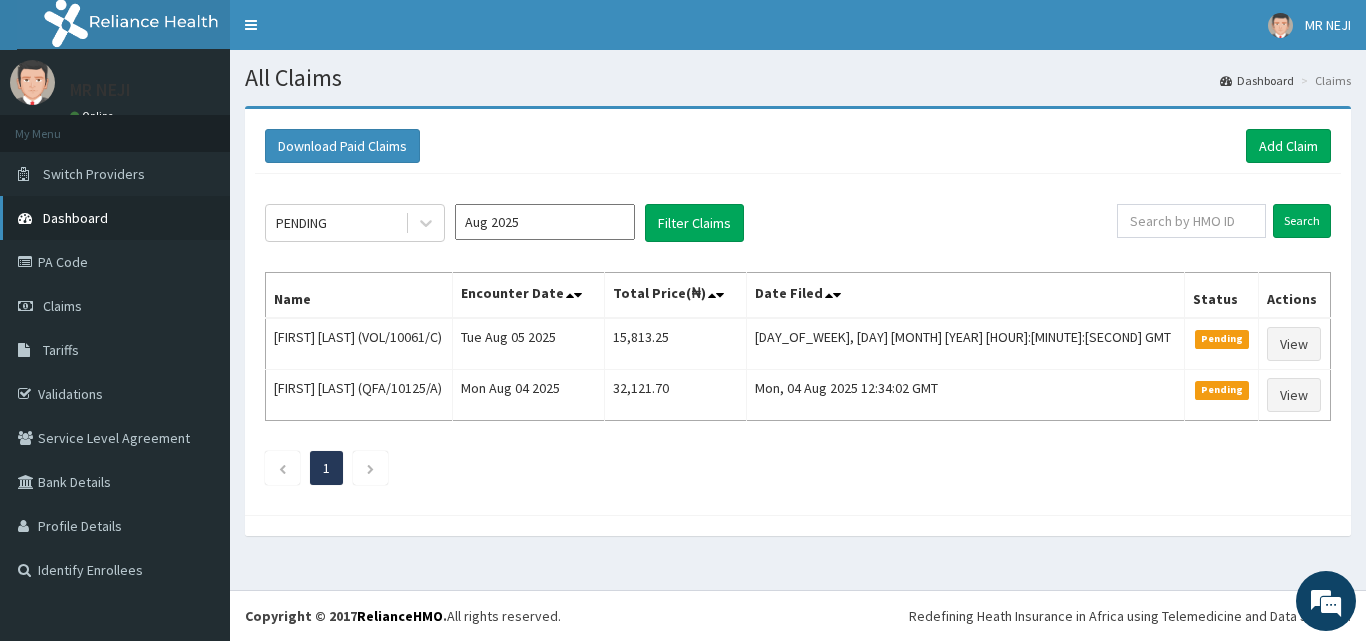 click on "Dashboard" at bounding box center [115, 218] 